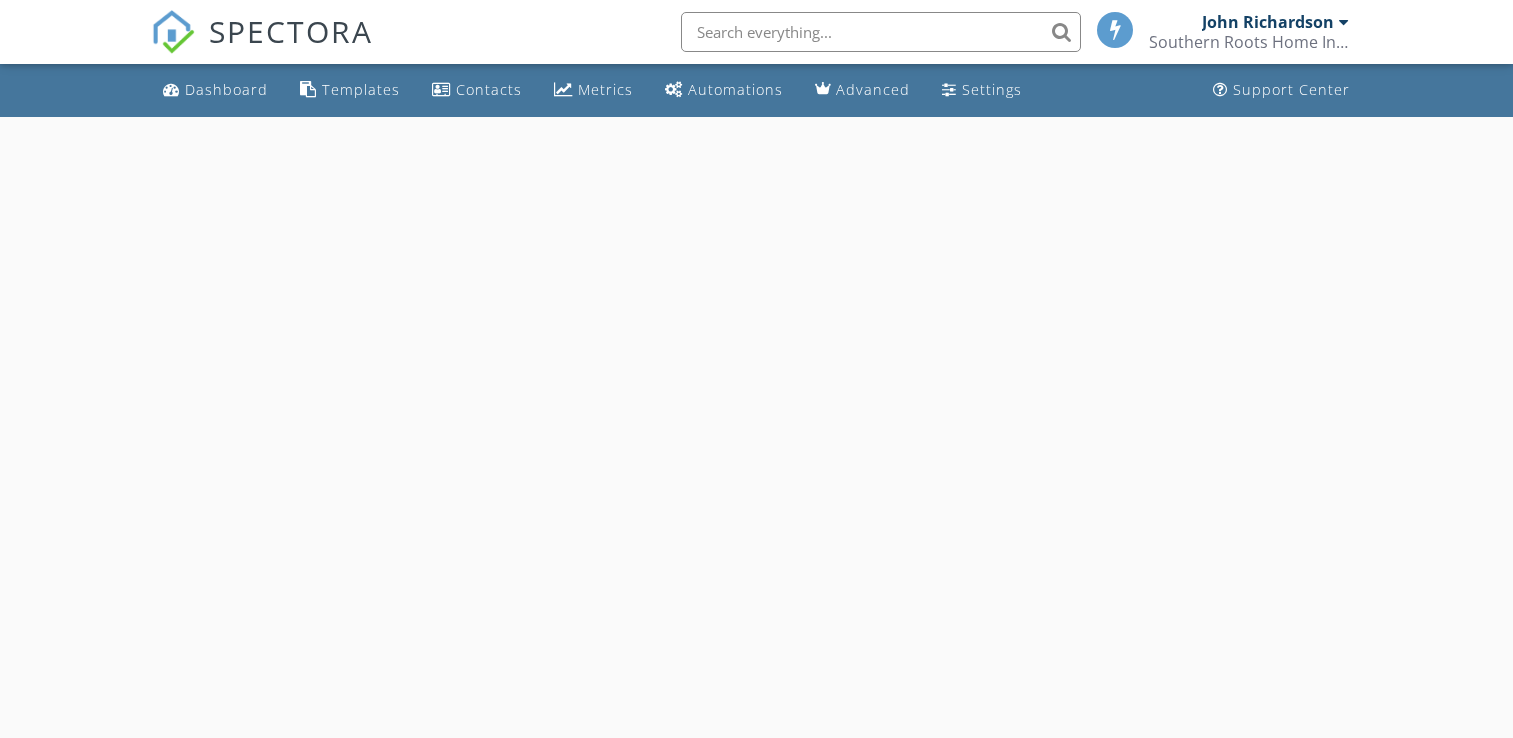 scroll, scrollTop: 0, scrollLeft: 0, axis: both 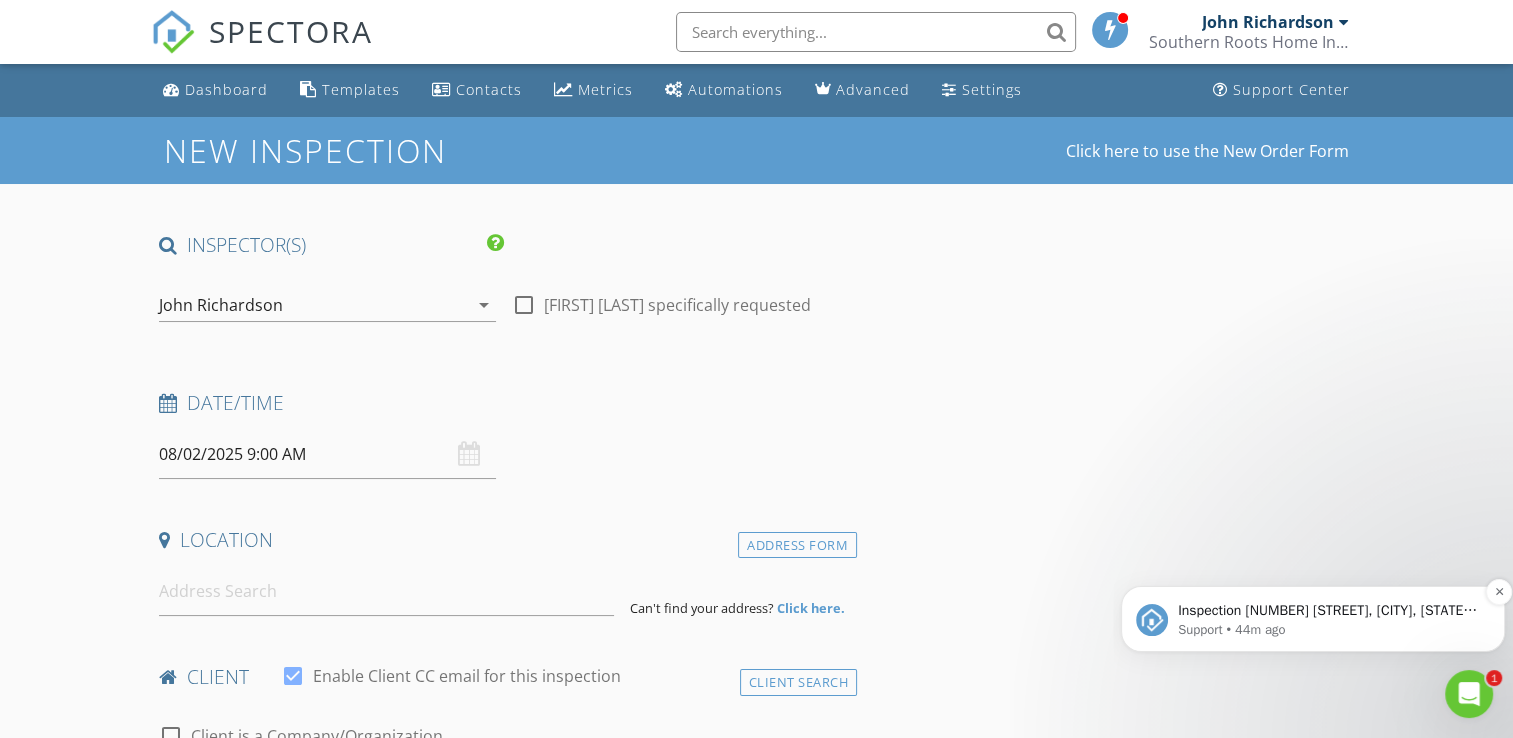 click on "Support • 44m ago" at bounding box center [1329, 630] 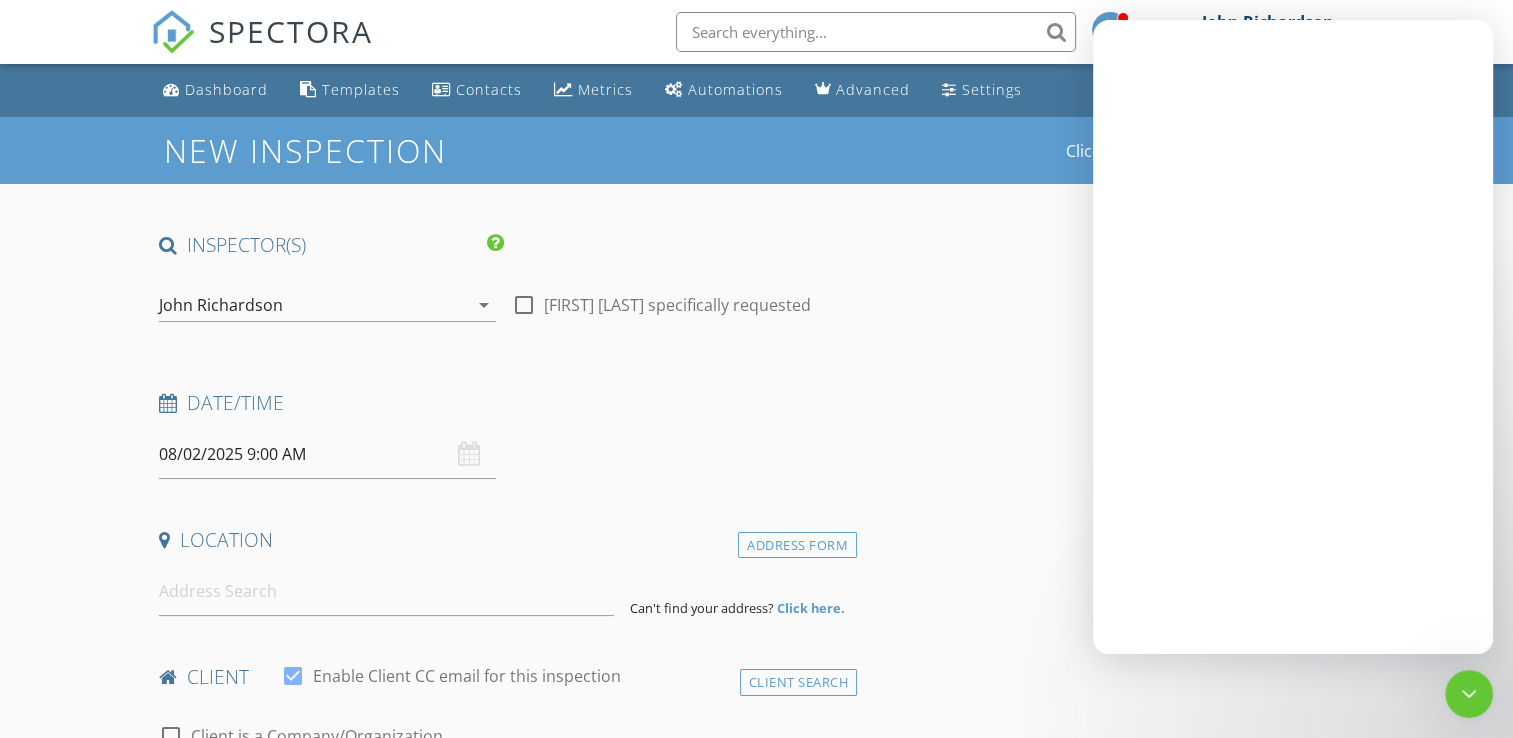 scroll, scrollTop: 0, scrollLeft: 0, axis: both 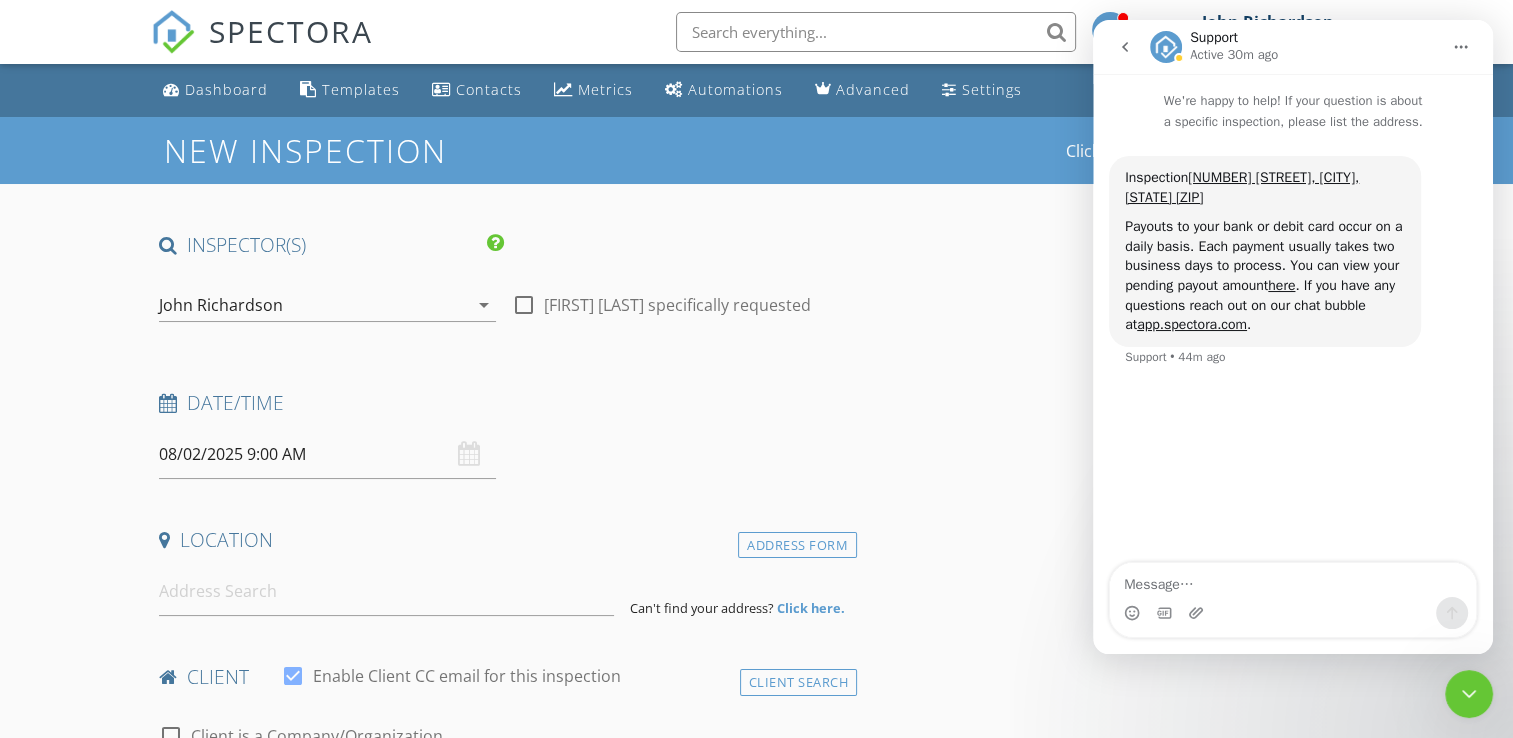 click 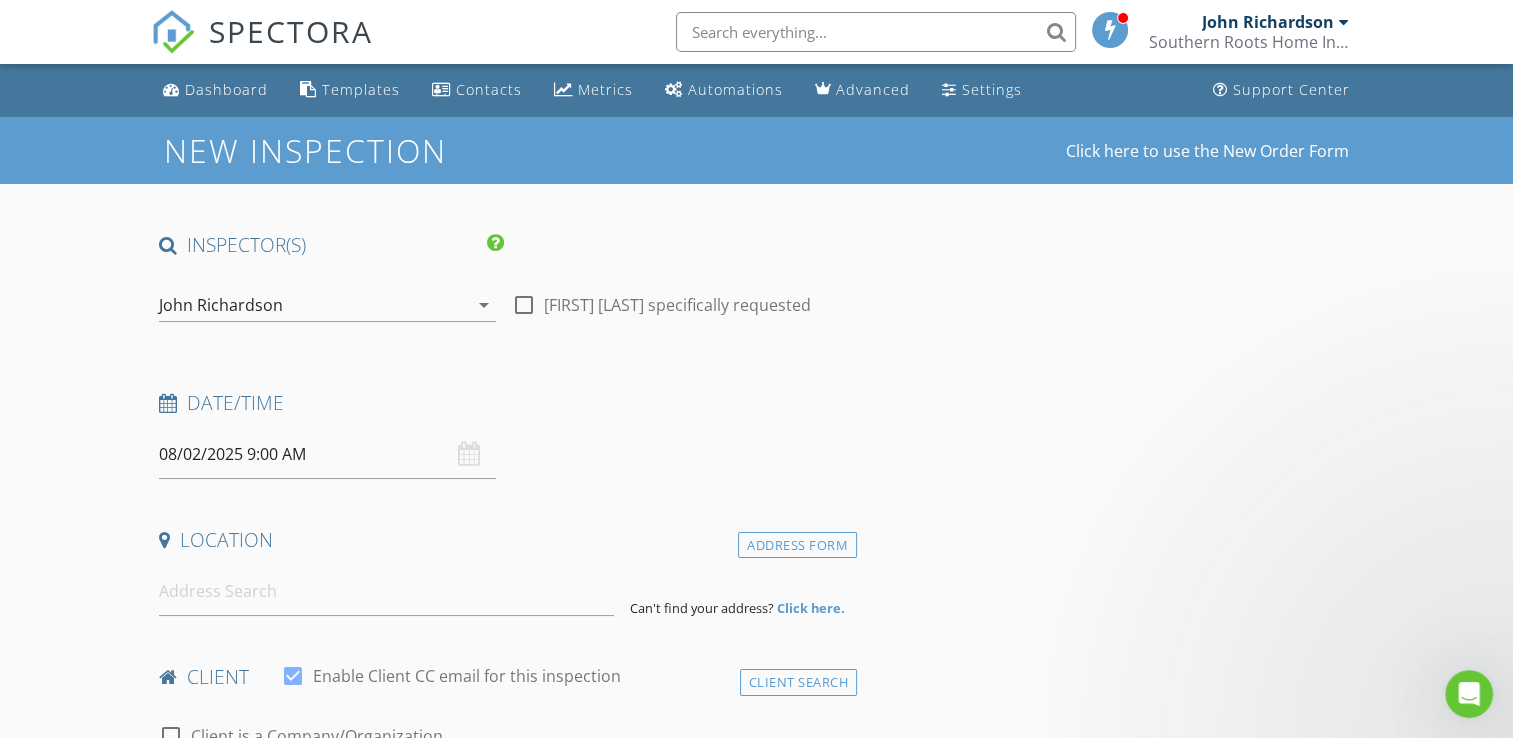 scroll, scrollTop: 0, scrollLeft: 0, axis: both 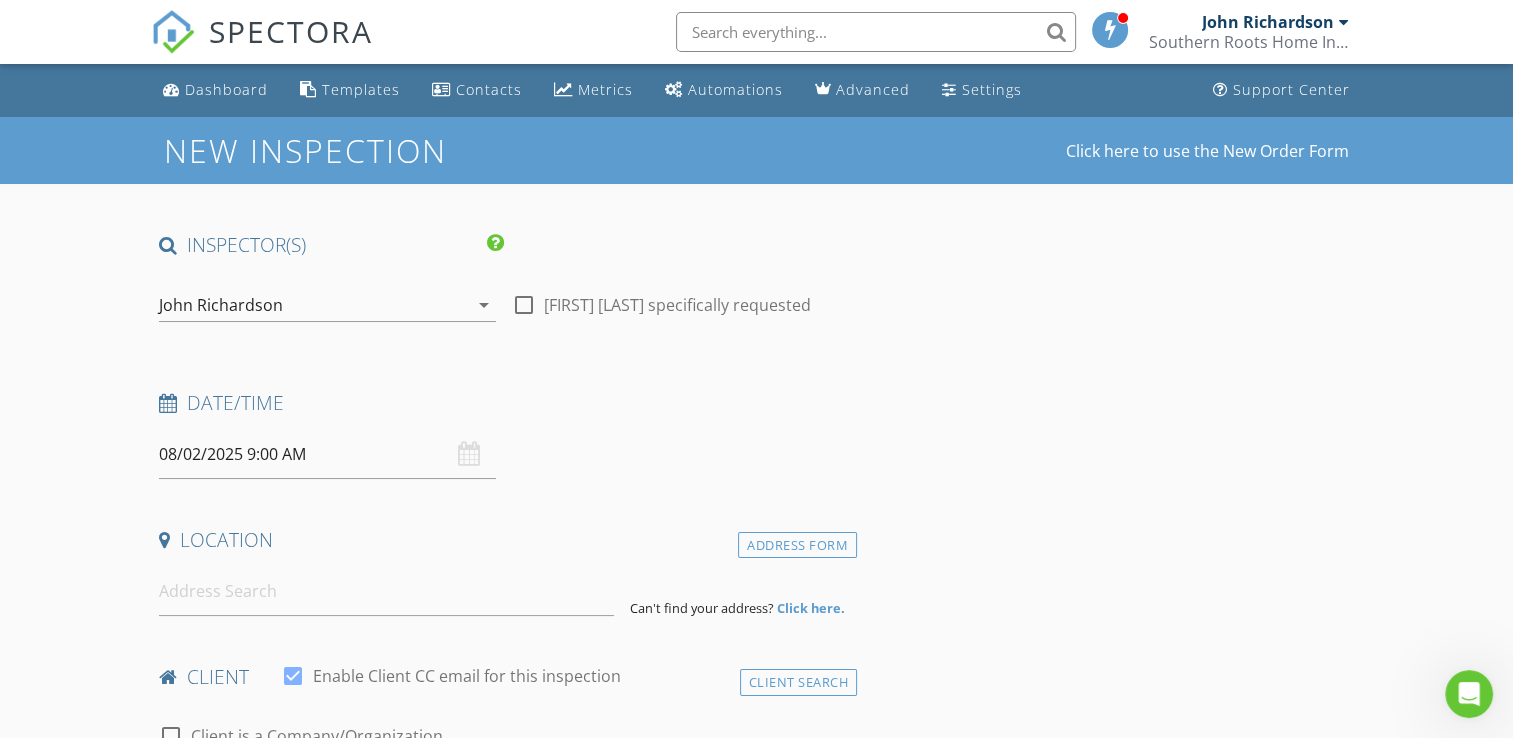 click at bounding box center [524, 305] 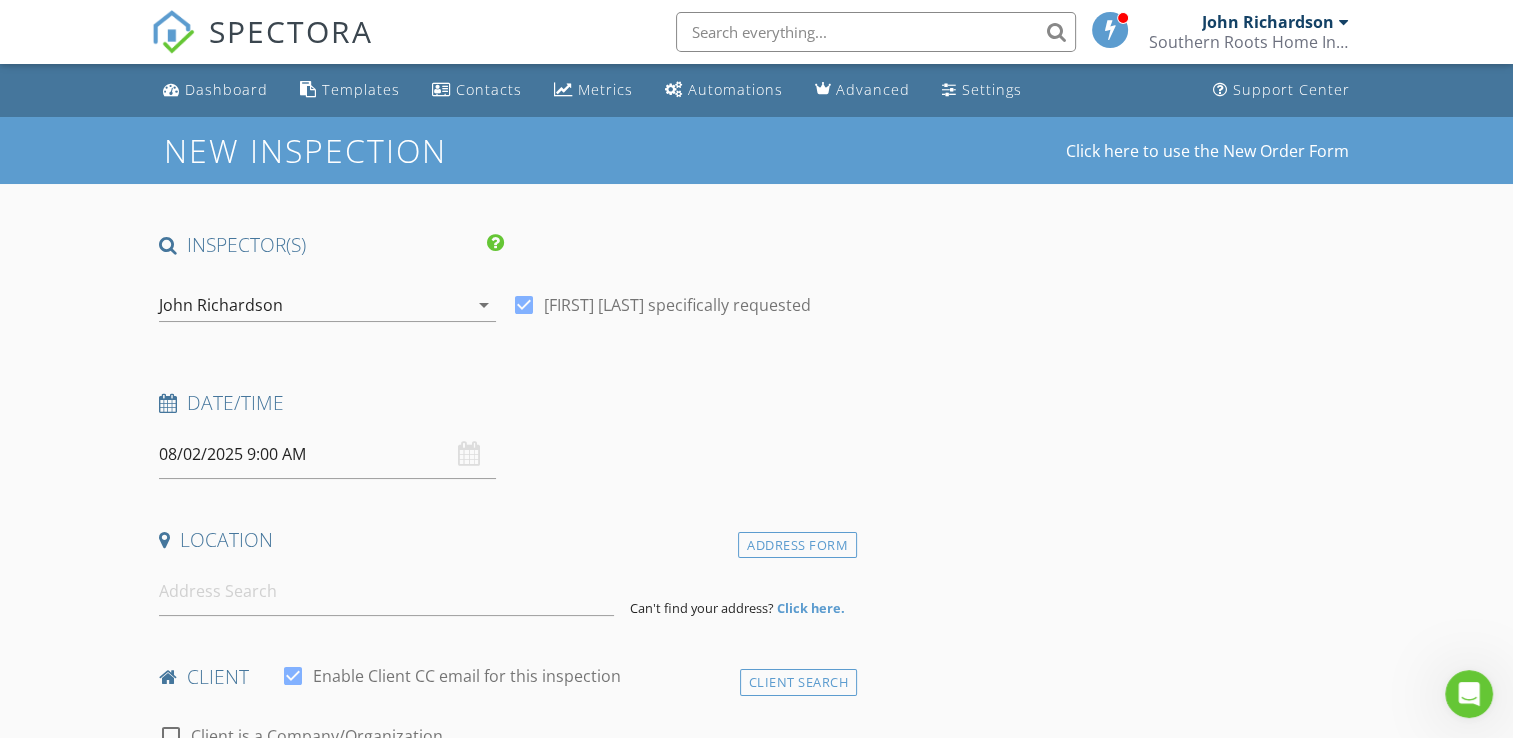 click on "08/02/2025 9:00 AM" at bounding box center (327, 454) 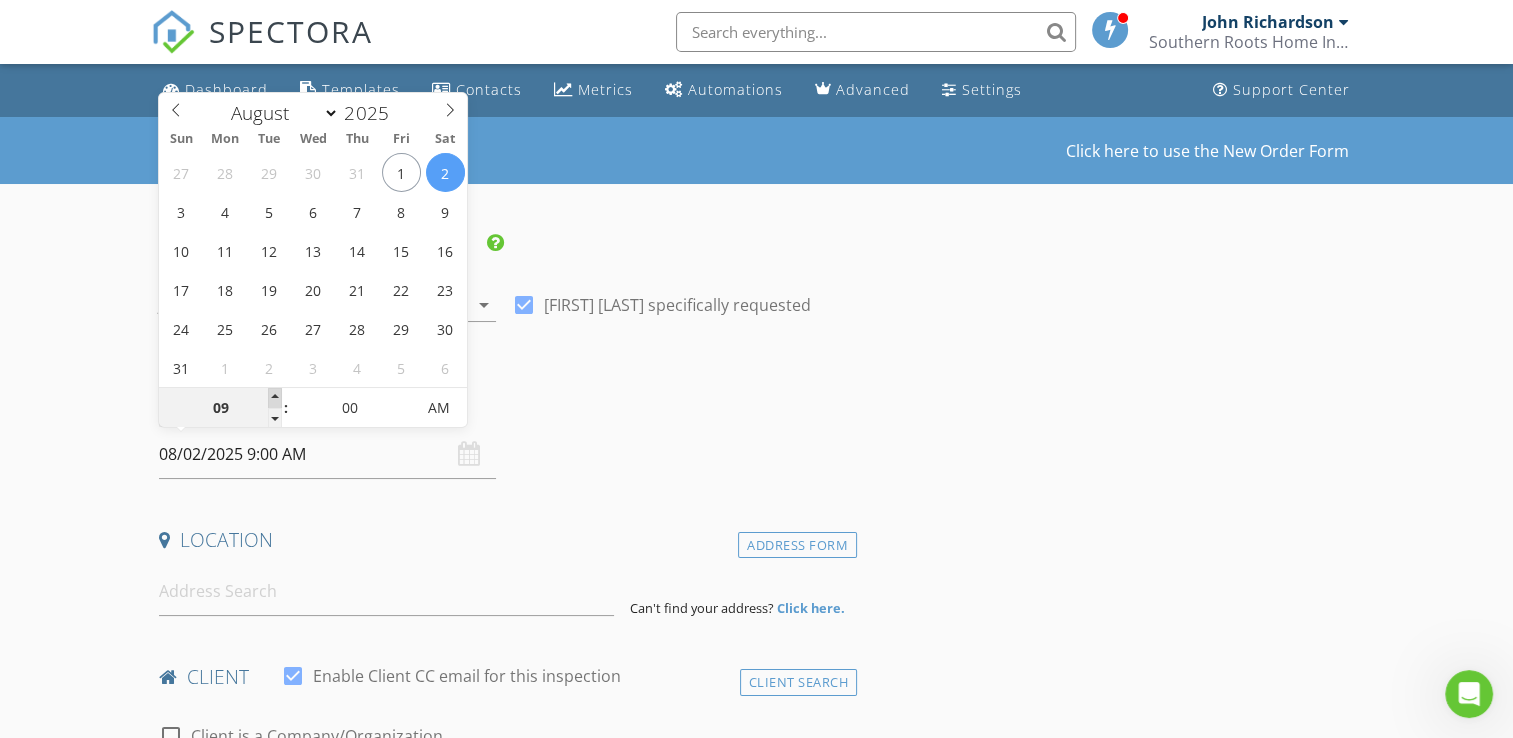 type on "10" 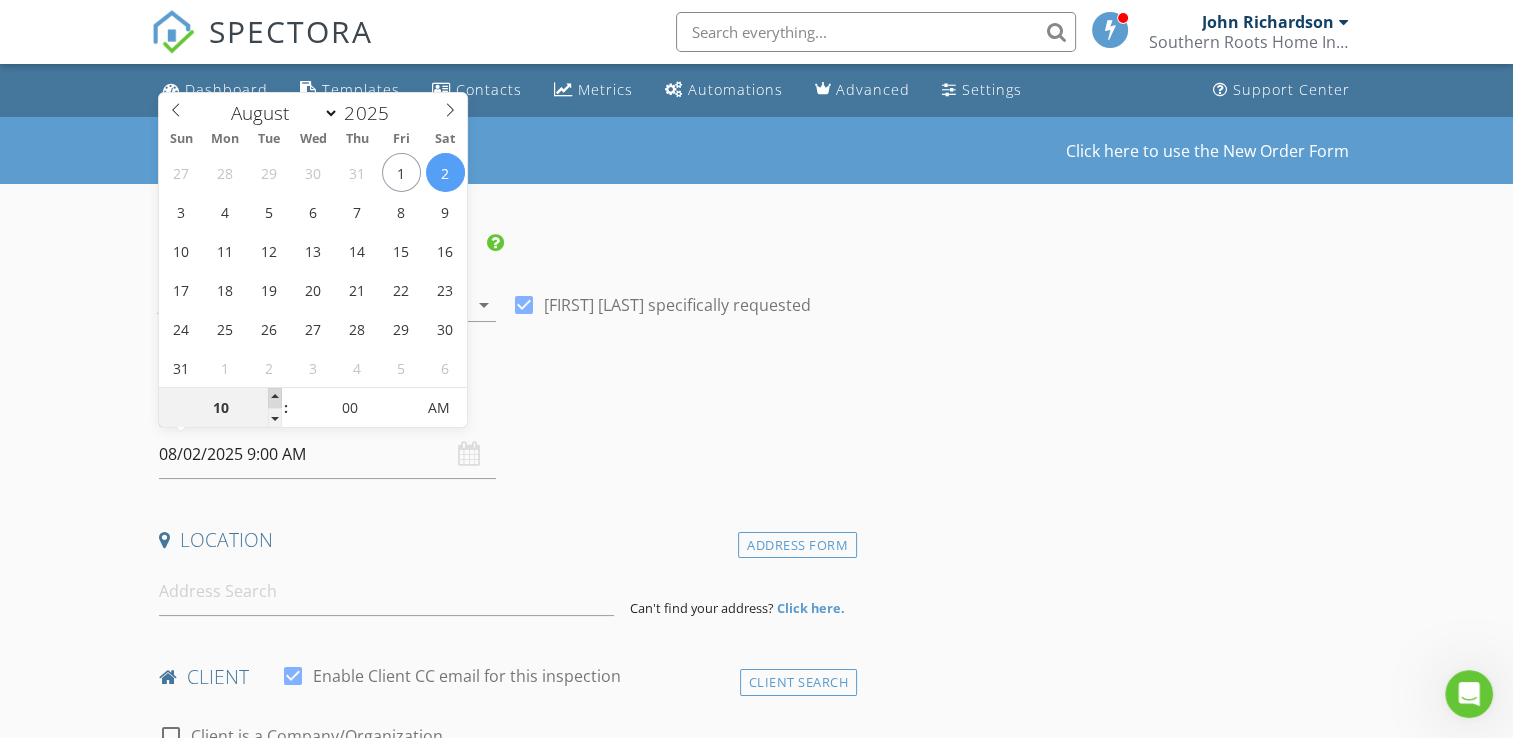 type on "08/02/2025 10:00 AM" 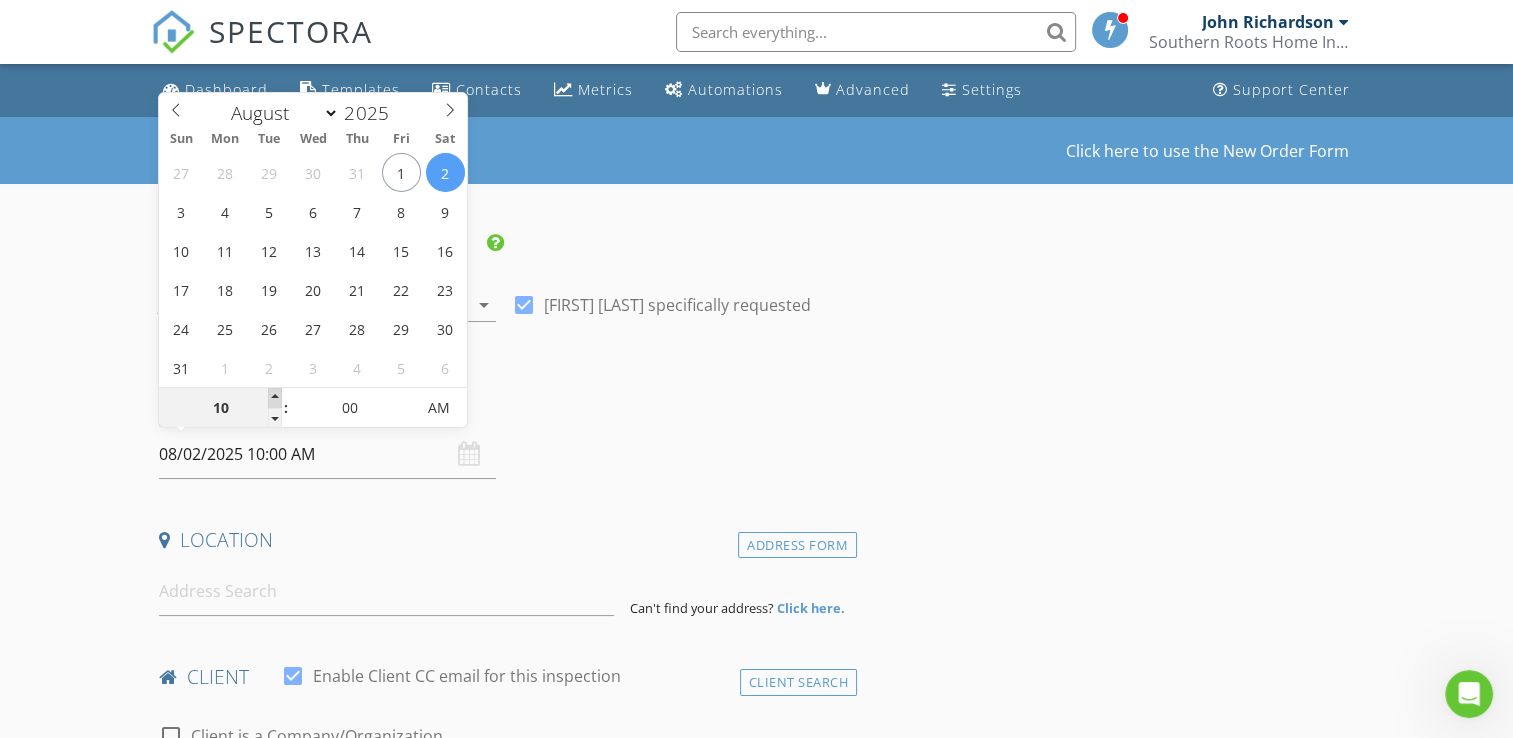 click at bounding box center (275, 398) 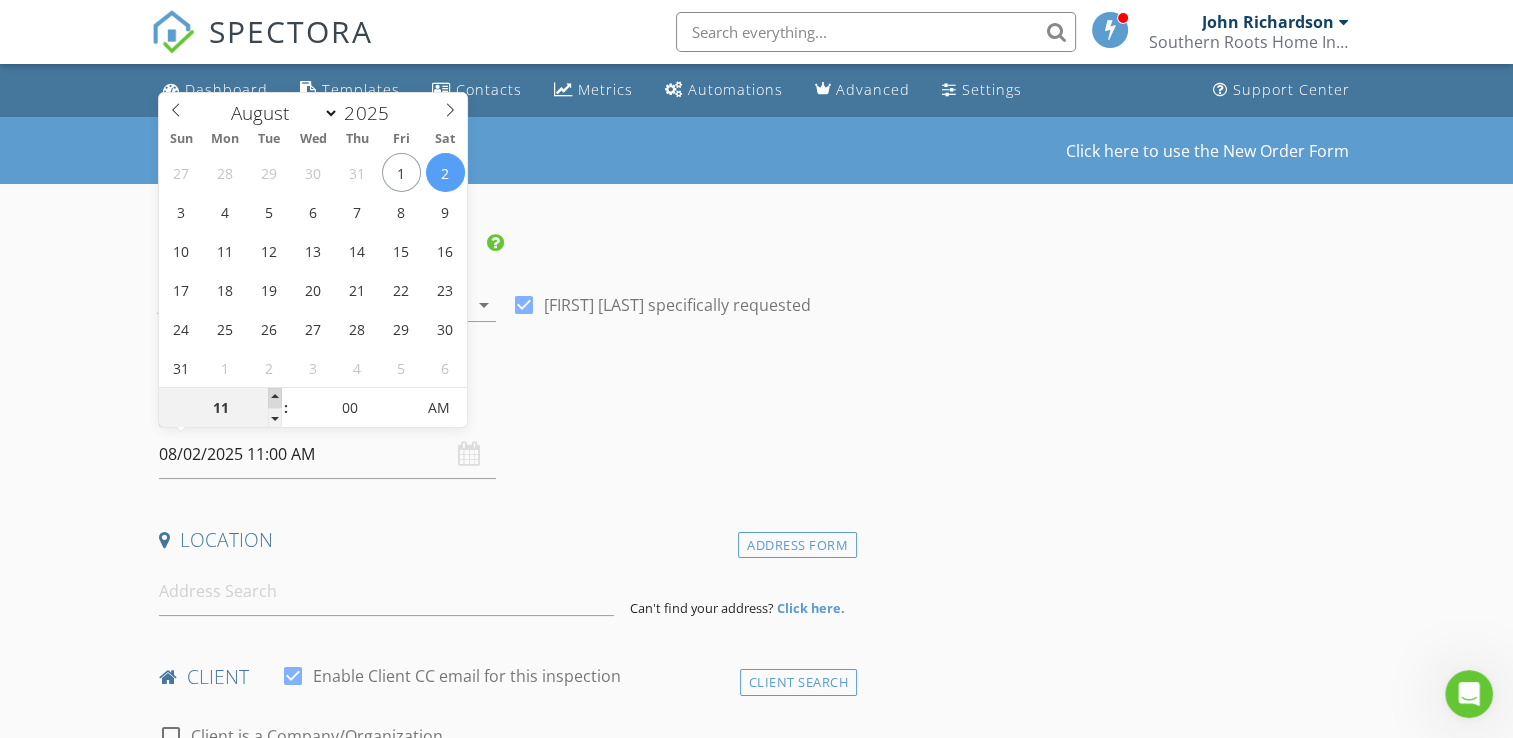 click at bounding box center [275, 398] 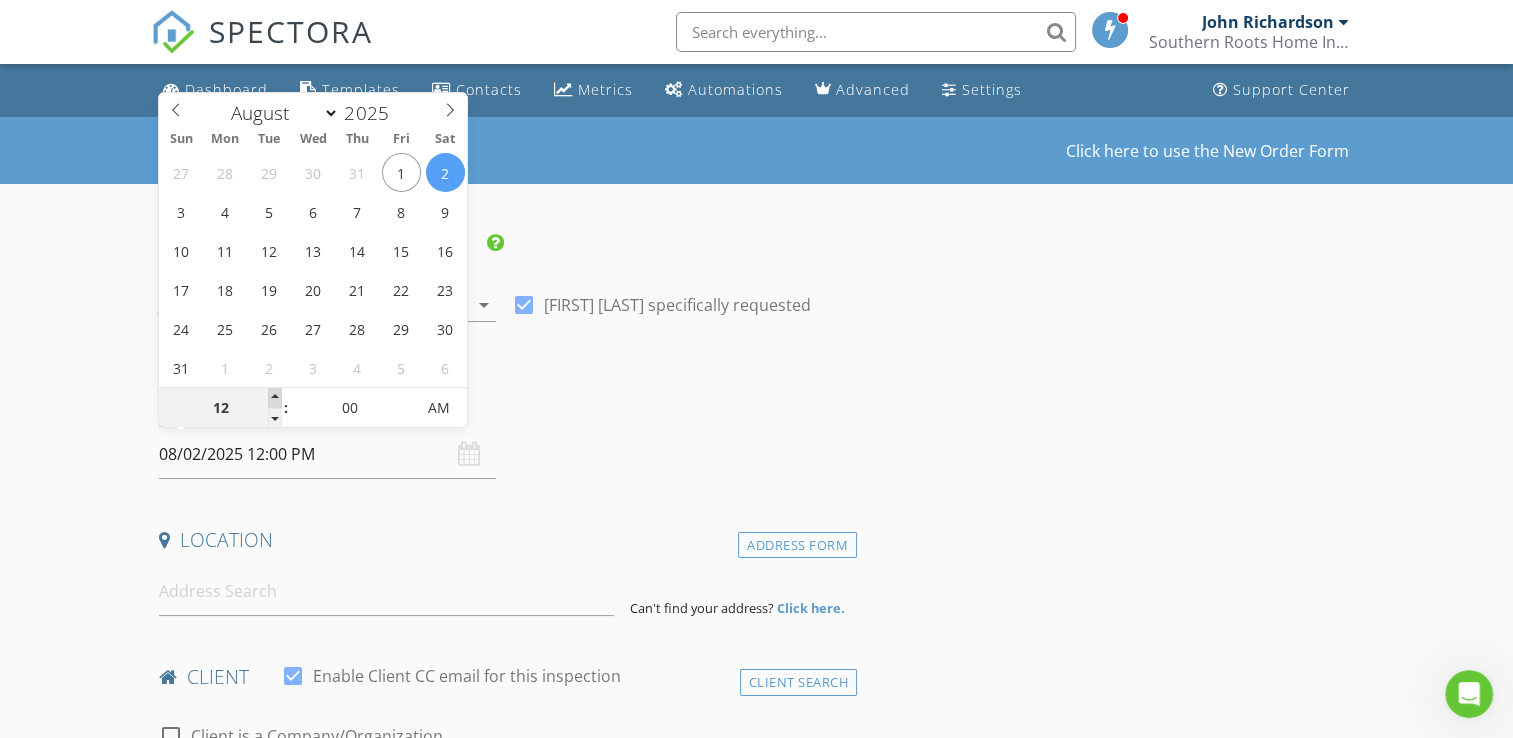 click at bounding box center [275, 398] 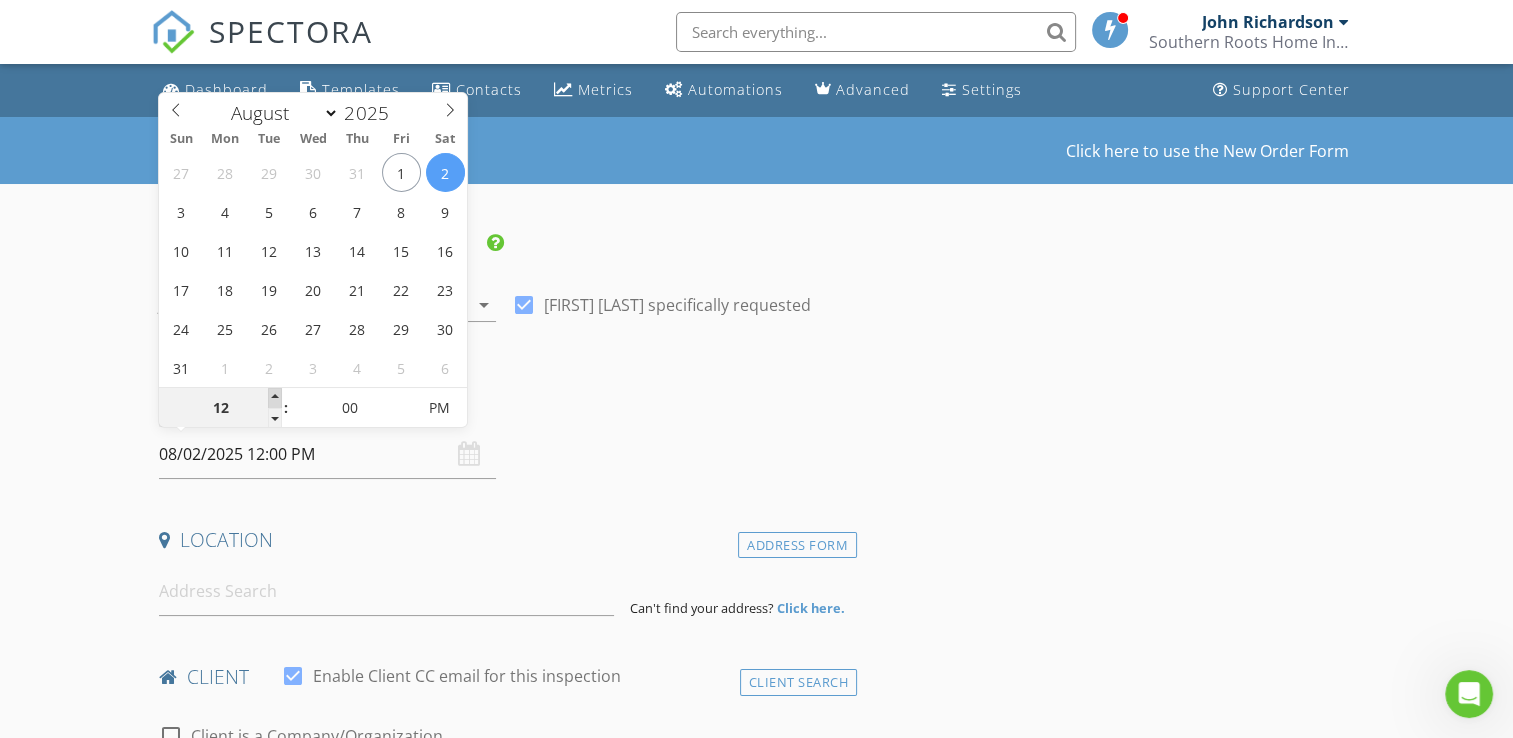 type on "01" 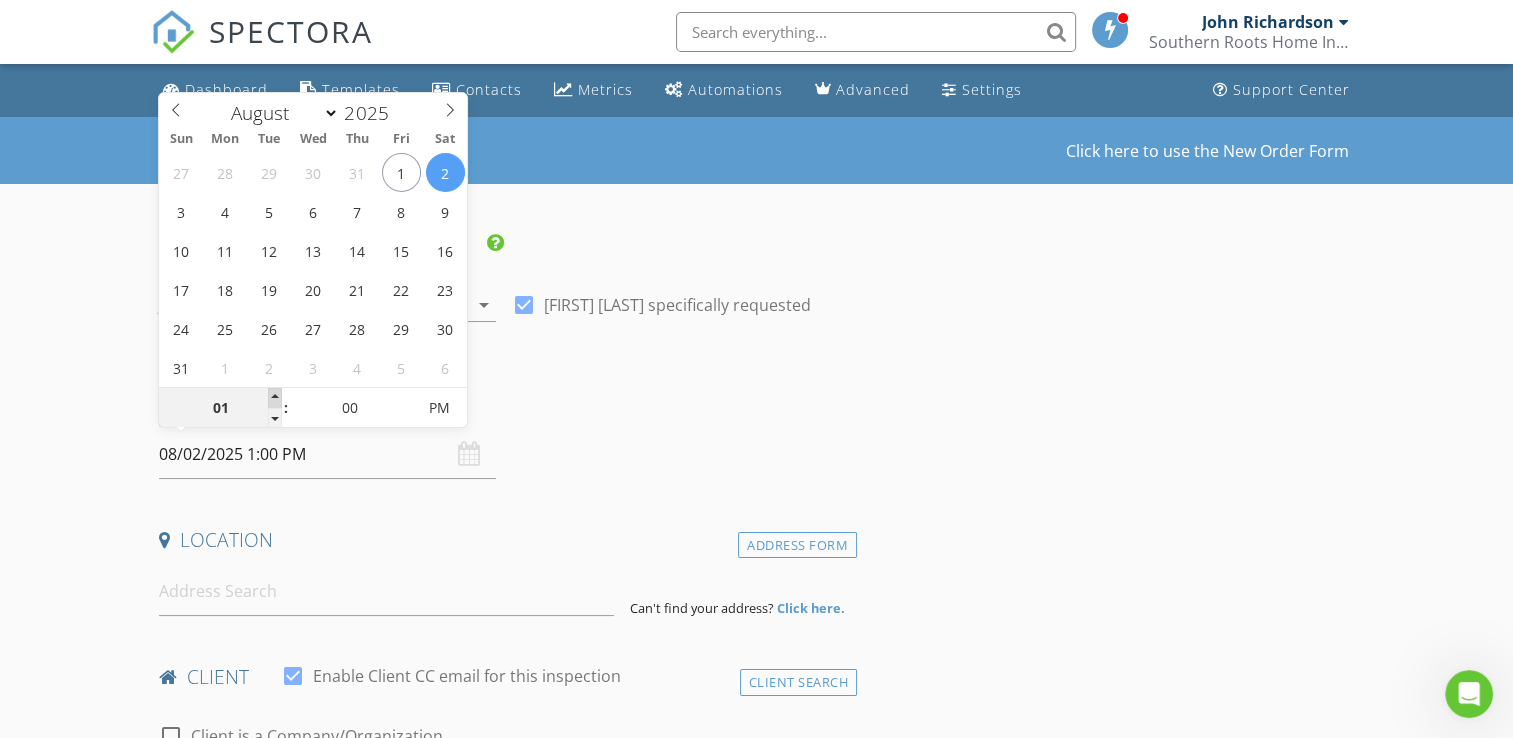 click at bounding box center (275, 398) 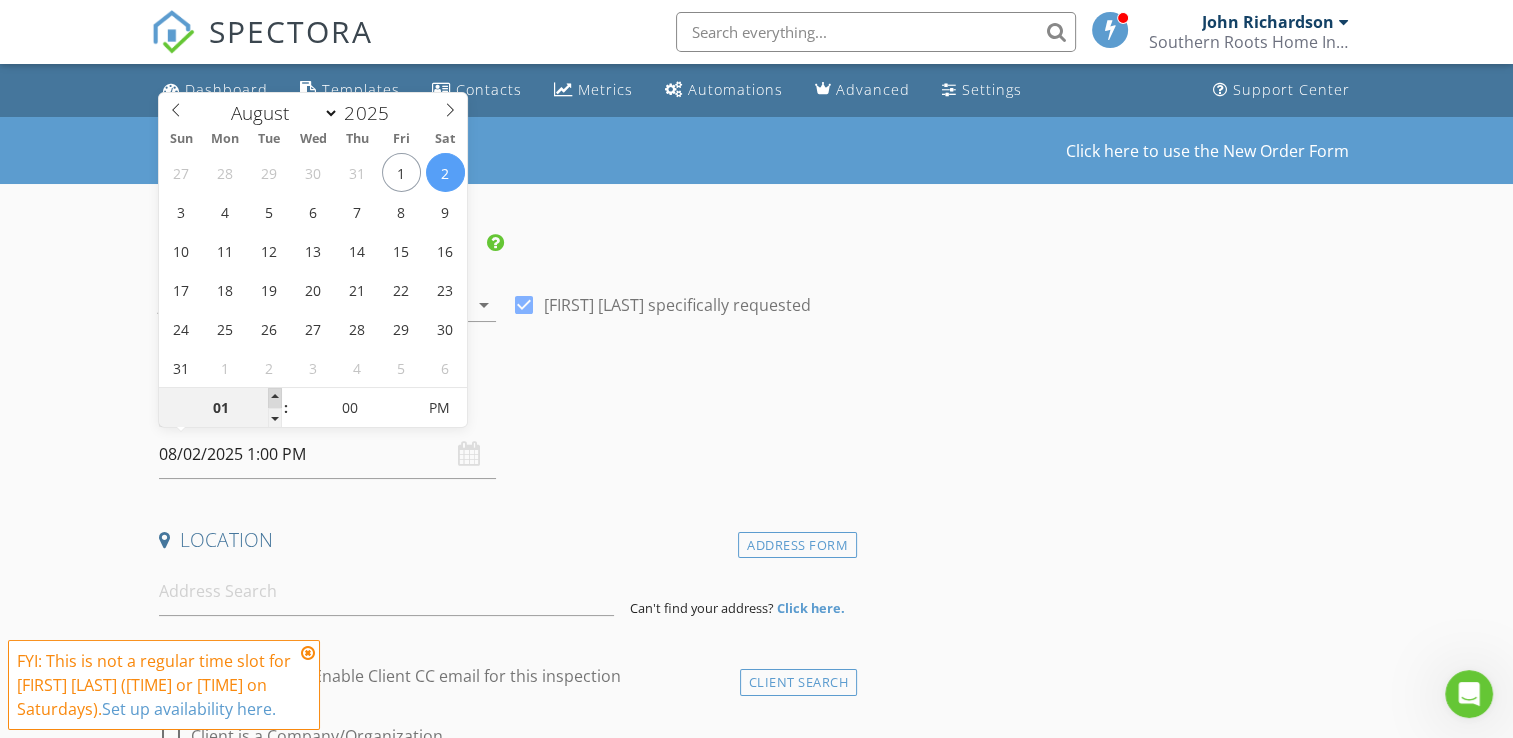 type on "02" 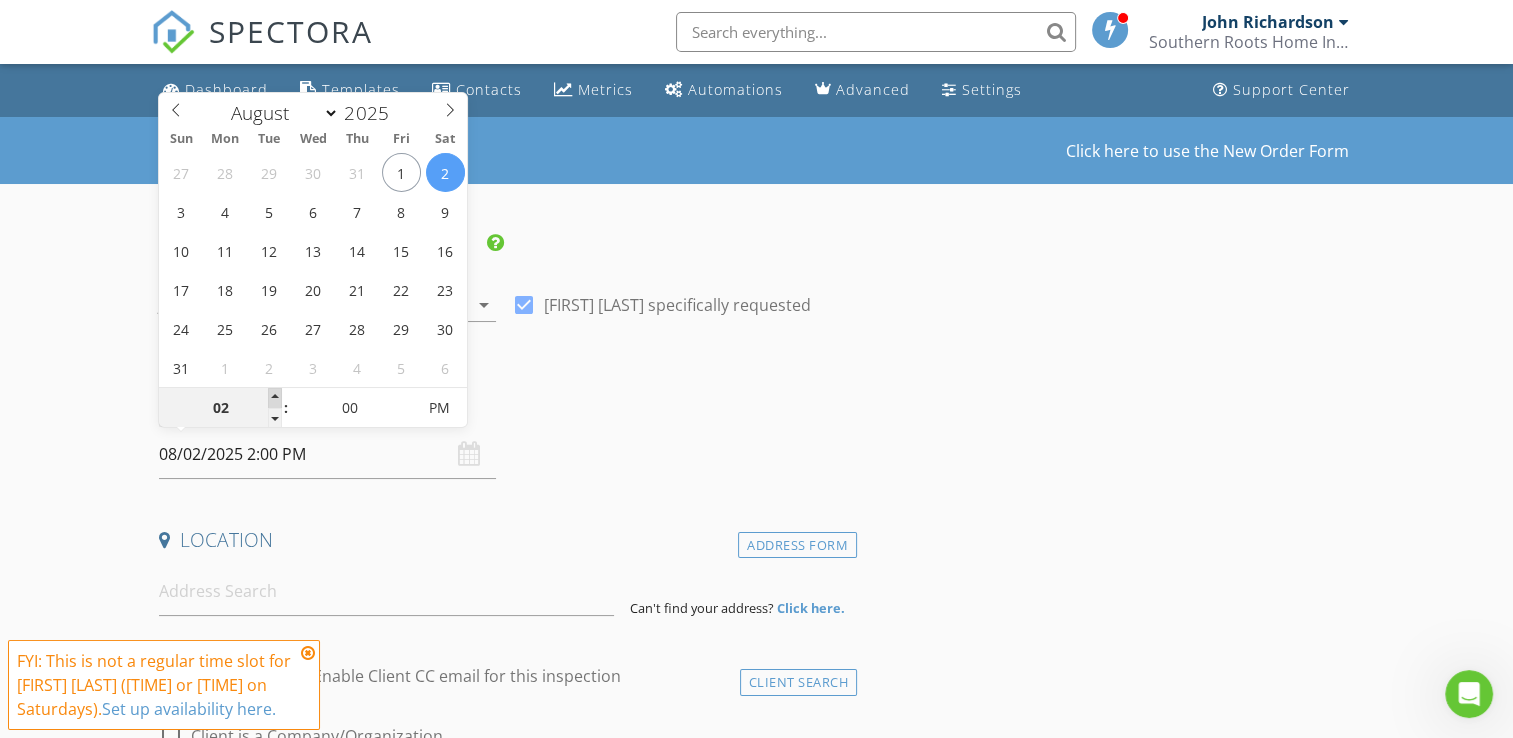 click at bounding box center (275, 398) 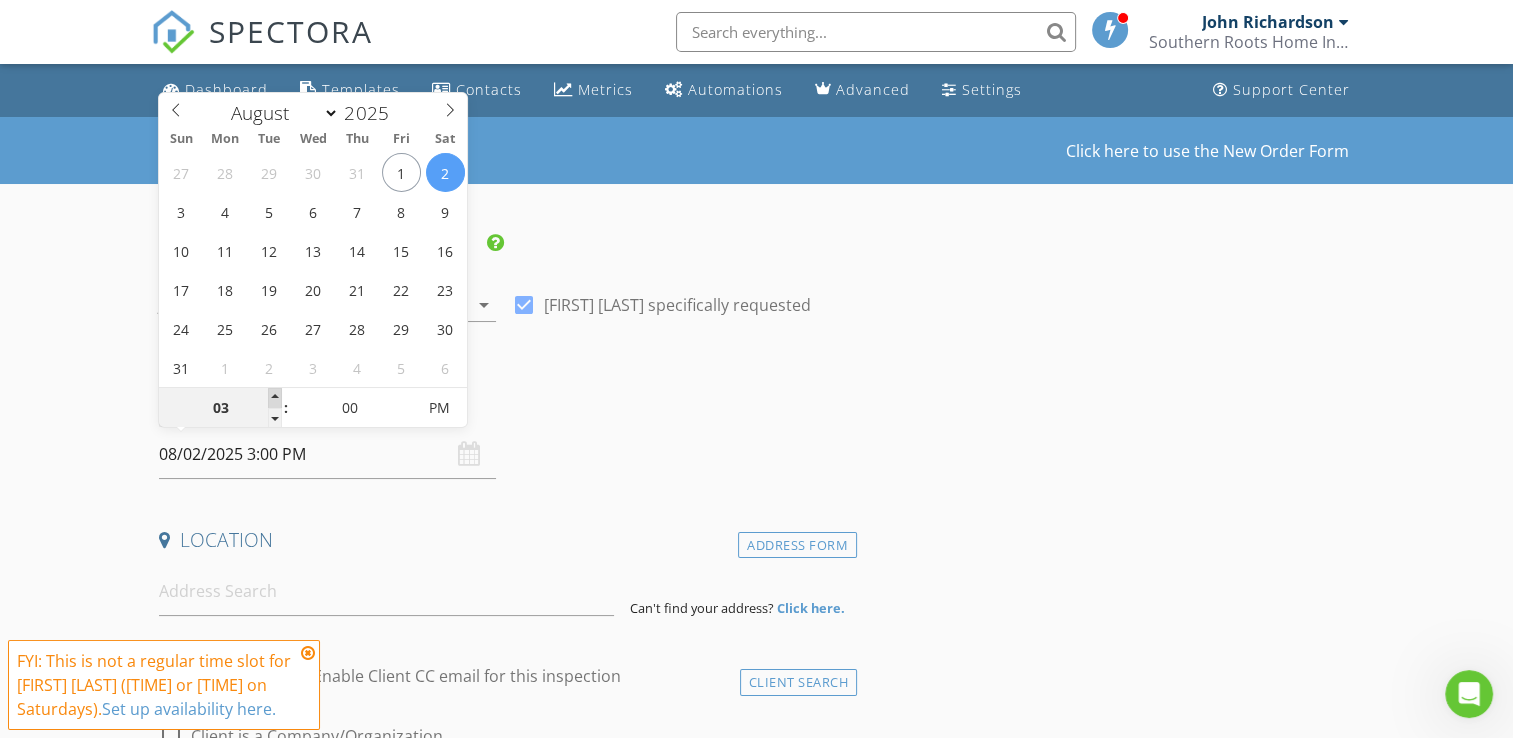 click at bounding box center [275, 398] 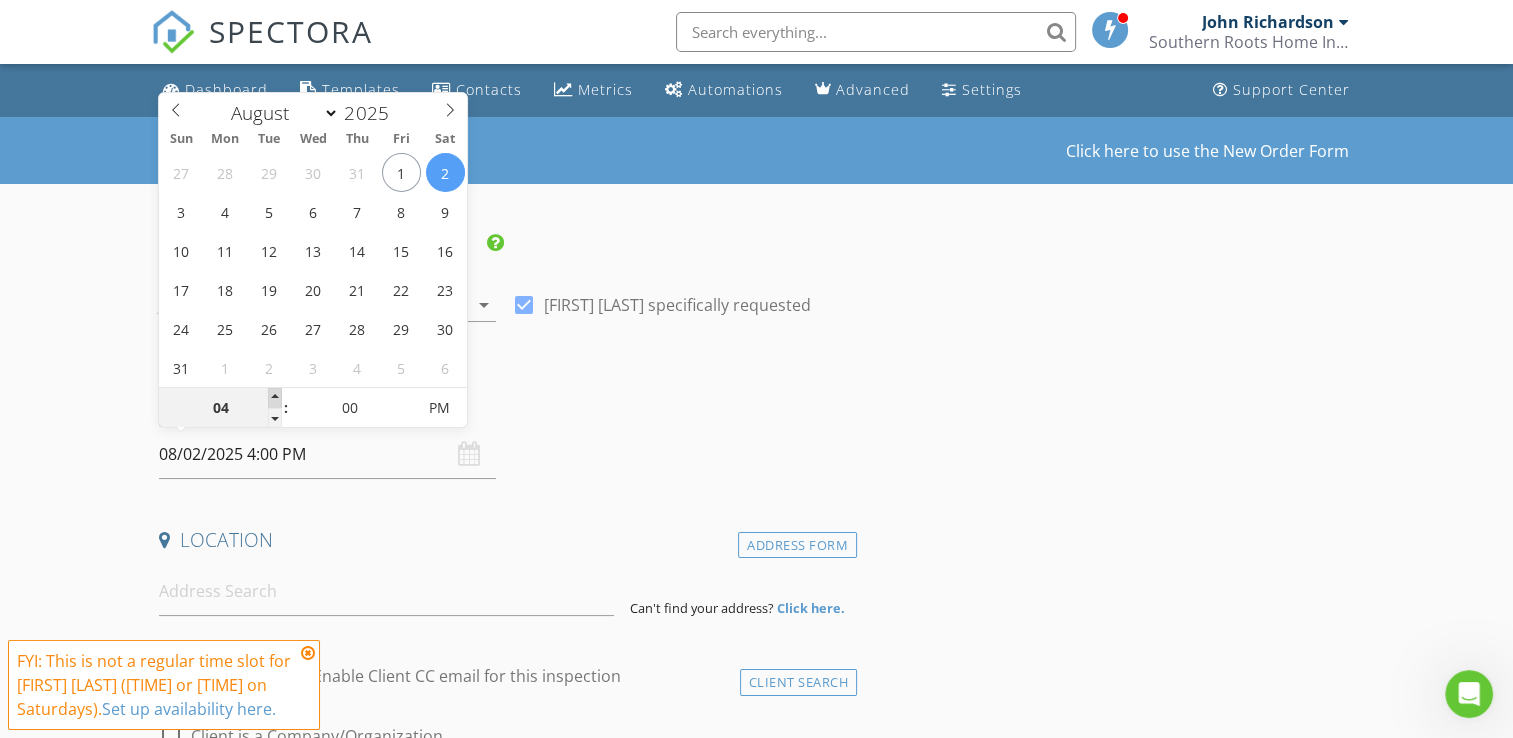 click at bounding box center (275, 398) 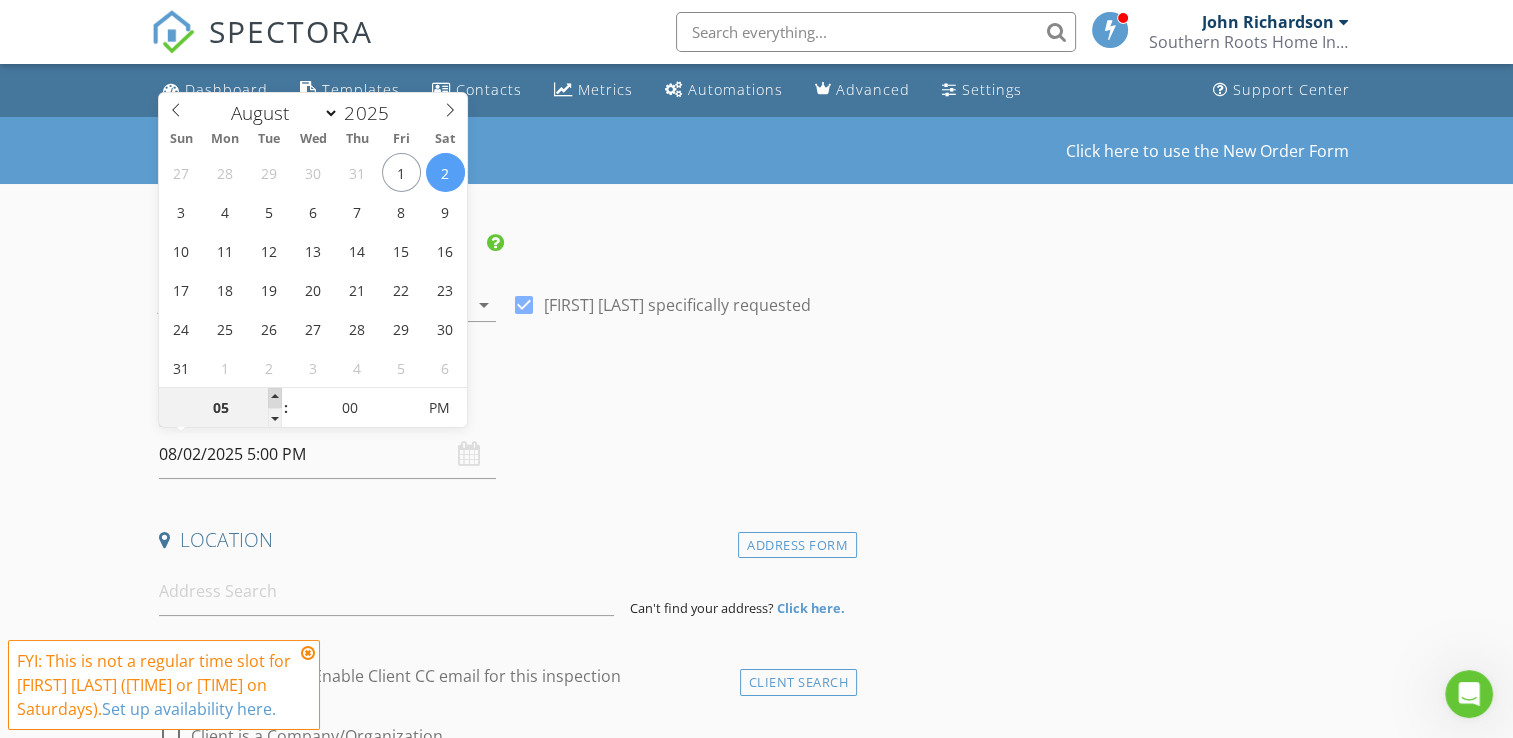 click at bounding box center (275, 398) 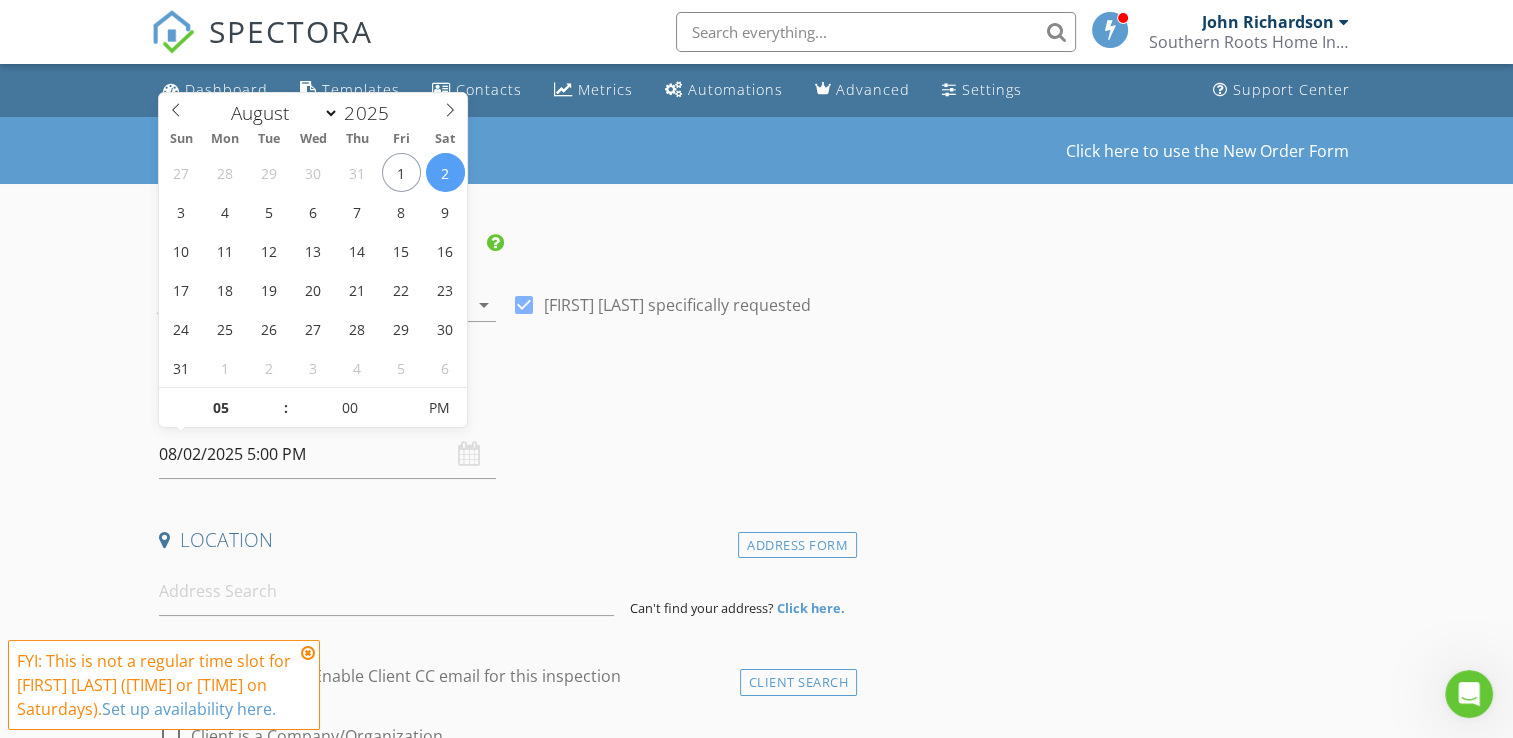 click on "Date/Time" at bounding box center [504, 403] 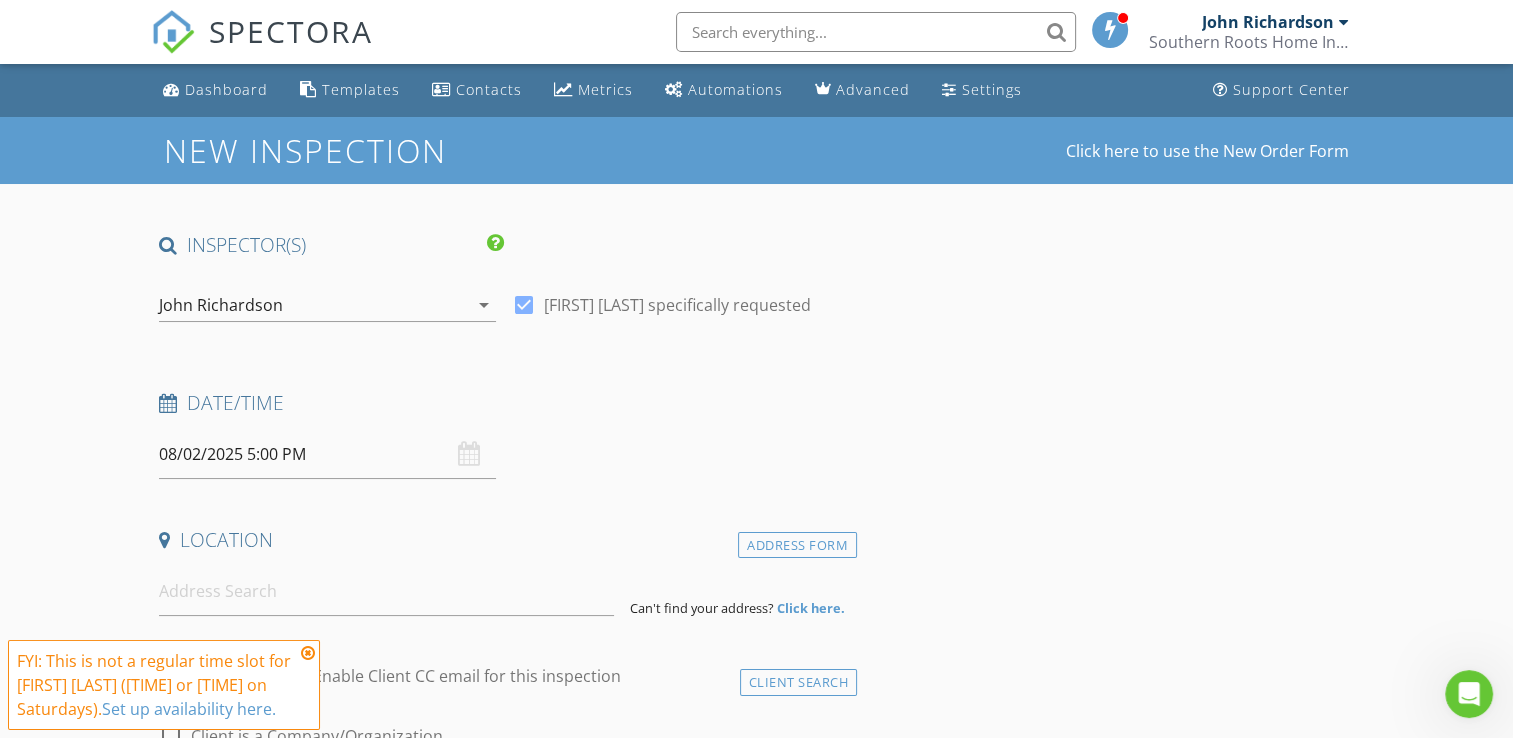 click at bounding box center (308, 653) 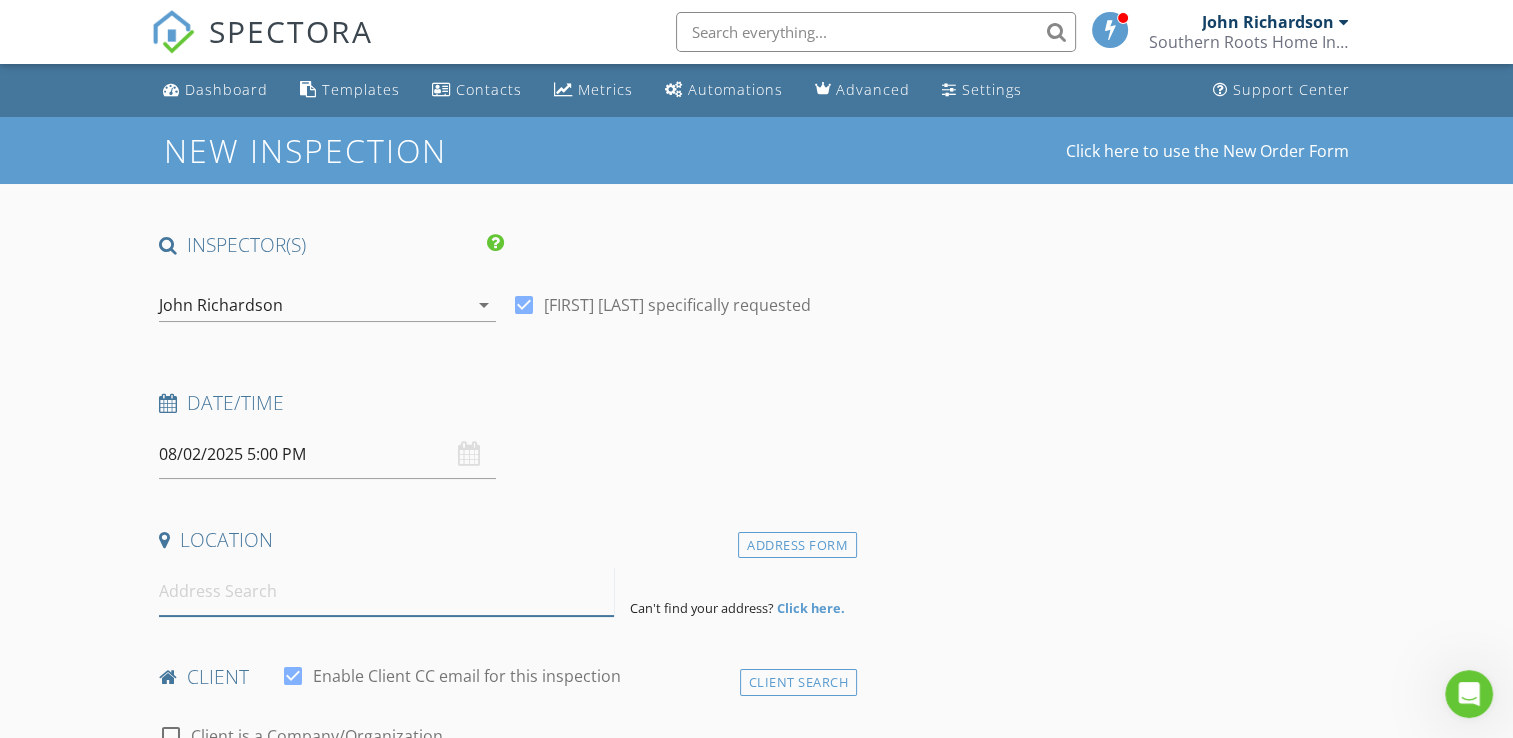 click at bounding box center (386, 591) 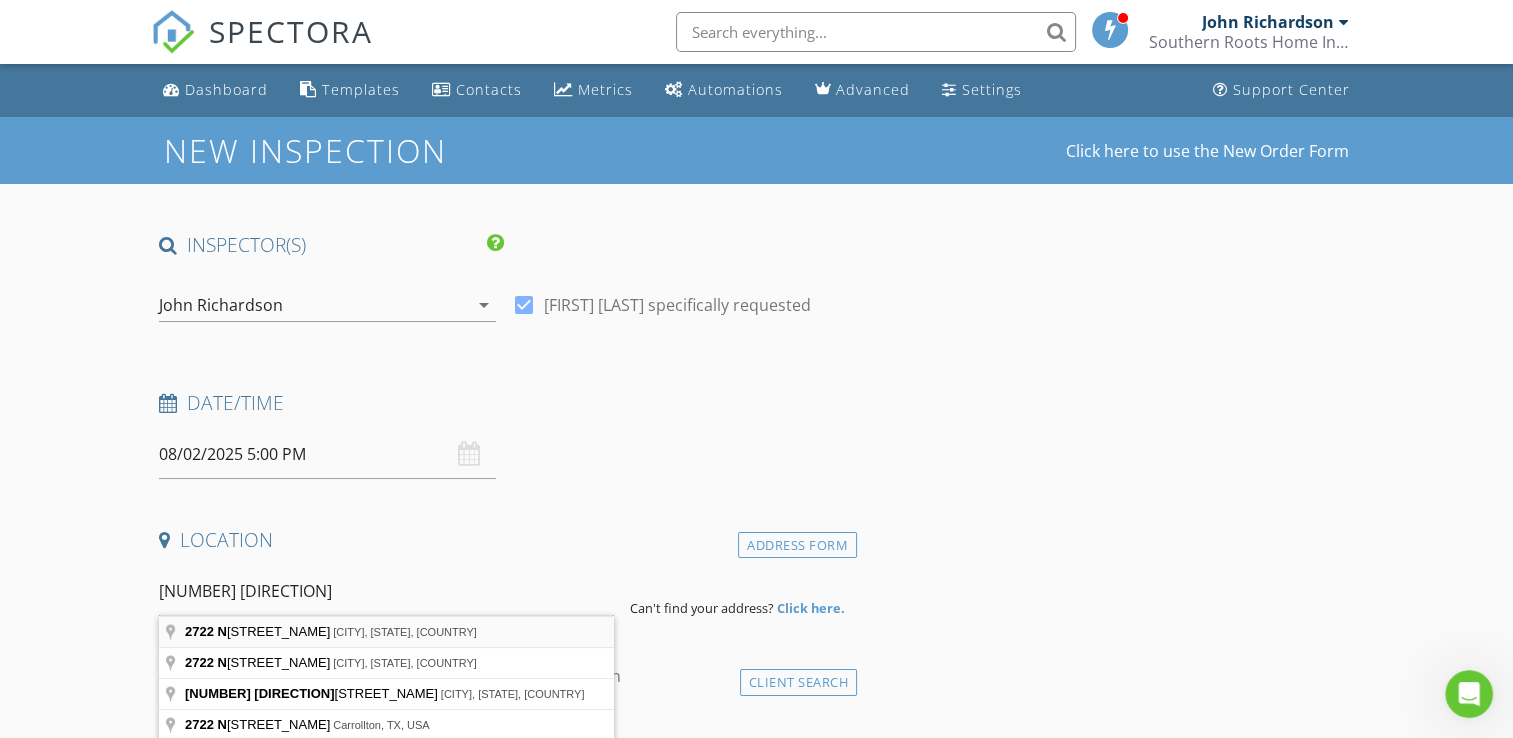 type on "2722 N Strathford Ln, Kingwood, TX, USA" 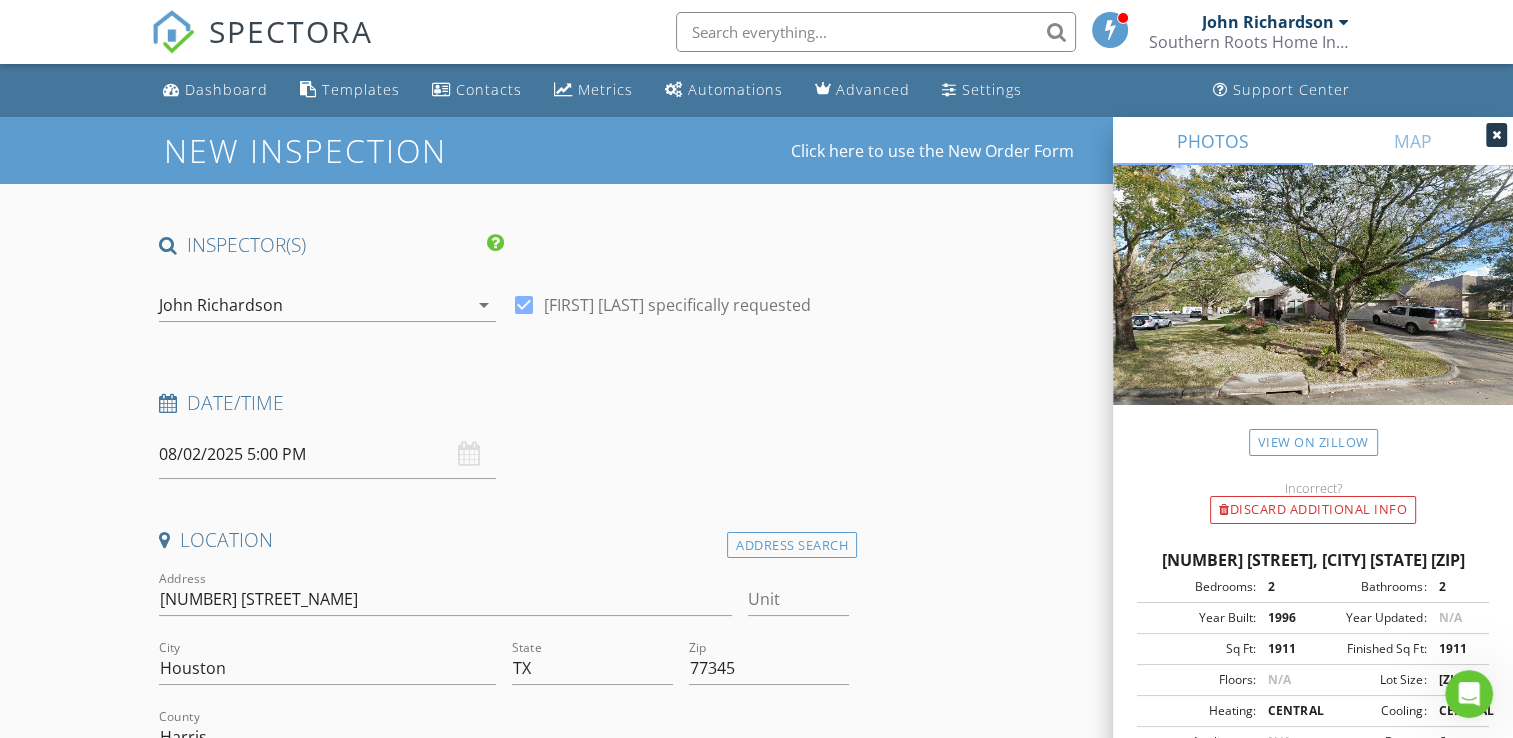 click at bounding box center [1496, 135] 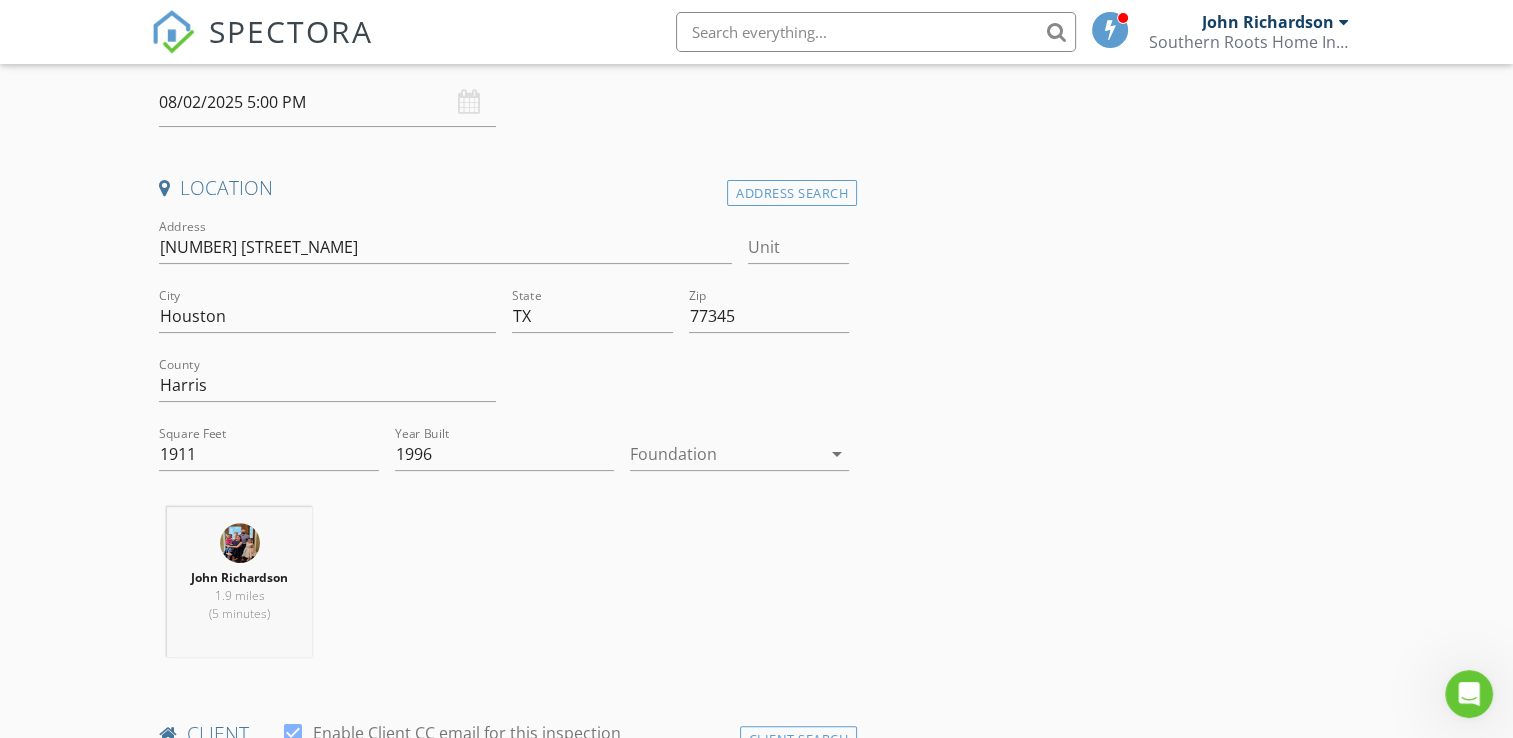 scroll, scrollTop: 389, scrollLeft: 0, axis: vertical 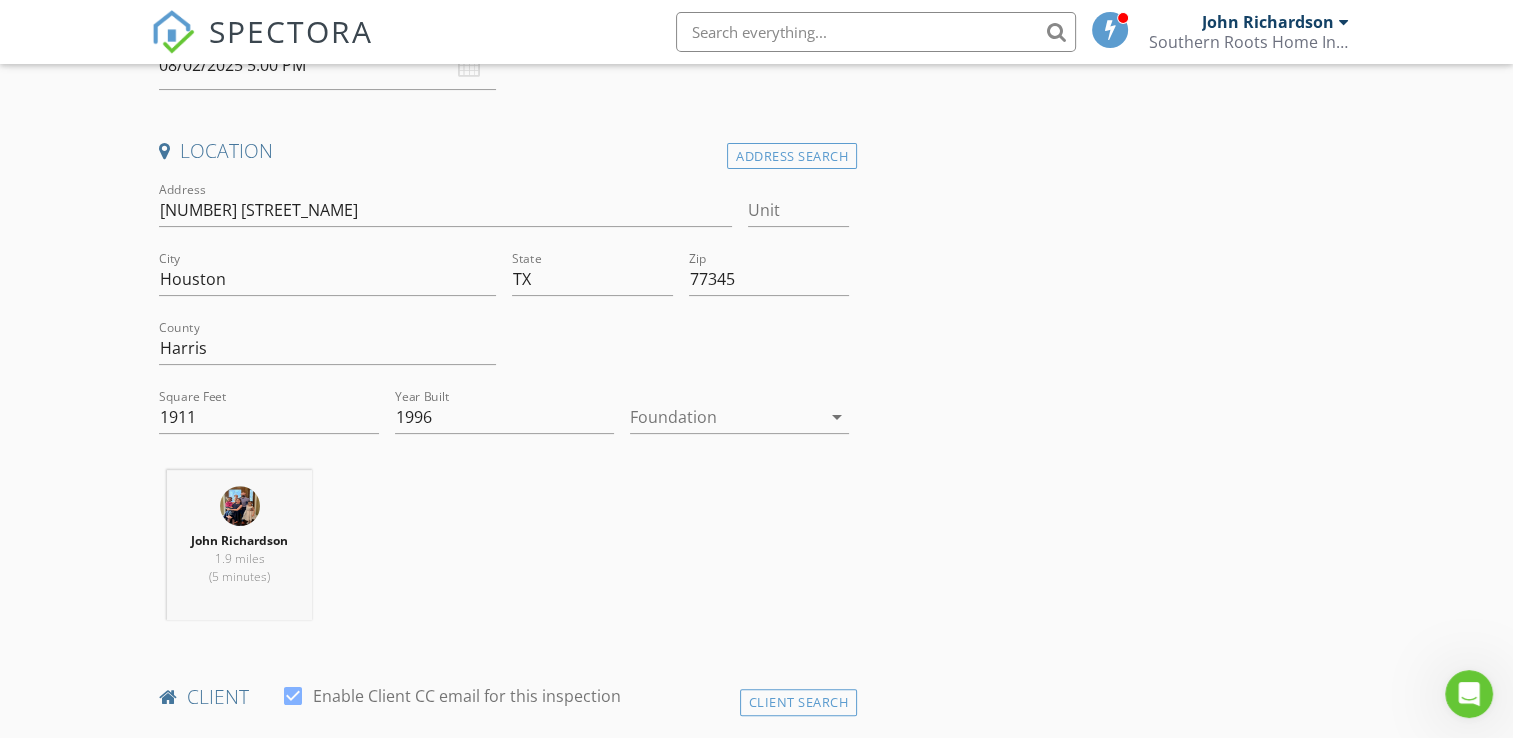 click at bounding box center [725, 417] 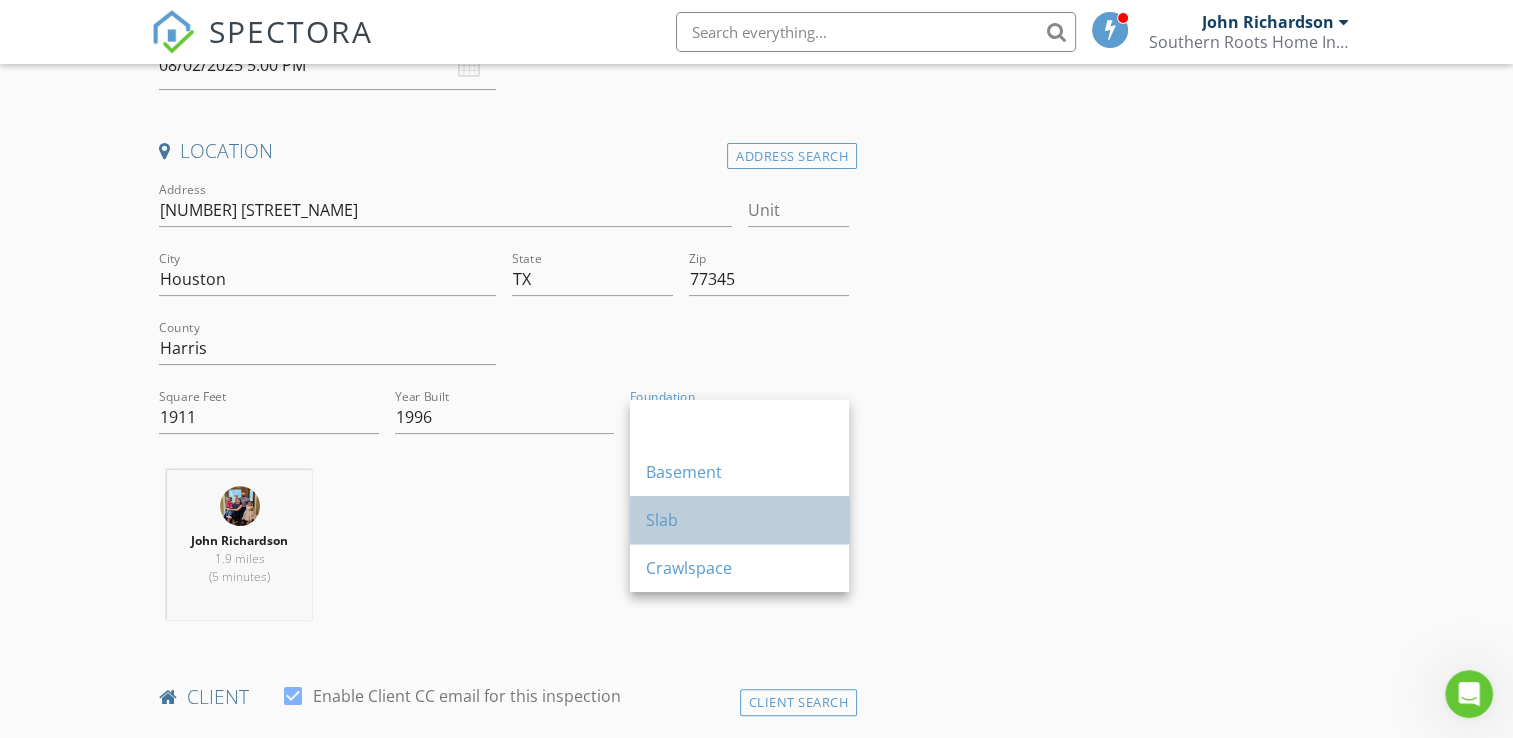 click on "Slab" at bounding box center [739, 520] 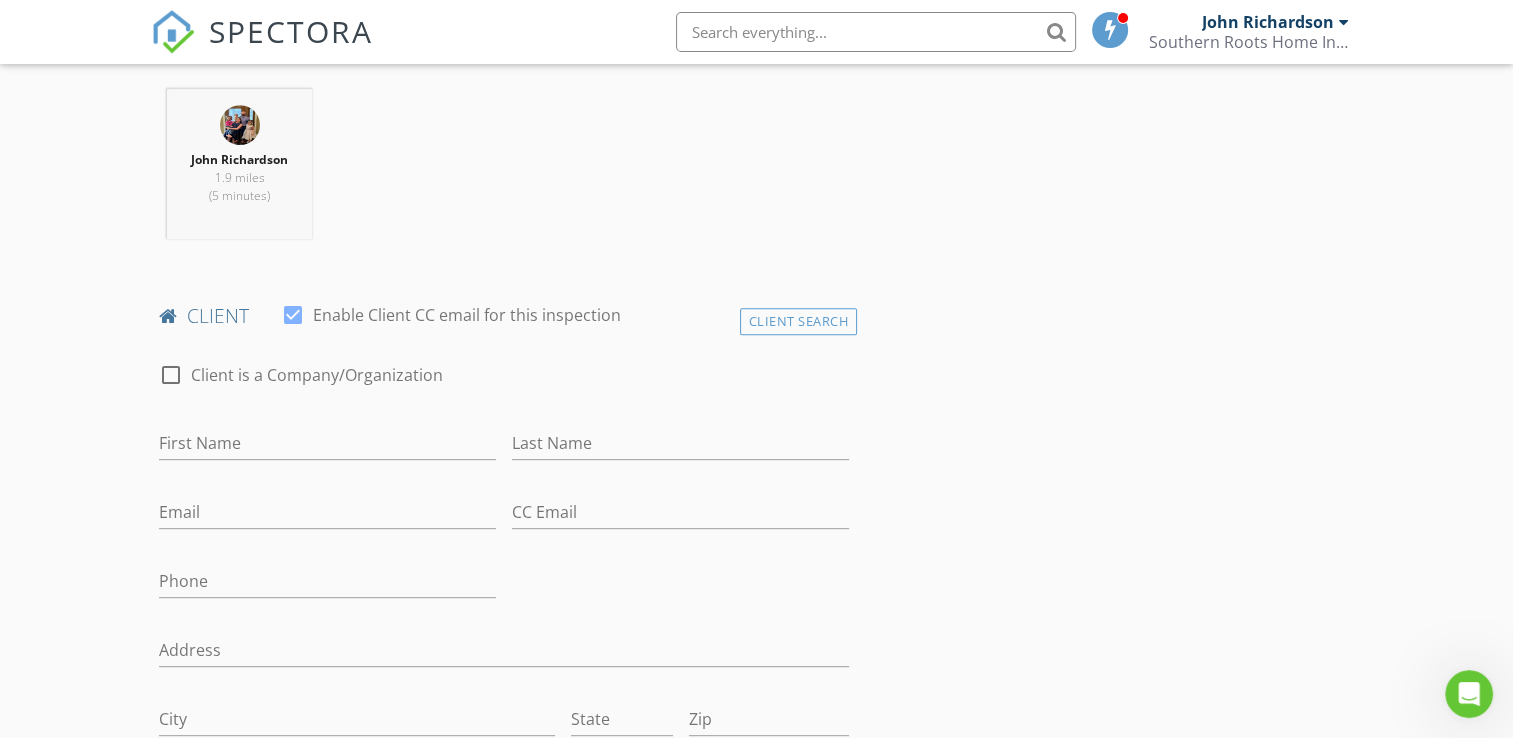 scroll, scrollTop: 791, scrollLeft: 0, axis: vertical 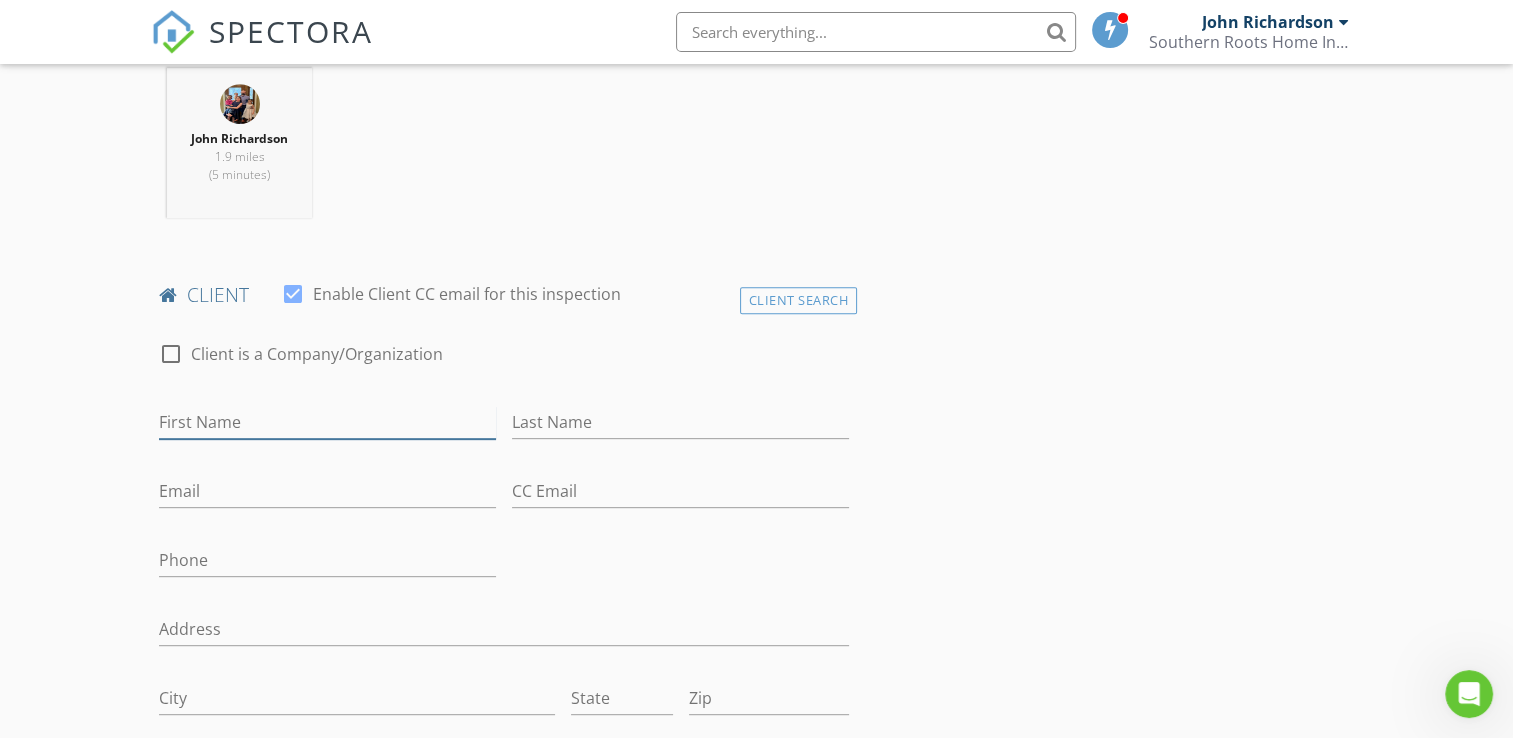 click on "First Name" at bounding box center [327, 422] 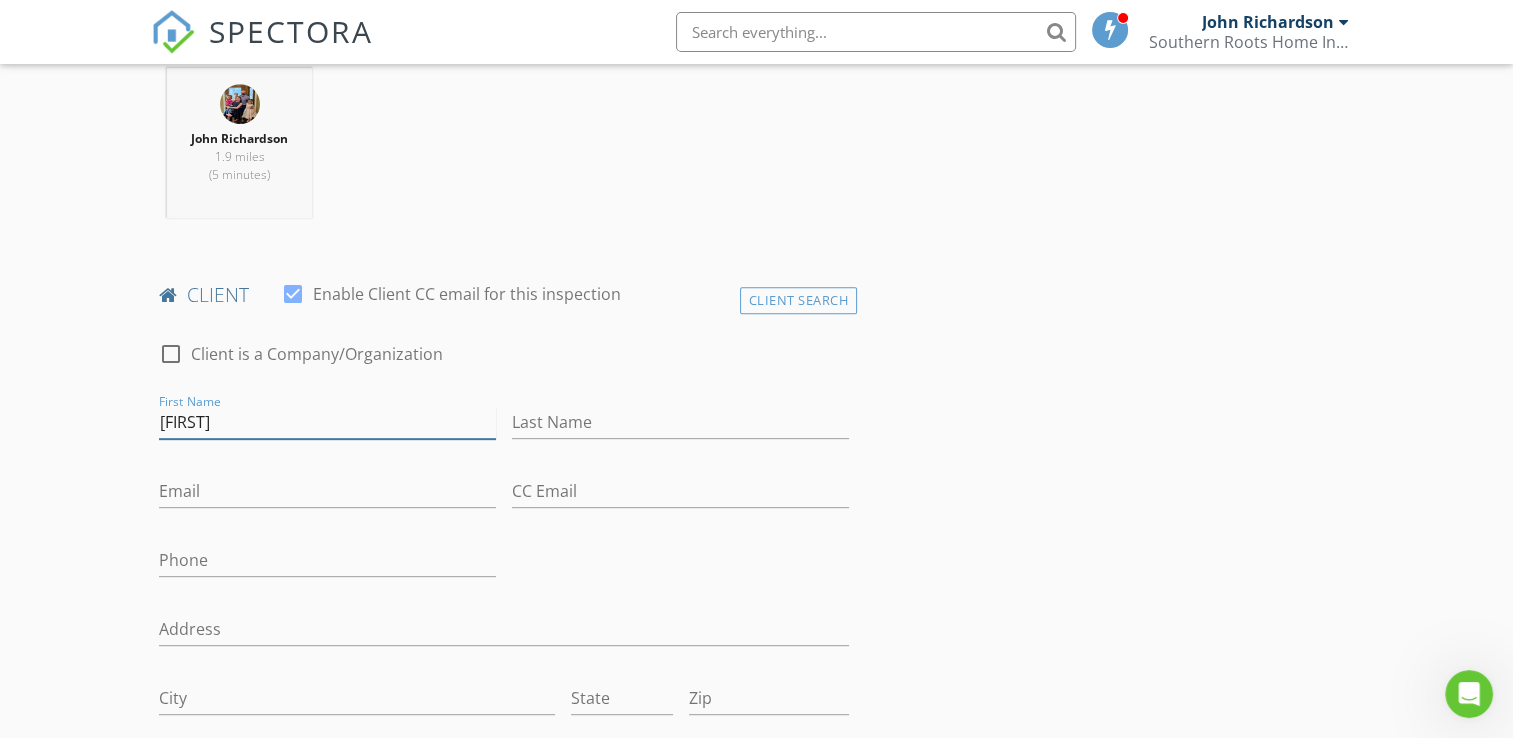type on "Fred" 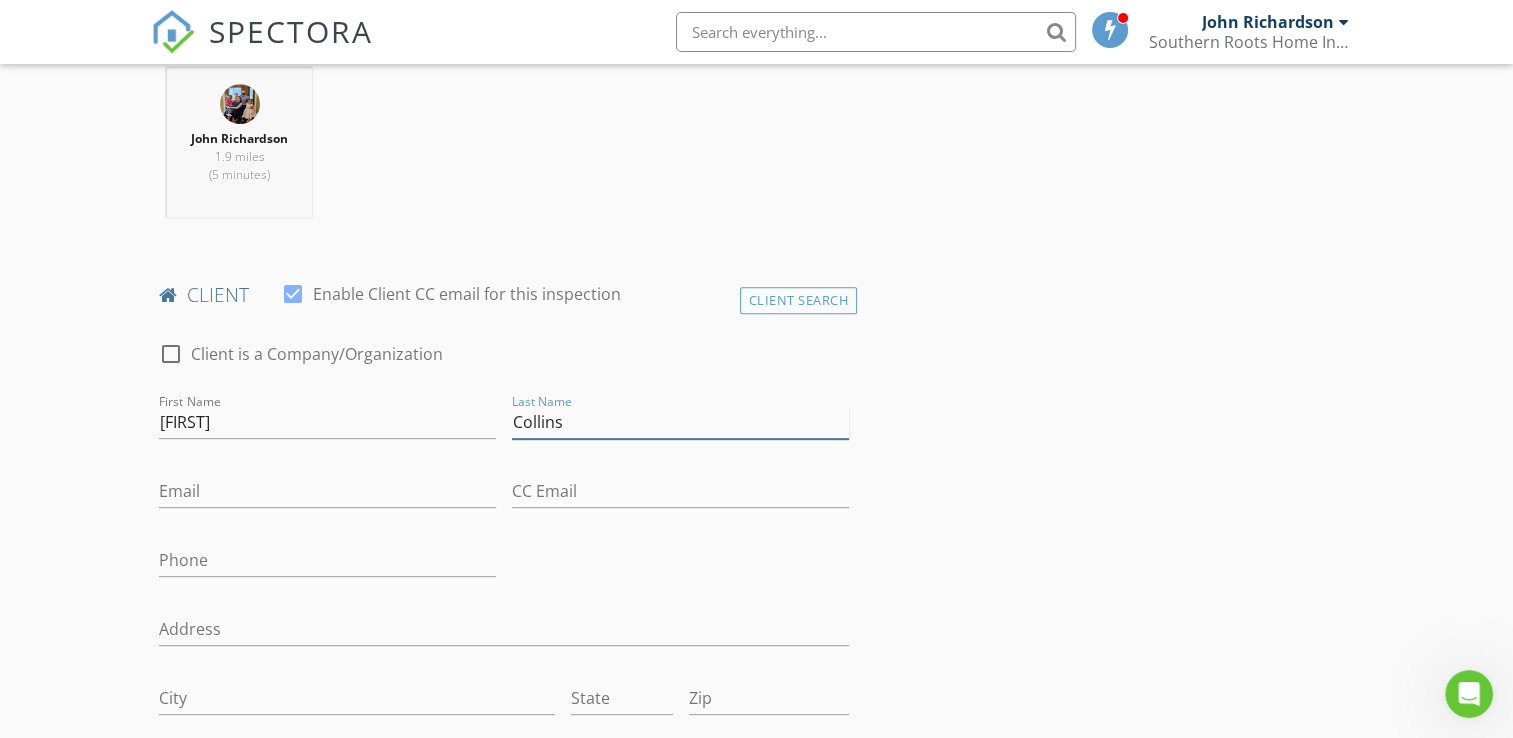 type on "Collins" 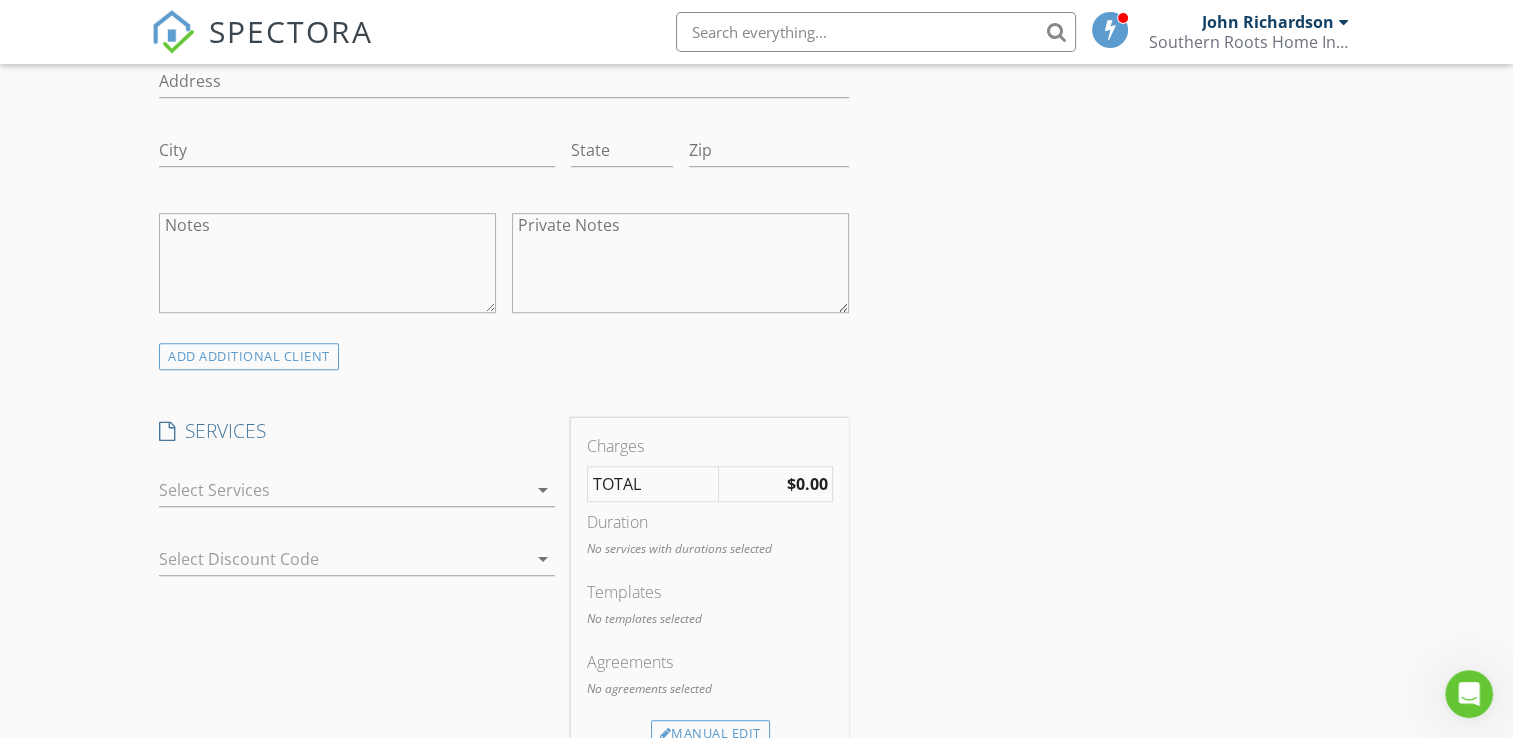 scroll, scrollTop: 1372, scrollLeft: 0, axis: vertical 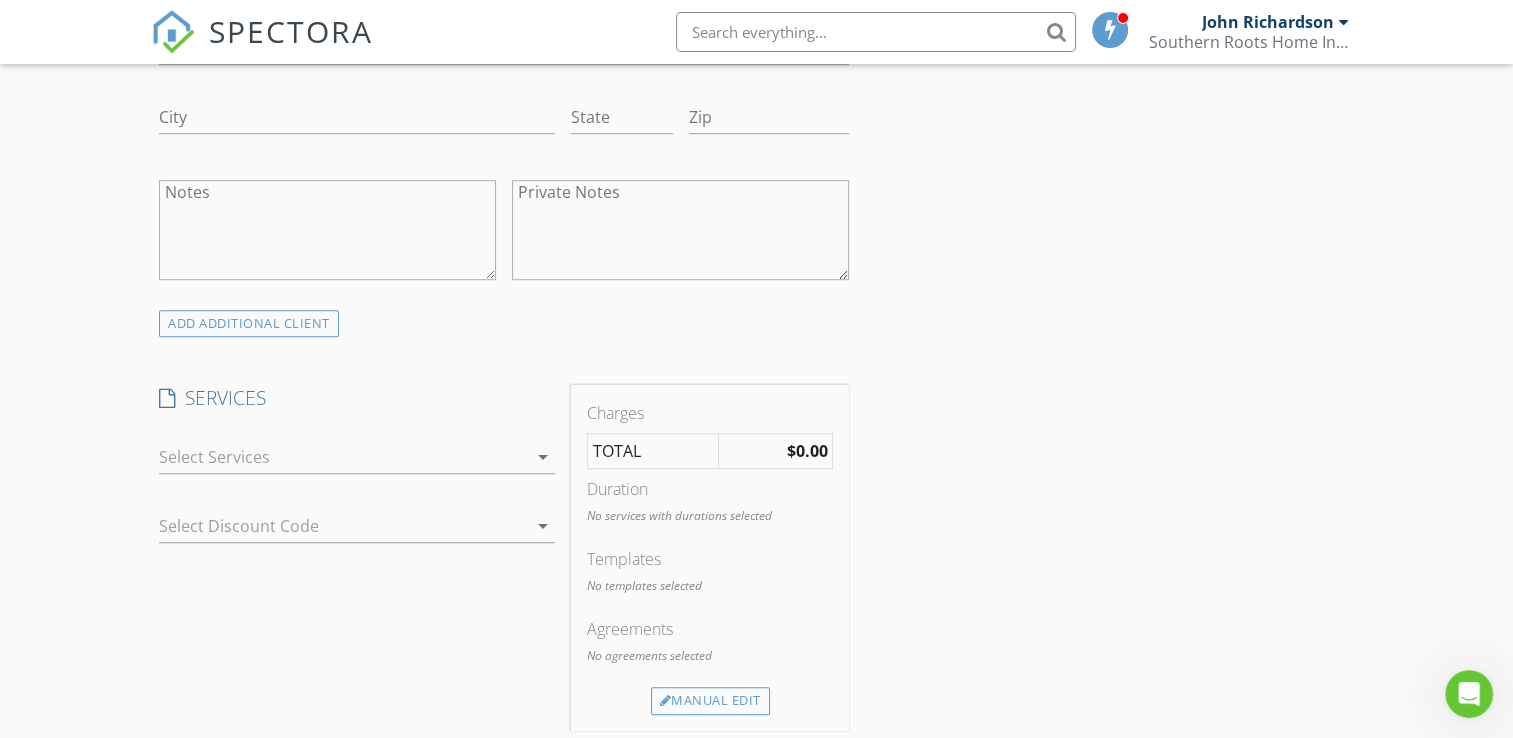 type on "hcol123@aol.com" 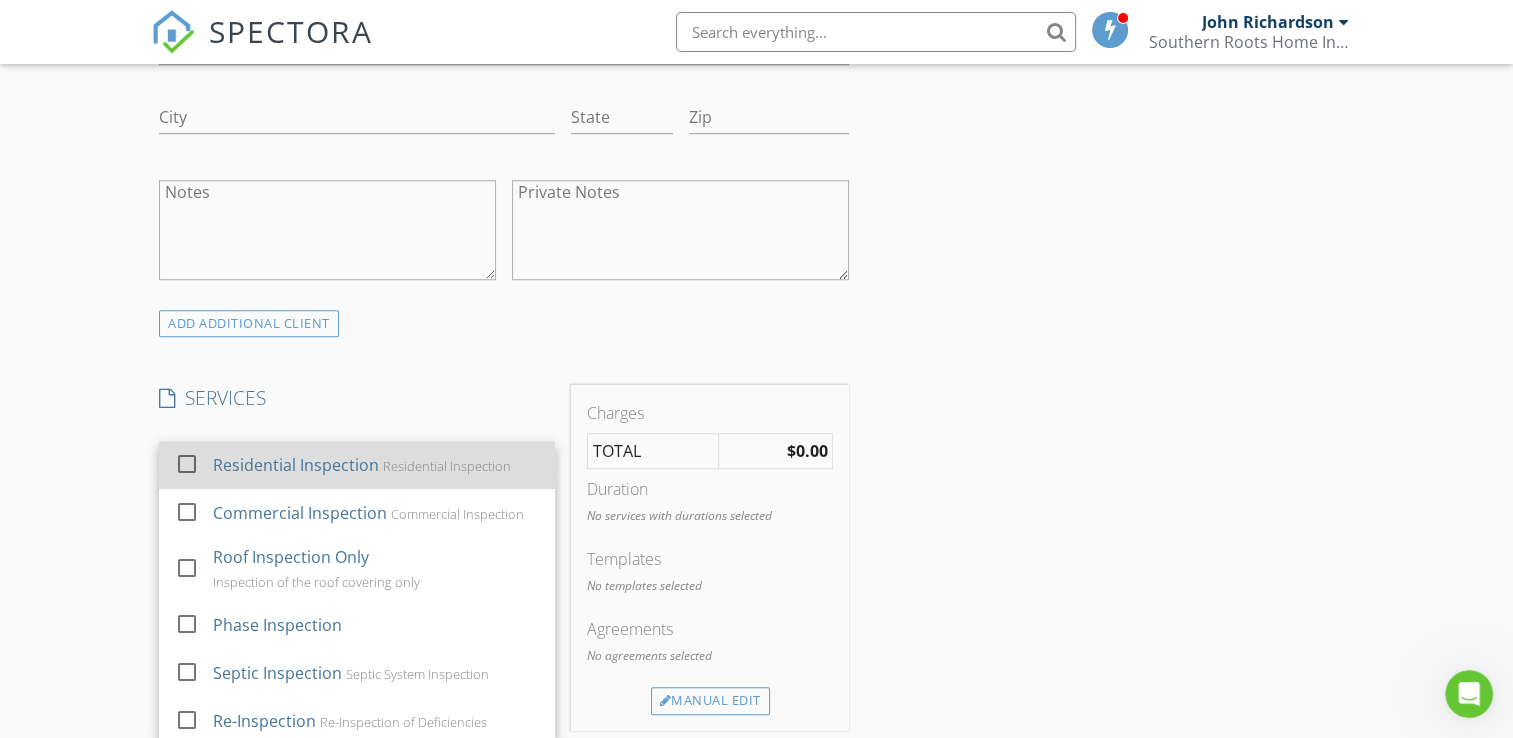 click on "Residential Inspection" at bounding box center (448, 466) 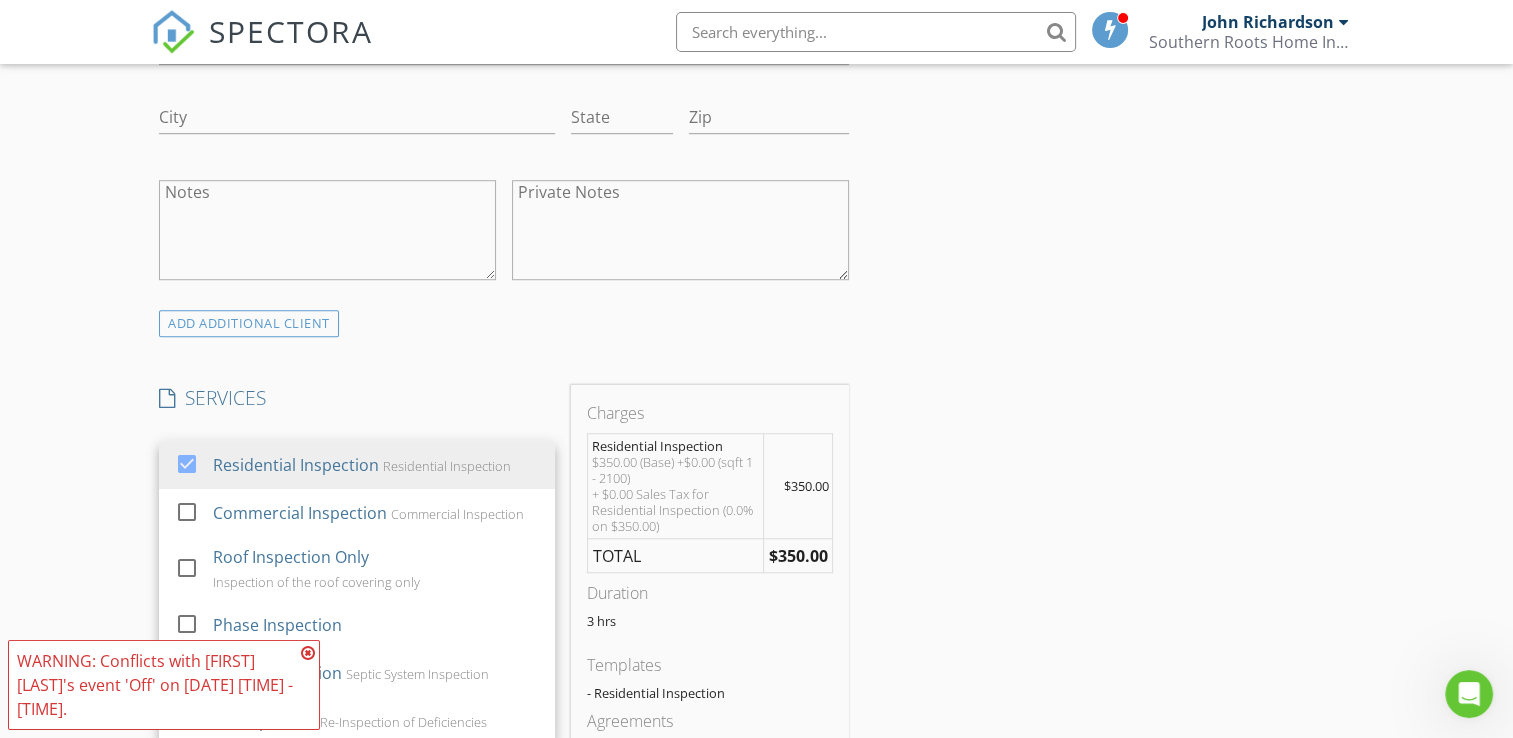 click on "INSPECTOR(S)
check_box   John Richardson   PRIMARY   check_box_outline_blank   Kristi Hart     John Richardson arrow_drop_down   check_box John Richardson specifically requested
Date/Time
08/02/2025 5:00 PM
Location
Address Search       Address 2722 N Strathford Ln   Unit   City Houston   State TX   Zip 77345   County Harris     Square Feet 1911   Year Built 1996   Foundation Slab arrow_drop_down     John Richardson     1.9 miles     (5 minutes)
client
check_box Enable Client CC email for this inspection   Client Search     check_box_outline_blank Client is a Company/Organization     First Name Fred   Last Name Collins   Email hcol123@aol.com   CC Email   Phone   Address   City   State   Zip       Notes   Private Notes
ADD ADDITIONAL client
SERVICES
check_box" at bounding box center [756, 564] 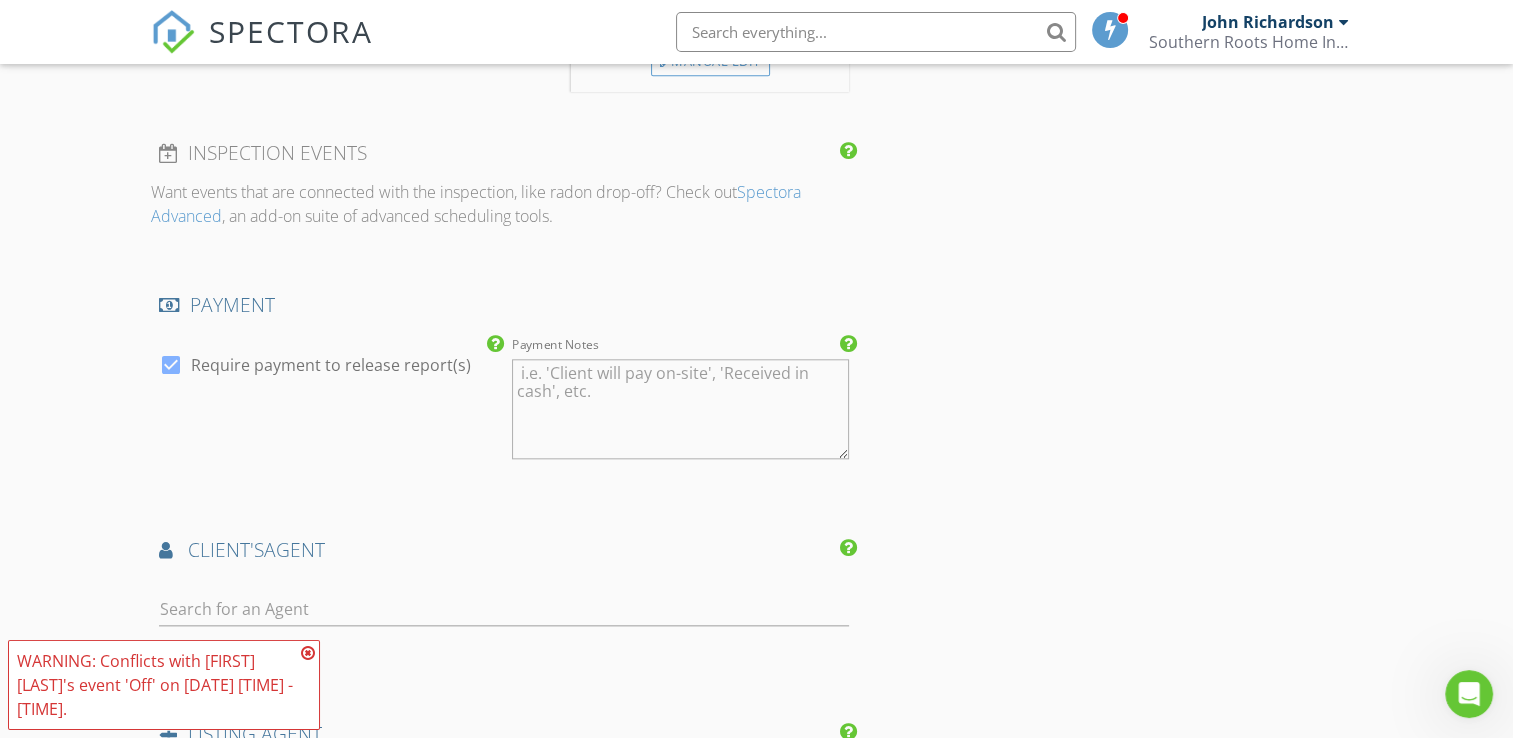 scroll, scrollTop: 2161, scrollLeft: 0, axis: vertical 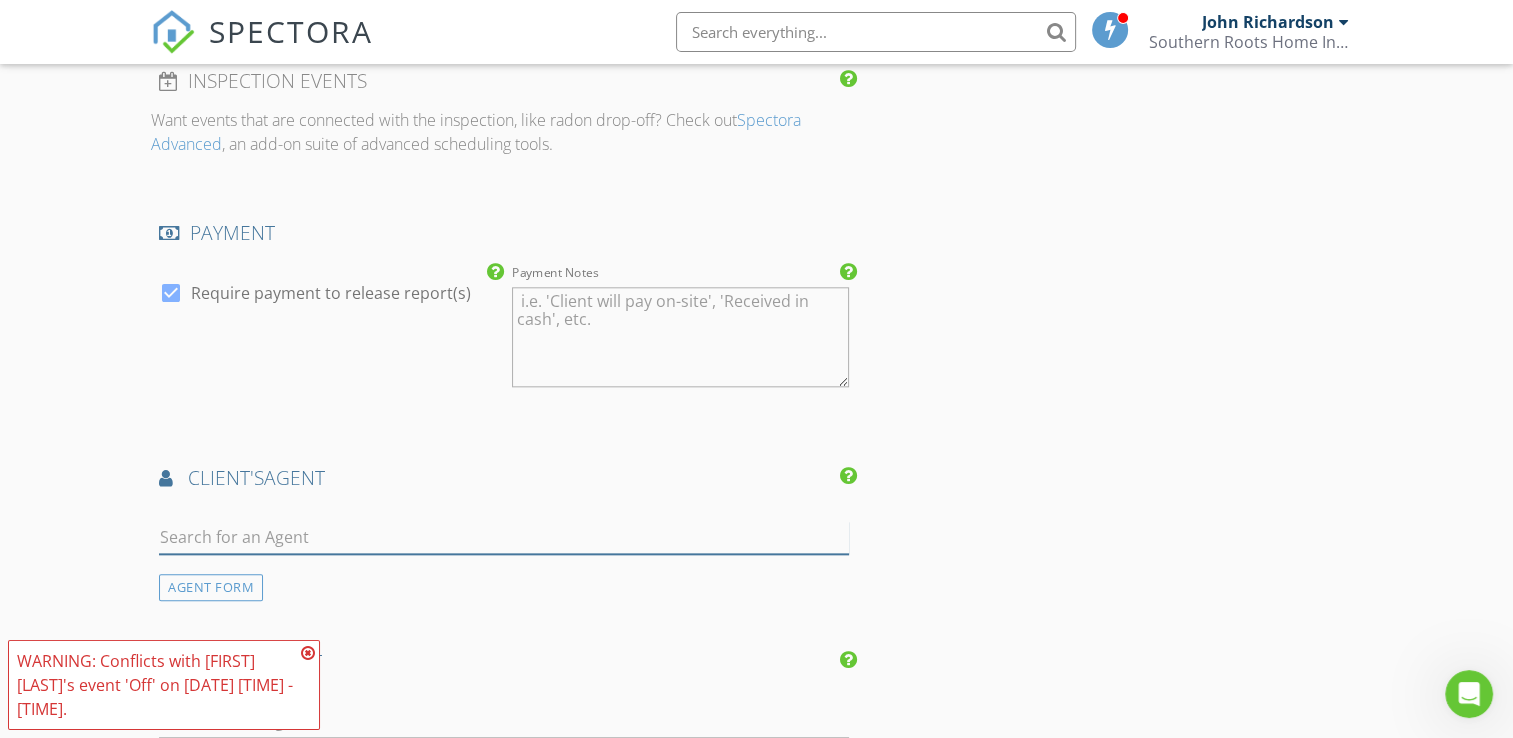 click at bounding box center (504, 537) 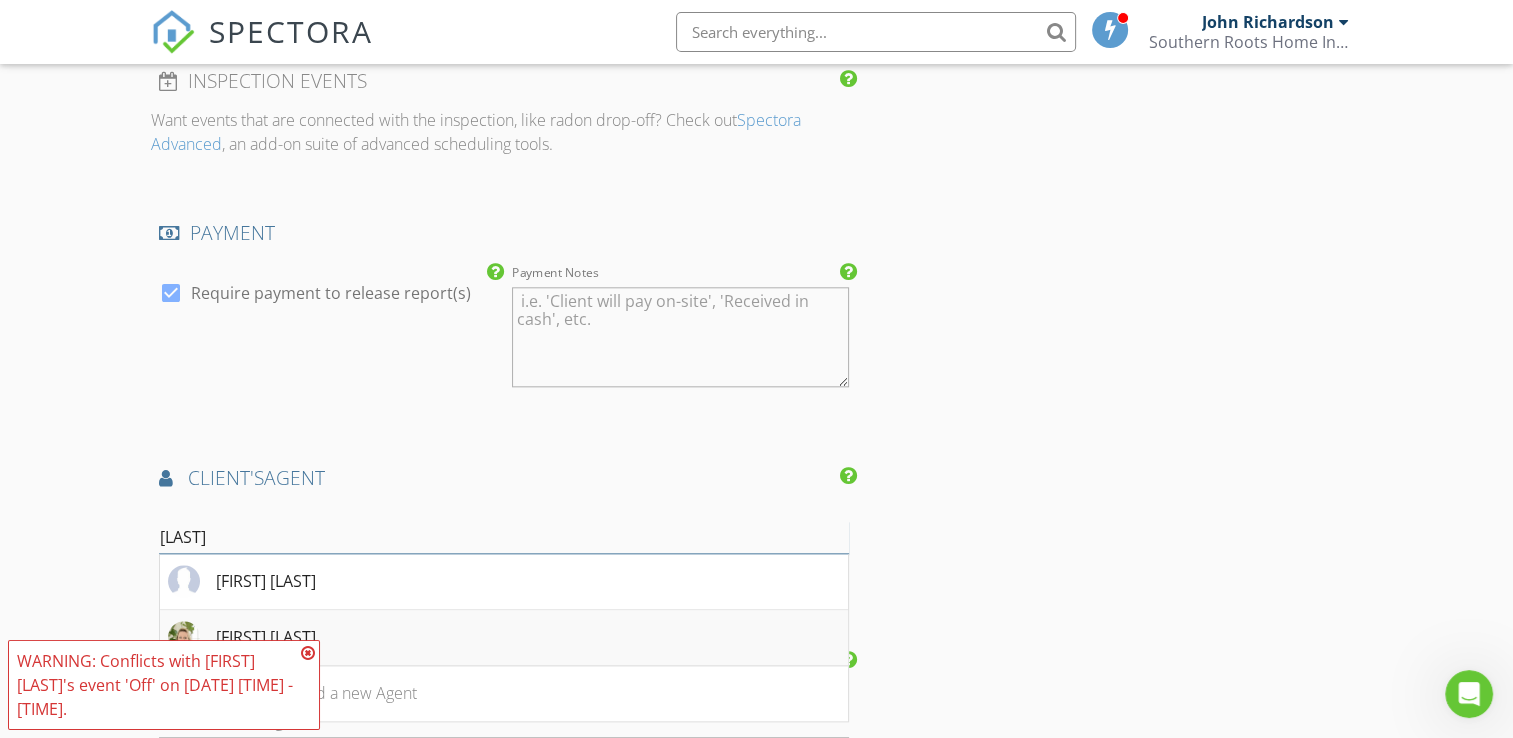 type on "Stein" 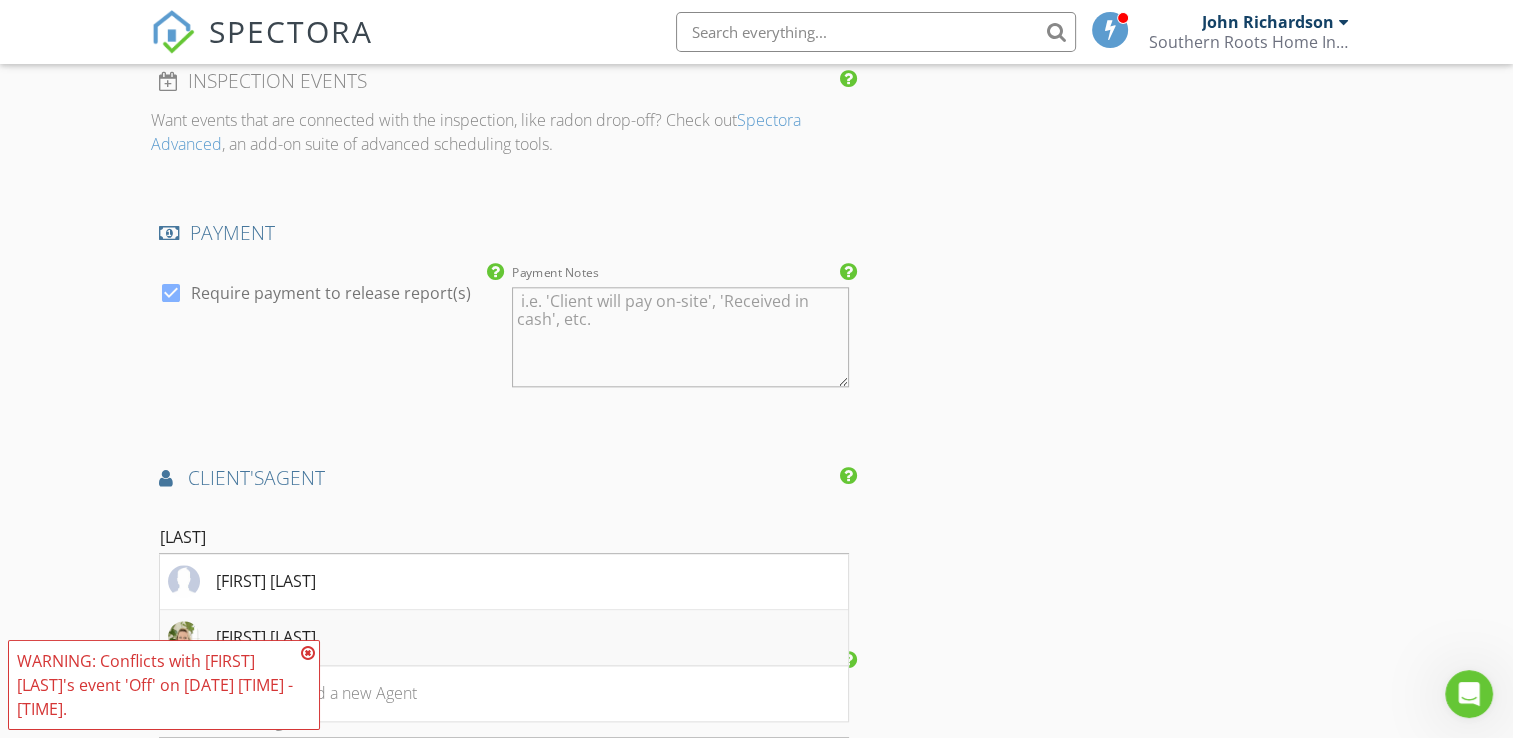 click on "Cindy Steinkamp" at bounding box center [504, 638] 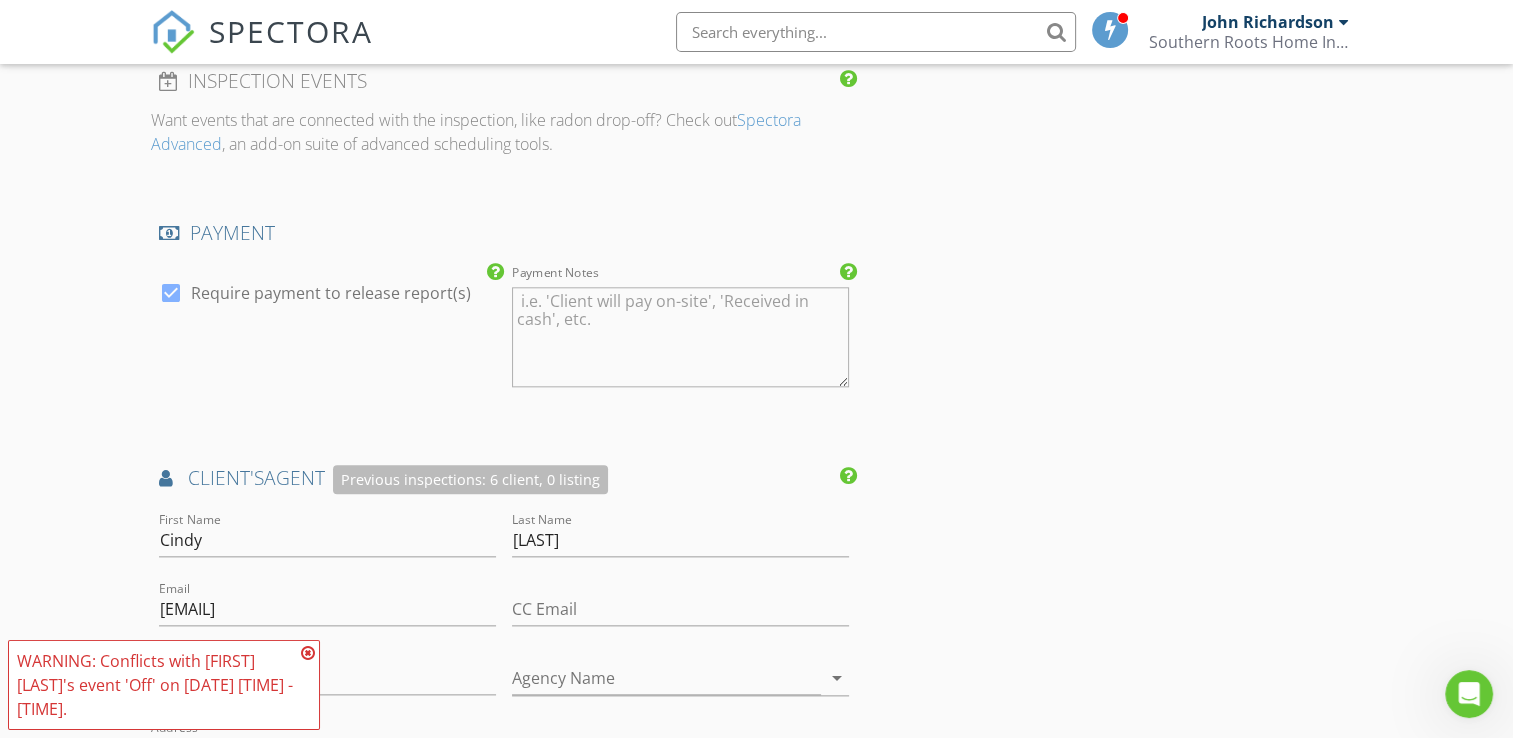 click at bounding box center (308, 653) 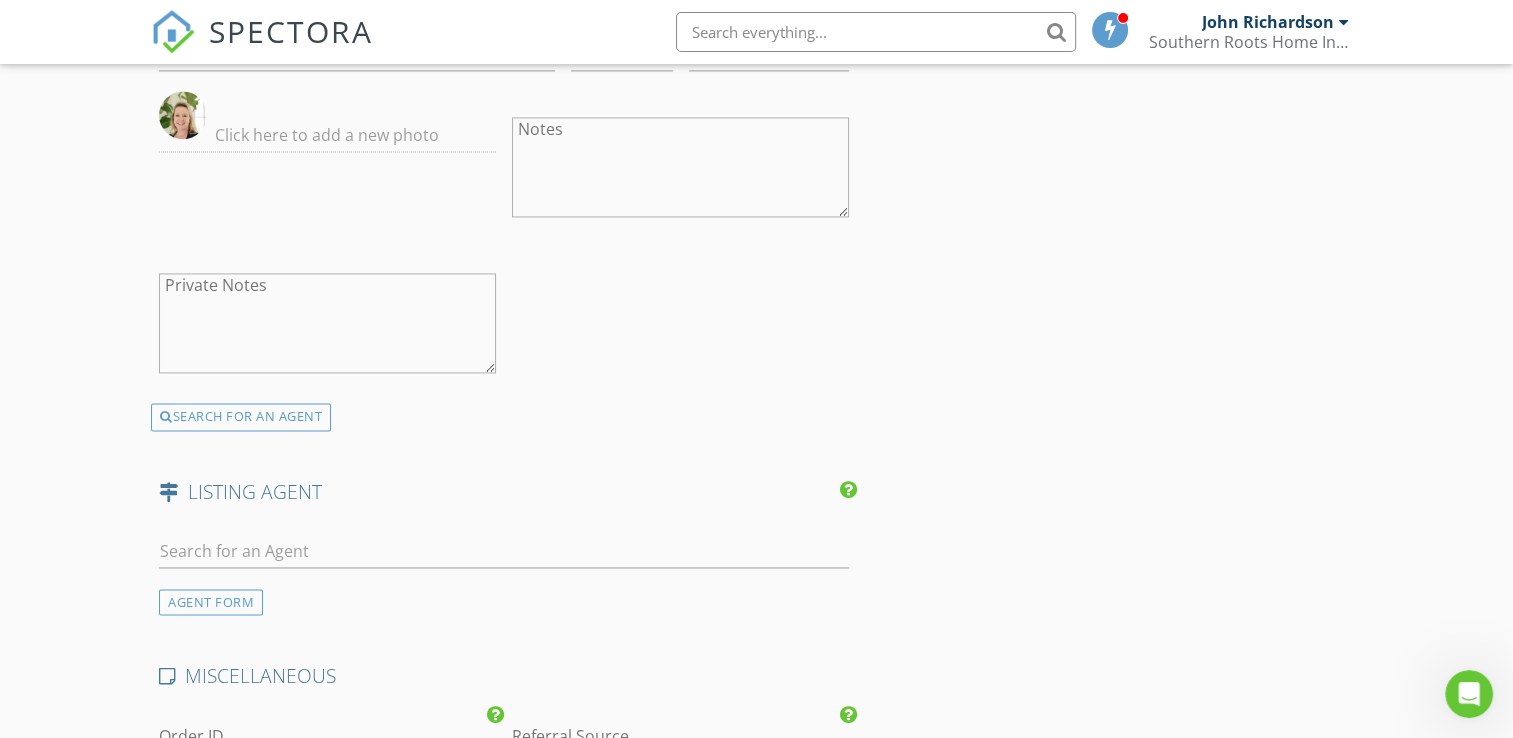 scroll, scrollTop: 3018, scrollLeft: 0, axis: vertical 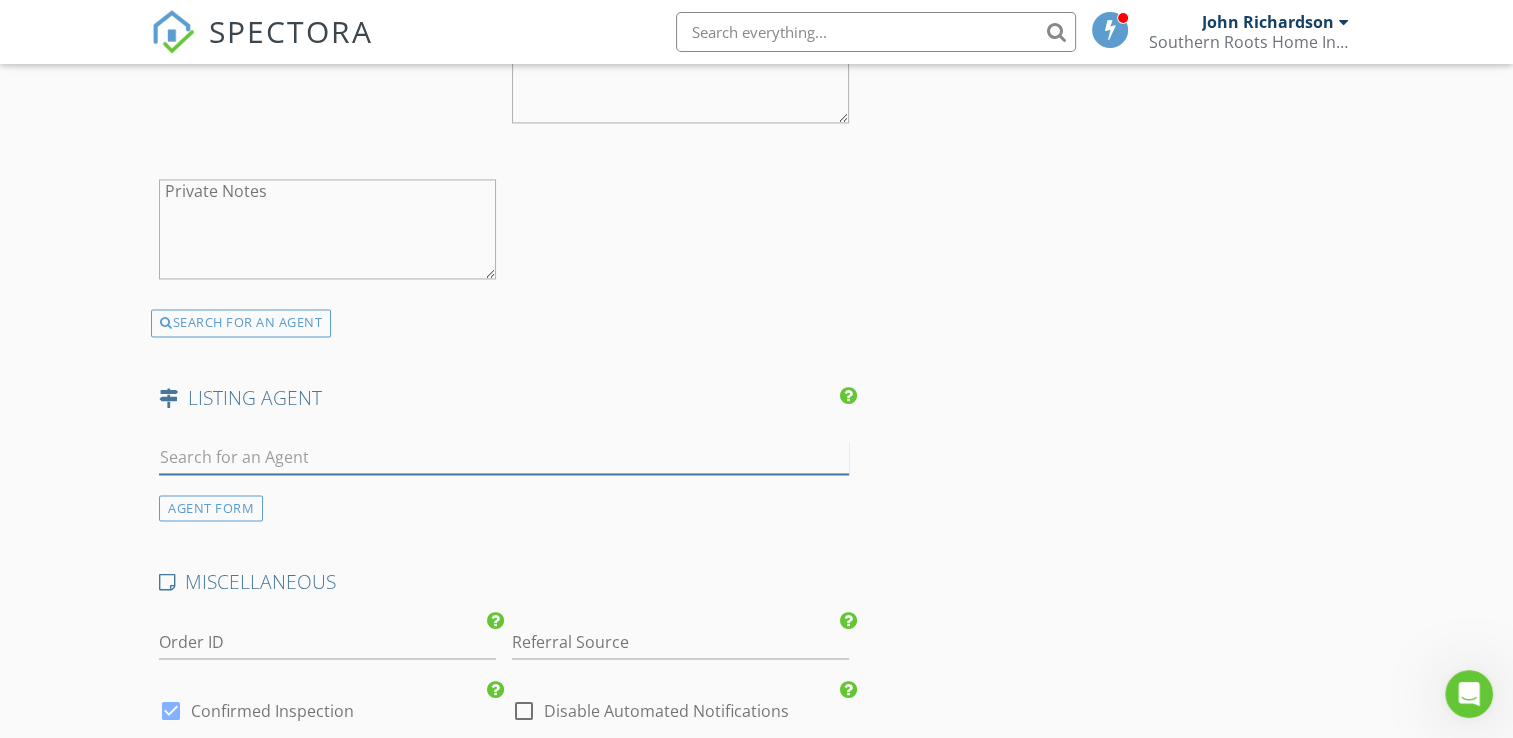 click at bounding box center (504, 457) 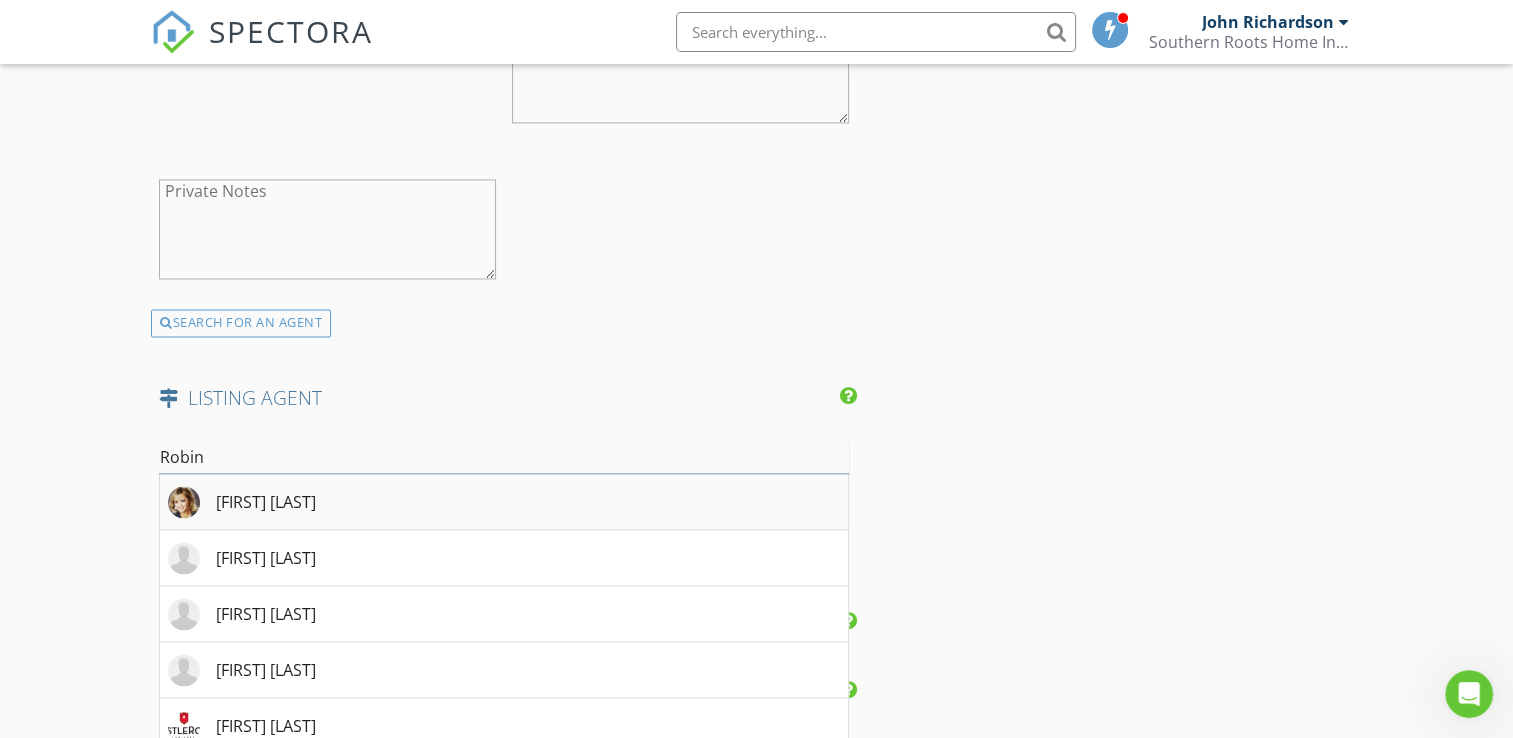 type on "Robin" 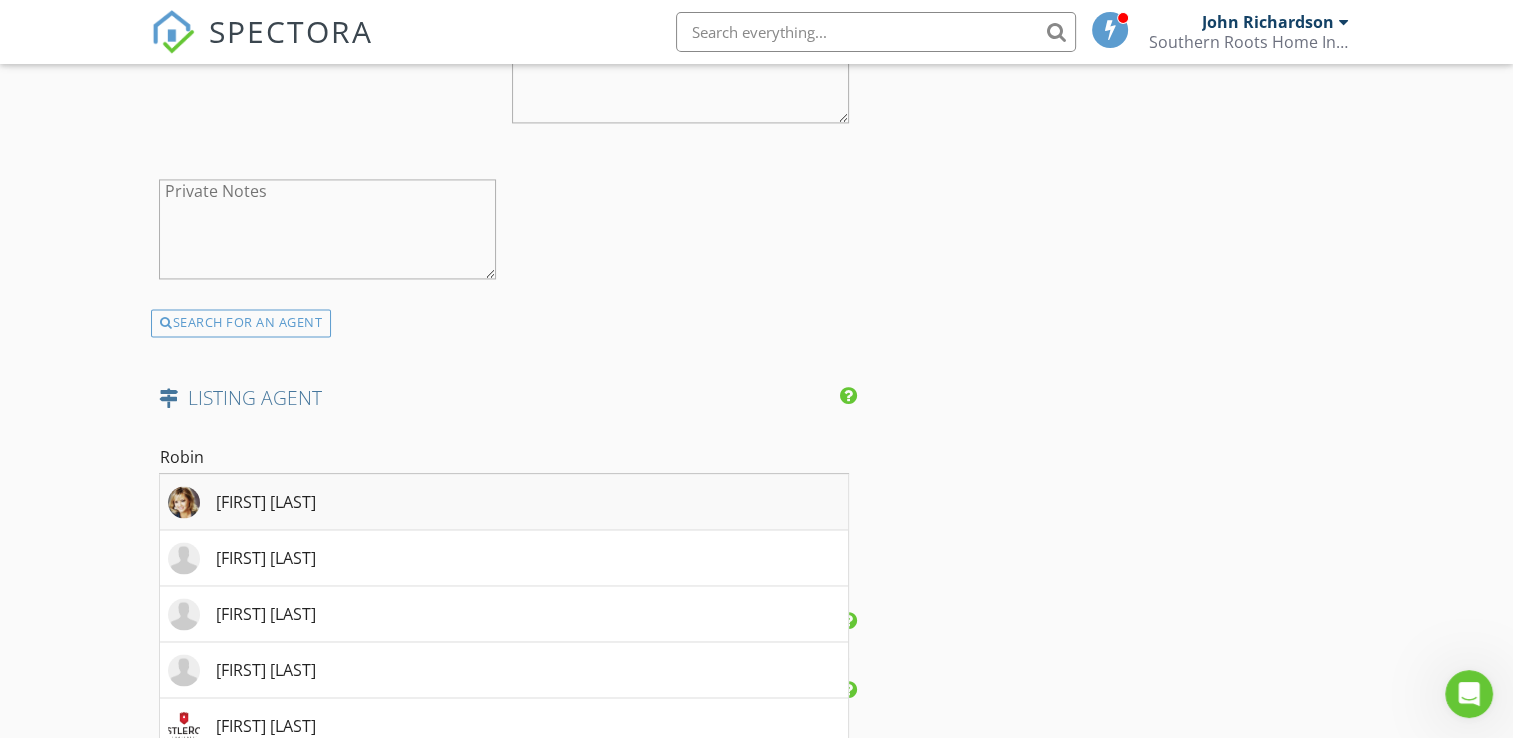click on "Robin Bailey" at bounding box center [504, 502] 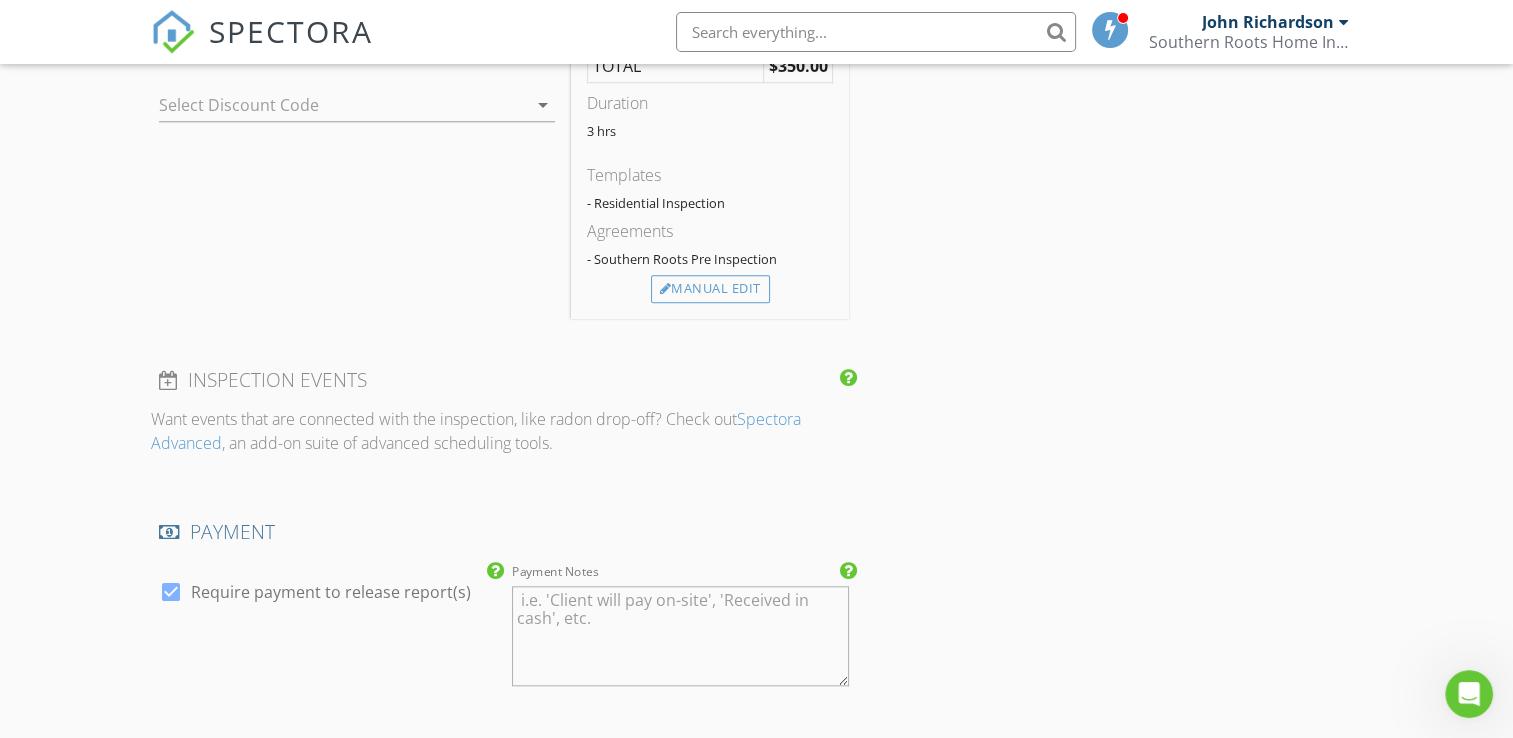 scroll, scrollTop: 1632, scrollLeft: 0, axis: vertical 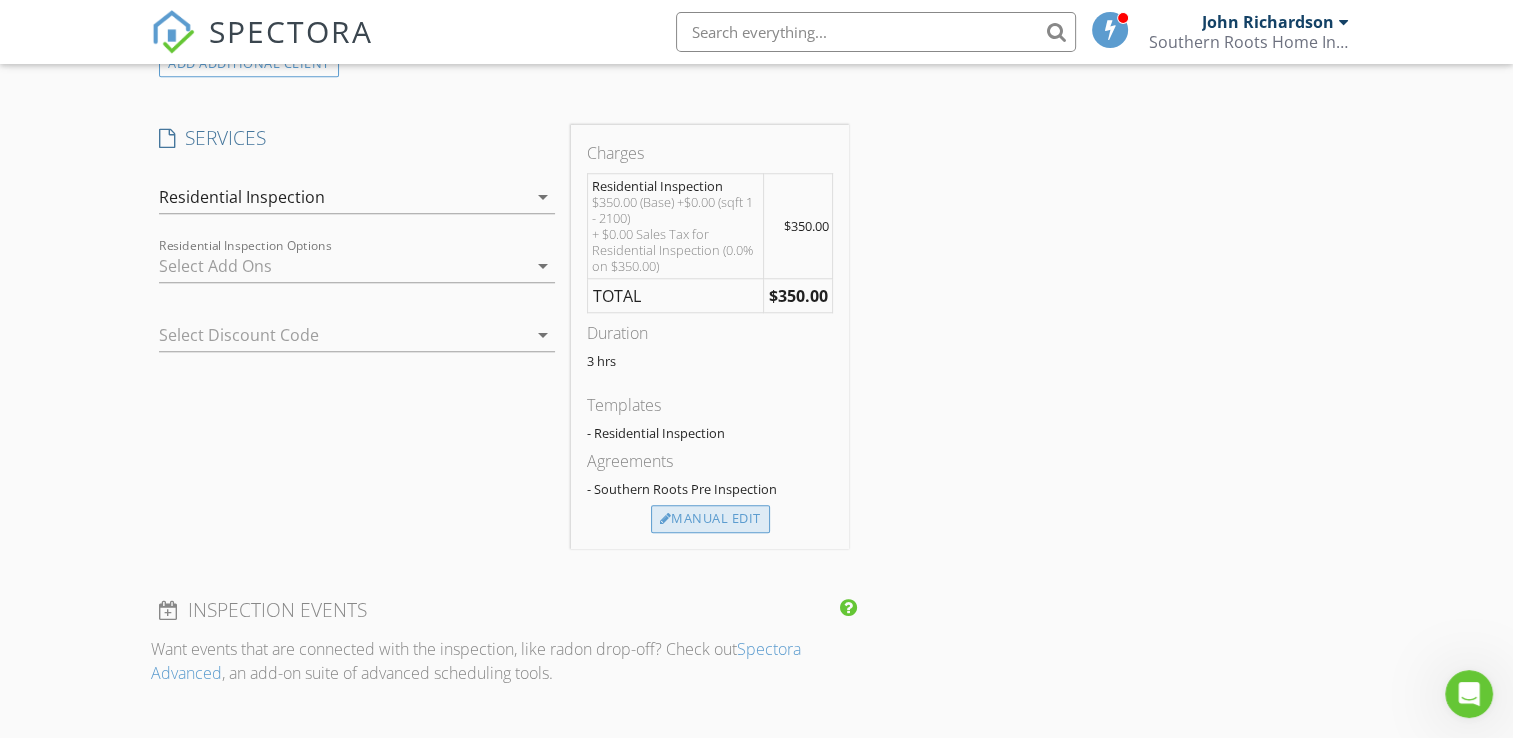 click on "Manual Edit" at bounding box center [710, 519] 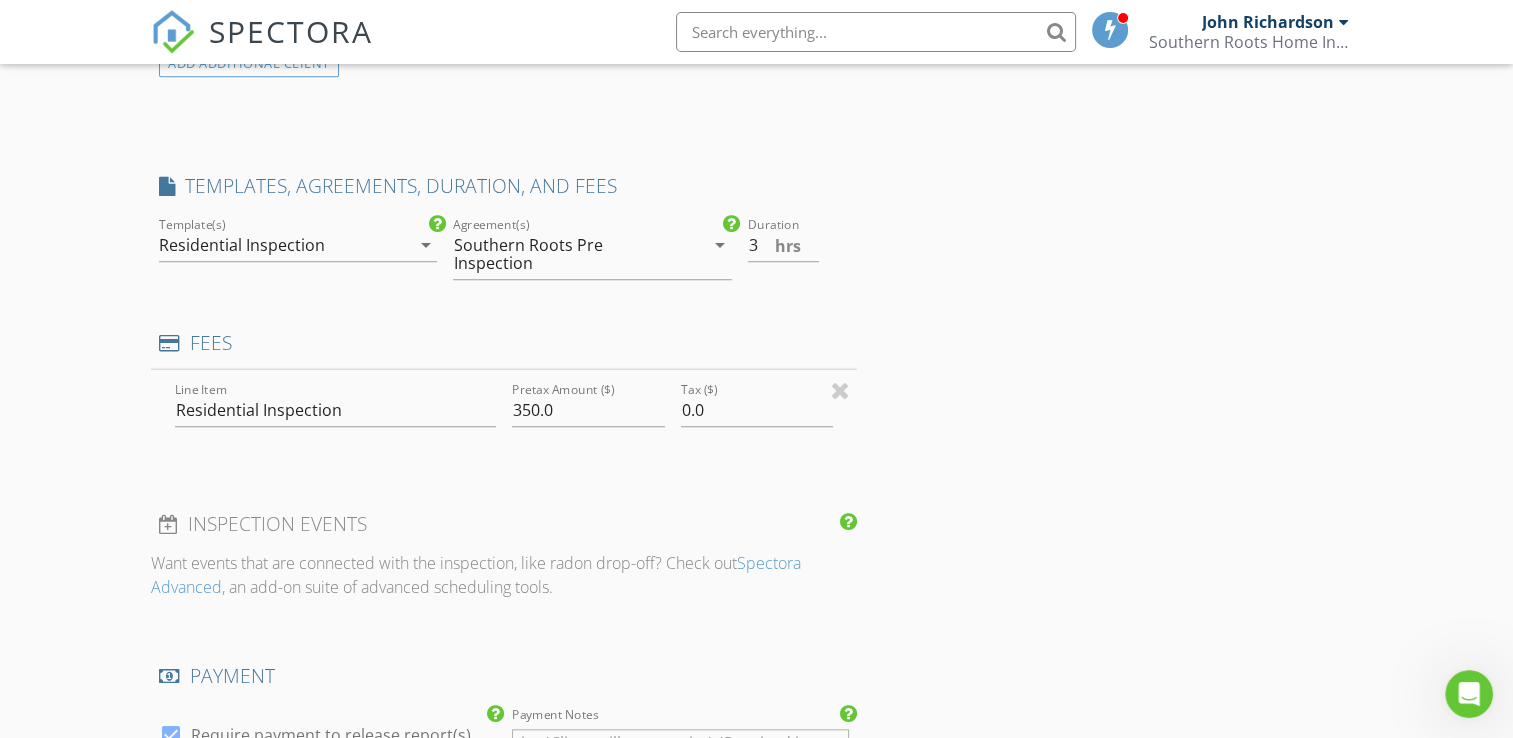 type on "0" 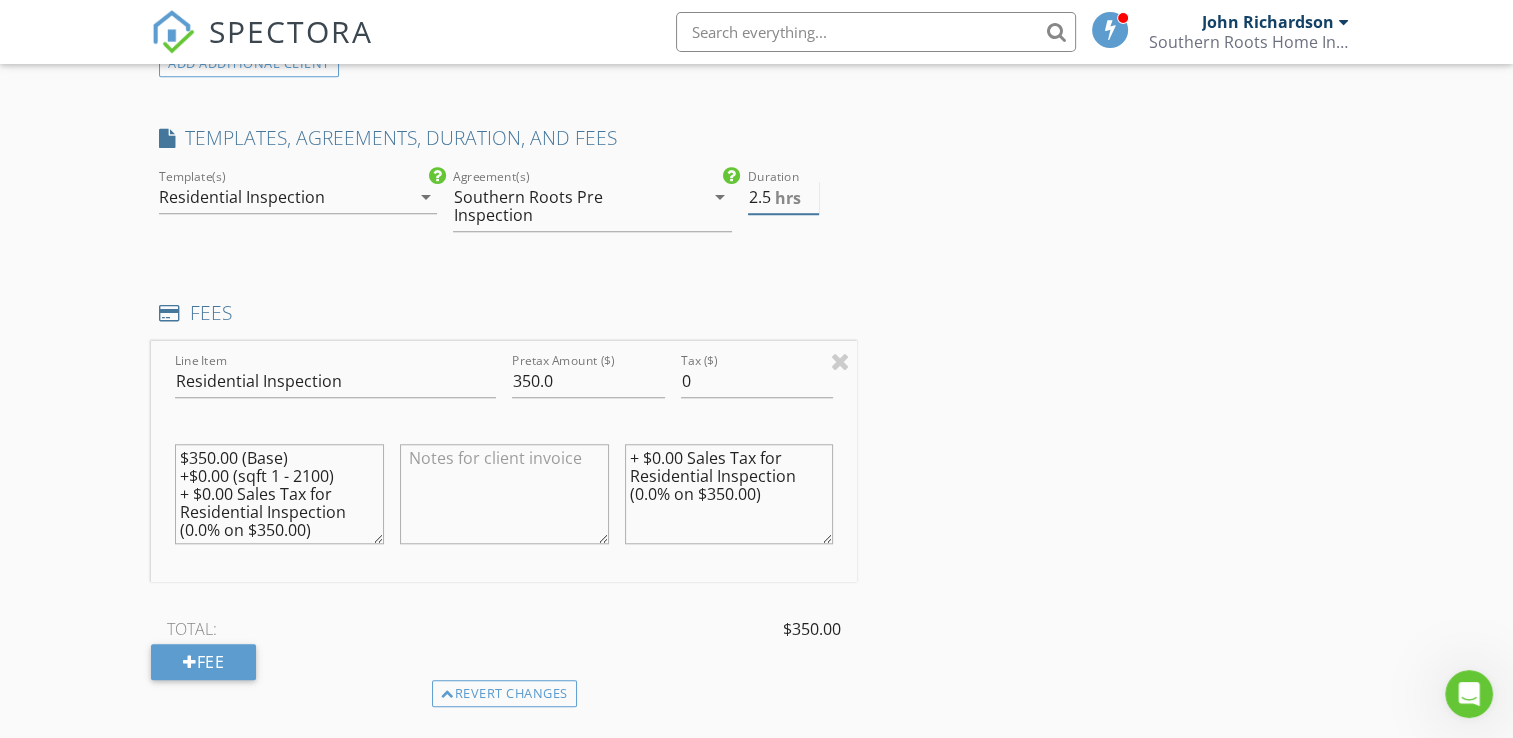 type on "2.5" 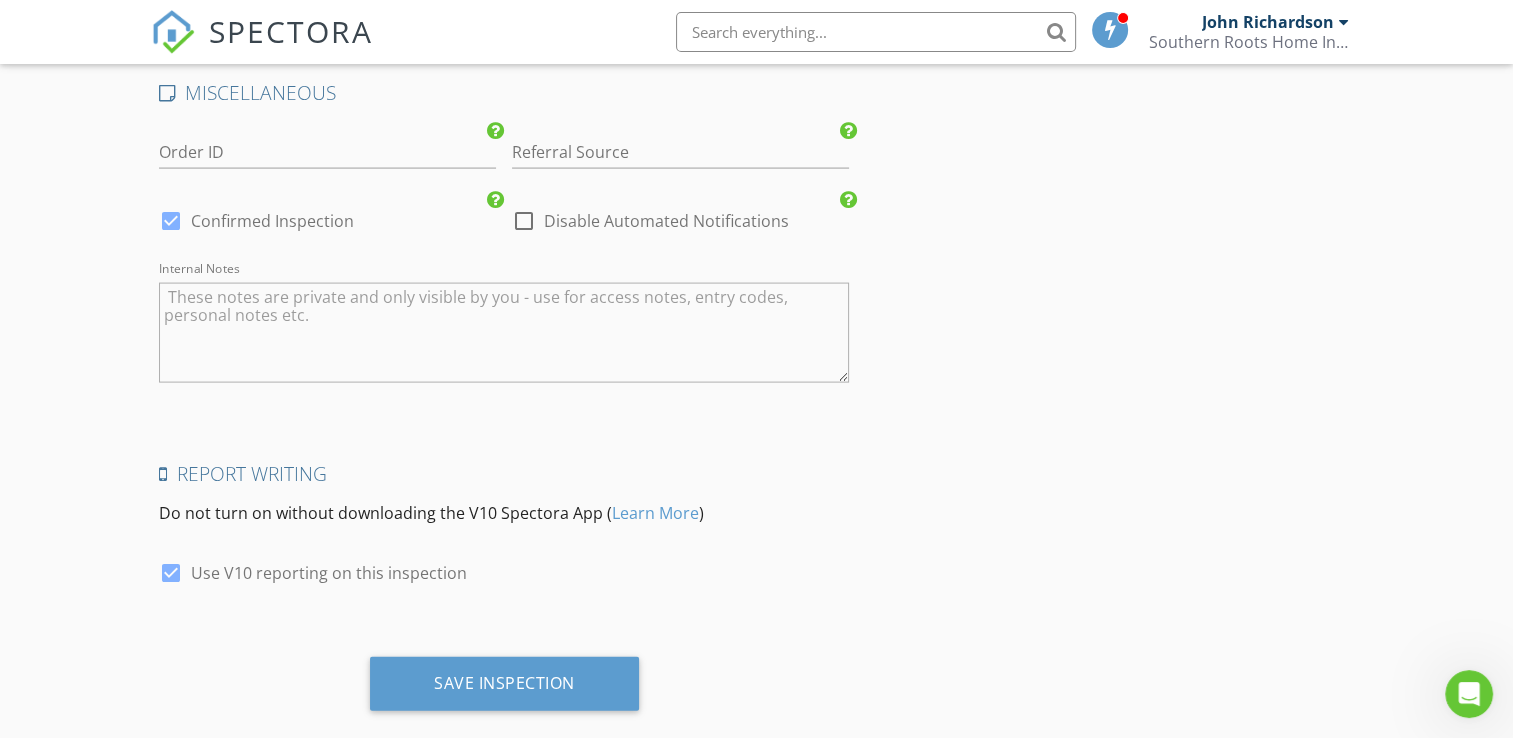 scroll, scrollTop: 4147, scrollLeft: 0, axis: vertical 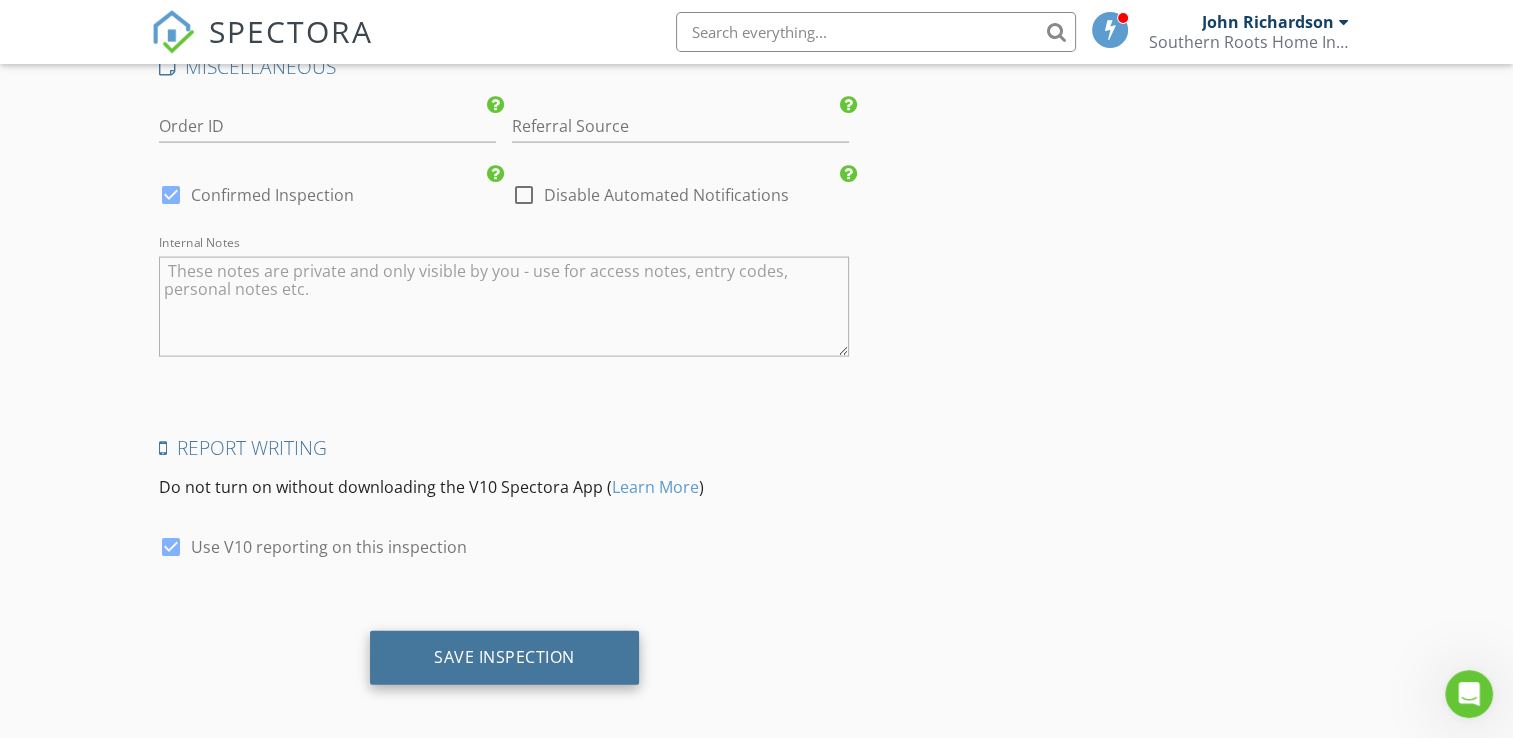 click on "Save Inspection" at bounding box center (504, 658) 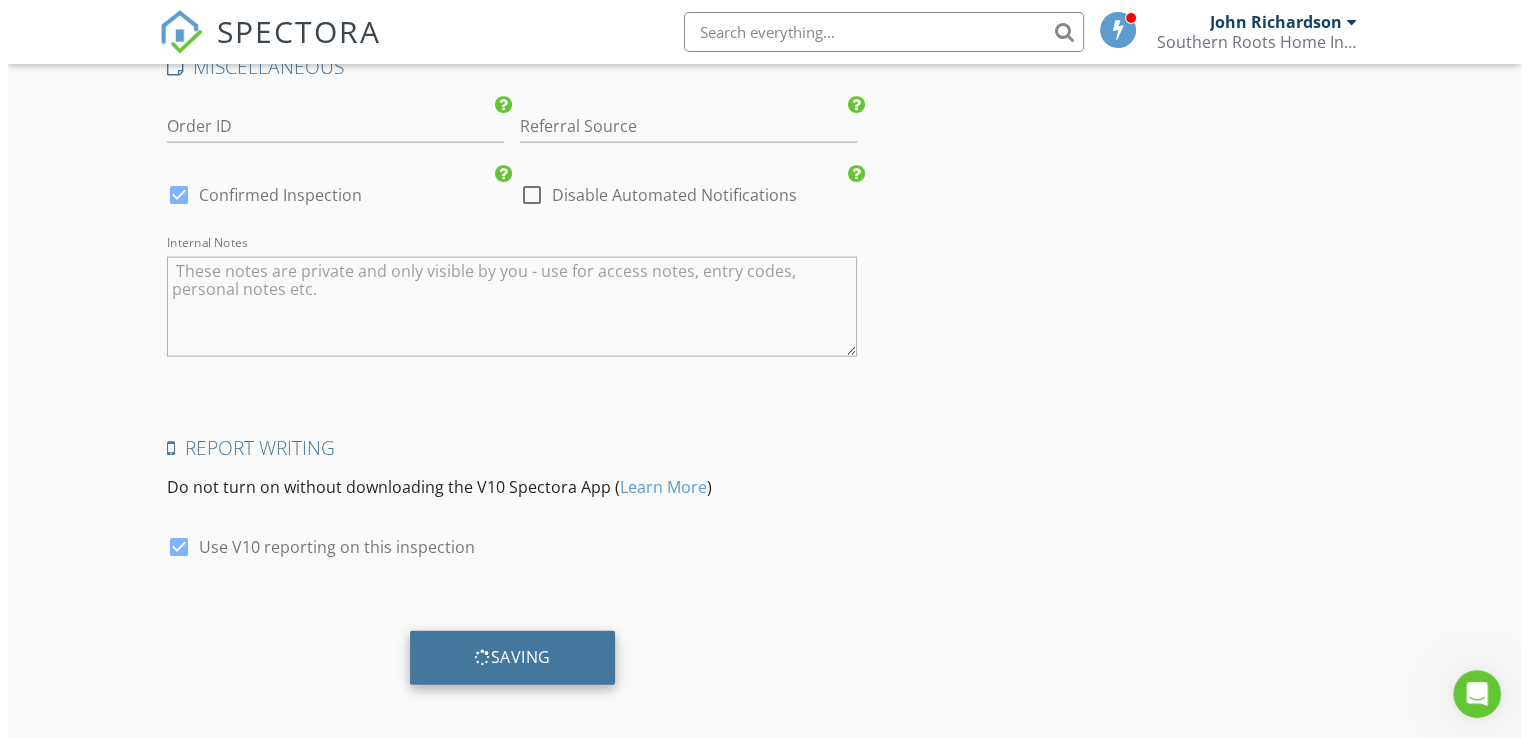 scroll, scrollTop: 4128, scrollLeft: 0, axis: vertical 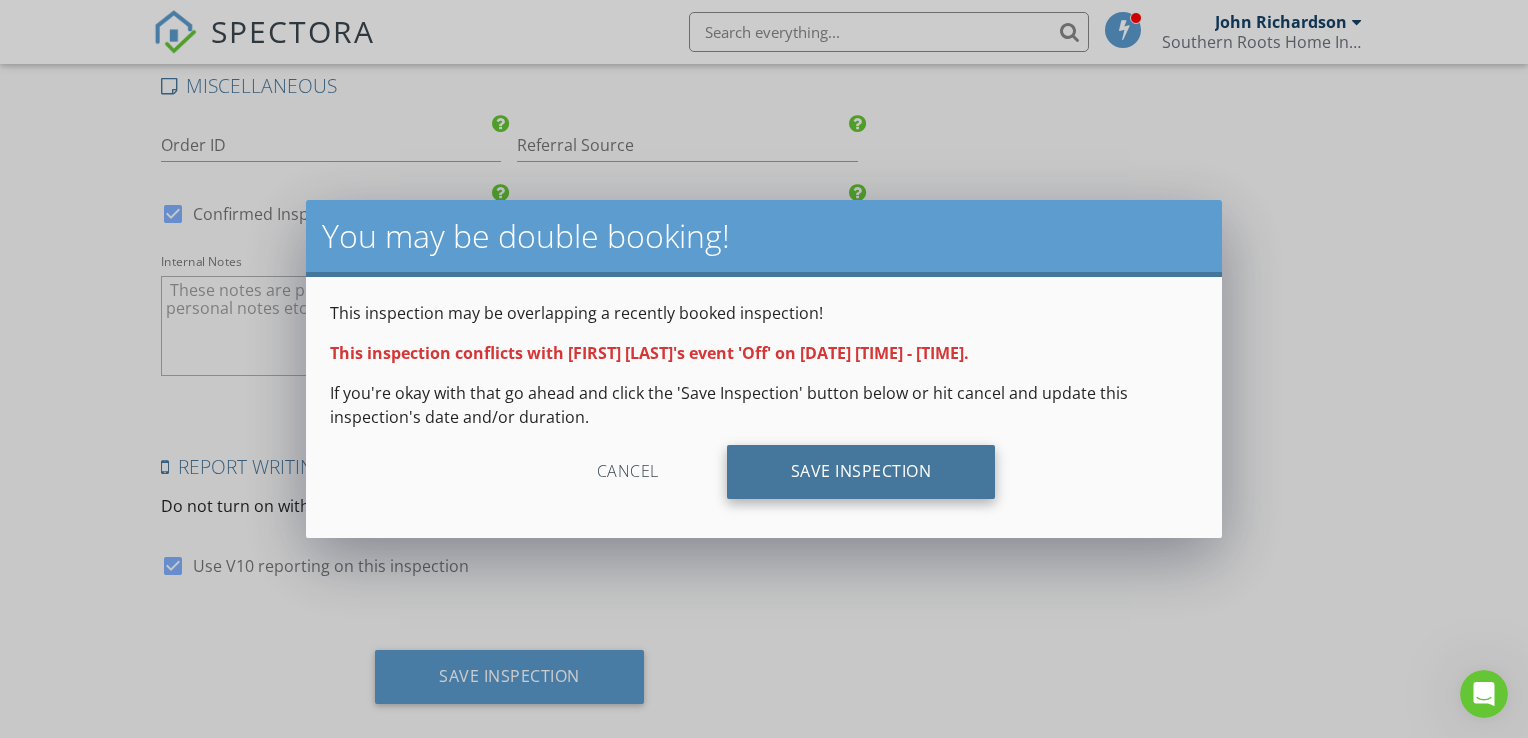 click on "Save Inspection" at bounding box center (861, 472) 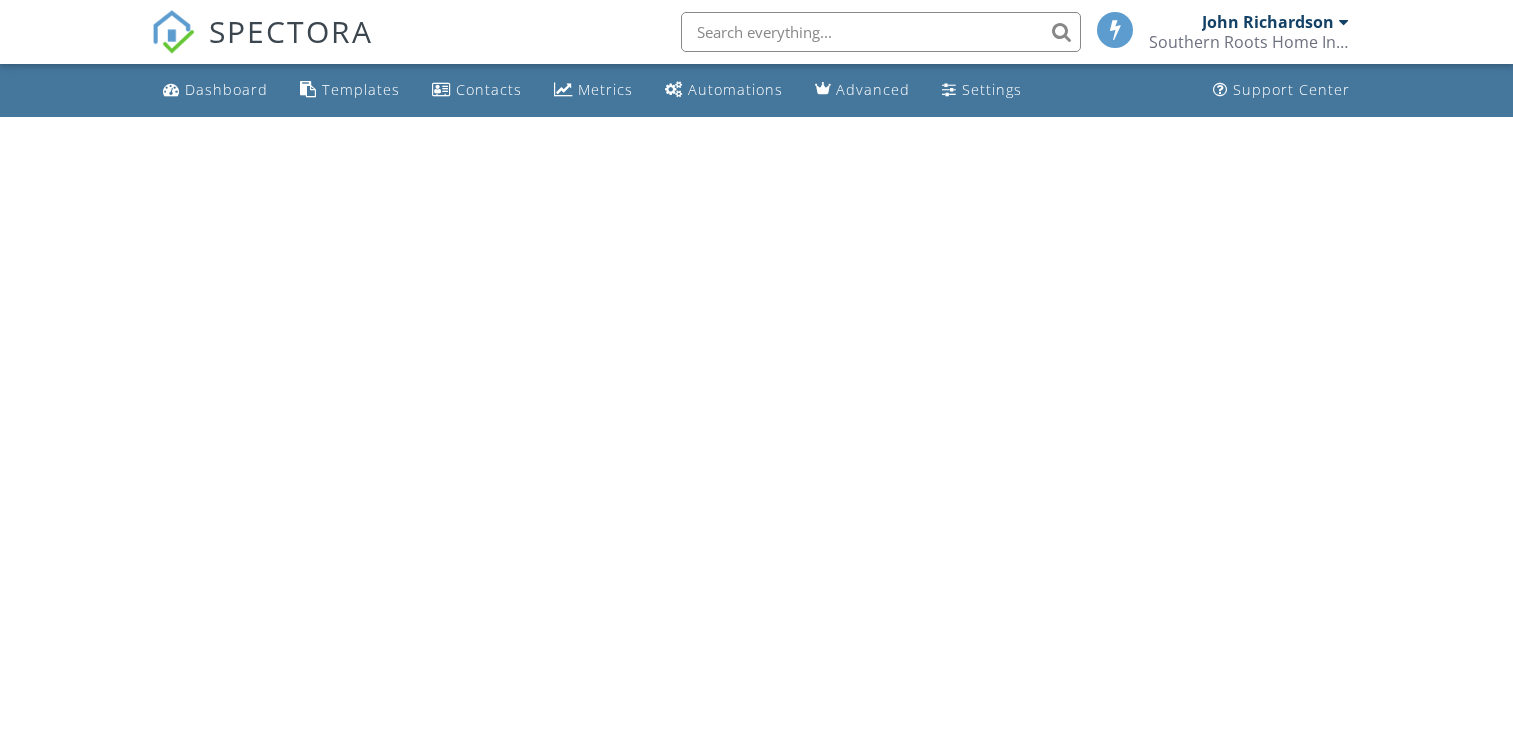 scroll, scrollTop: 0, scrollLeft: 0, axis: both 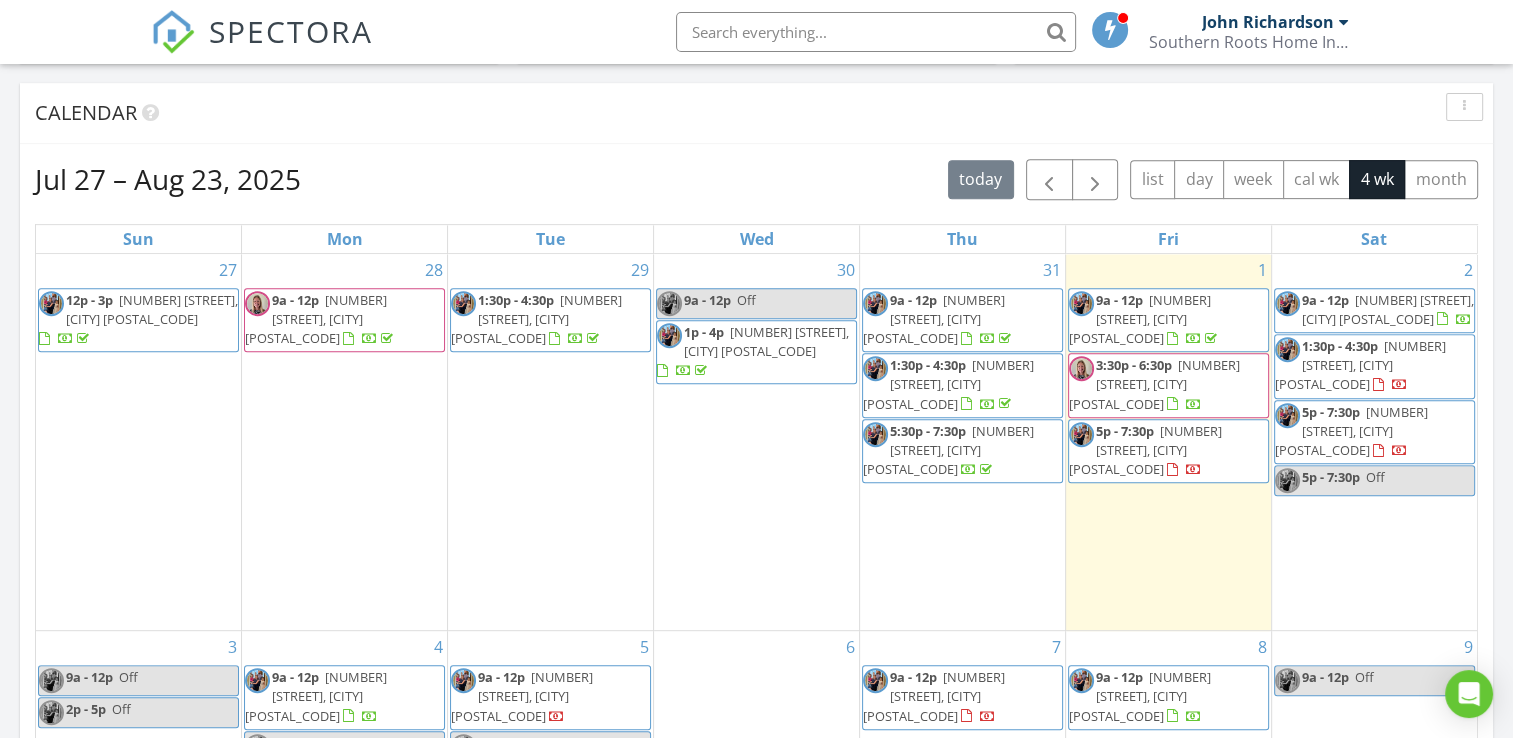 click on "5p - 7:30p" at bounding box center [1331, 477] 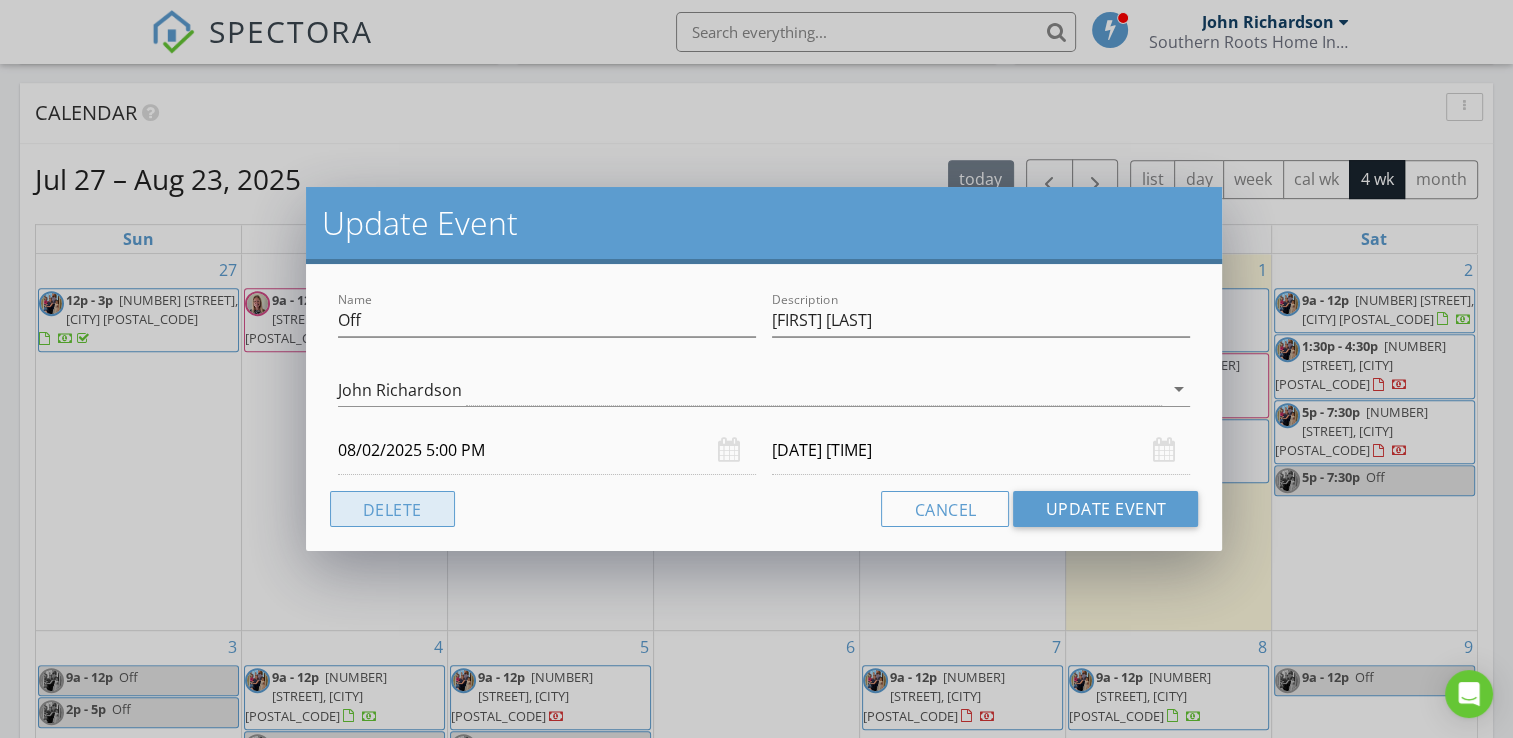 click on "Delete" at bounding box center (392, 509) 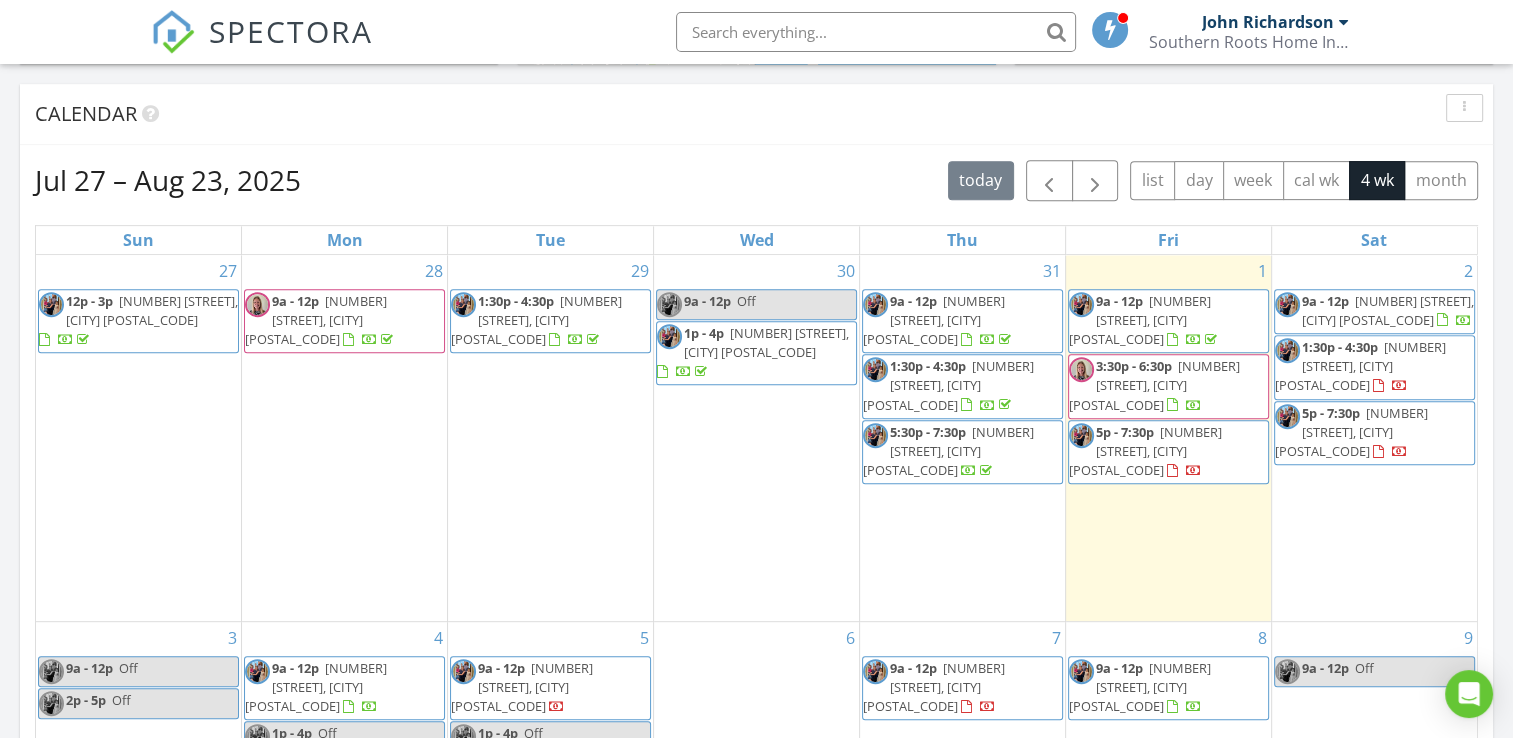 scroll, scrollTop: 1052, scrollLeft: 0, axis: vertical 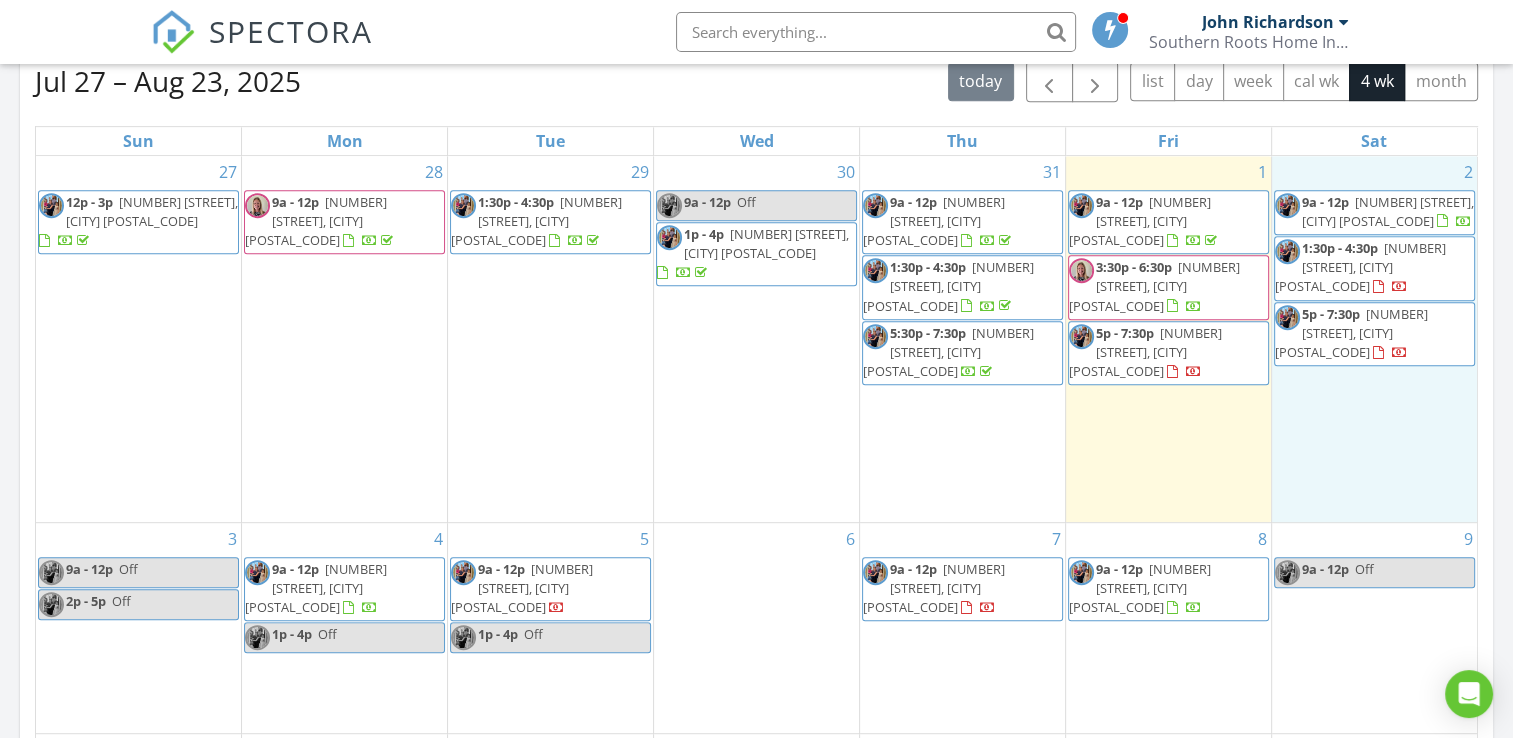 click on "2
9a - 12p
3926 Sugardale St, Baytown 77521
1:30p - 4:30p
11822 Creekside Shore Circle, Cypress 77433
5p - 7:30p
2722 N Strathford Ln, Houston 77345" at bounding box center [1374, 339] 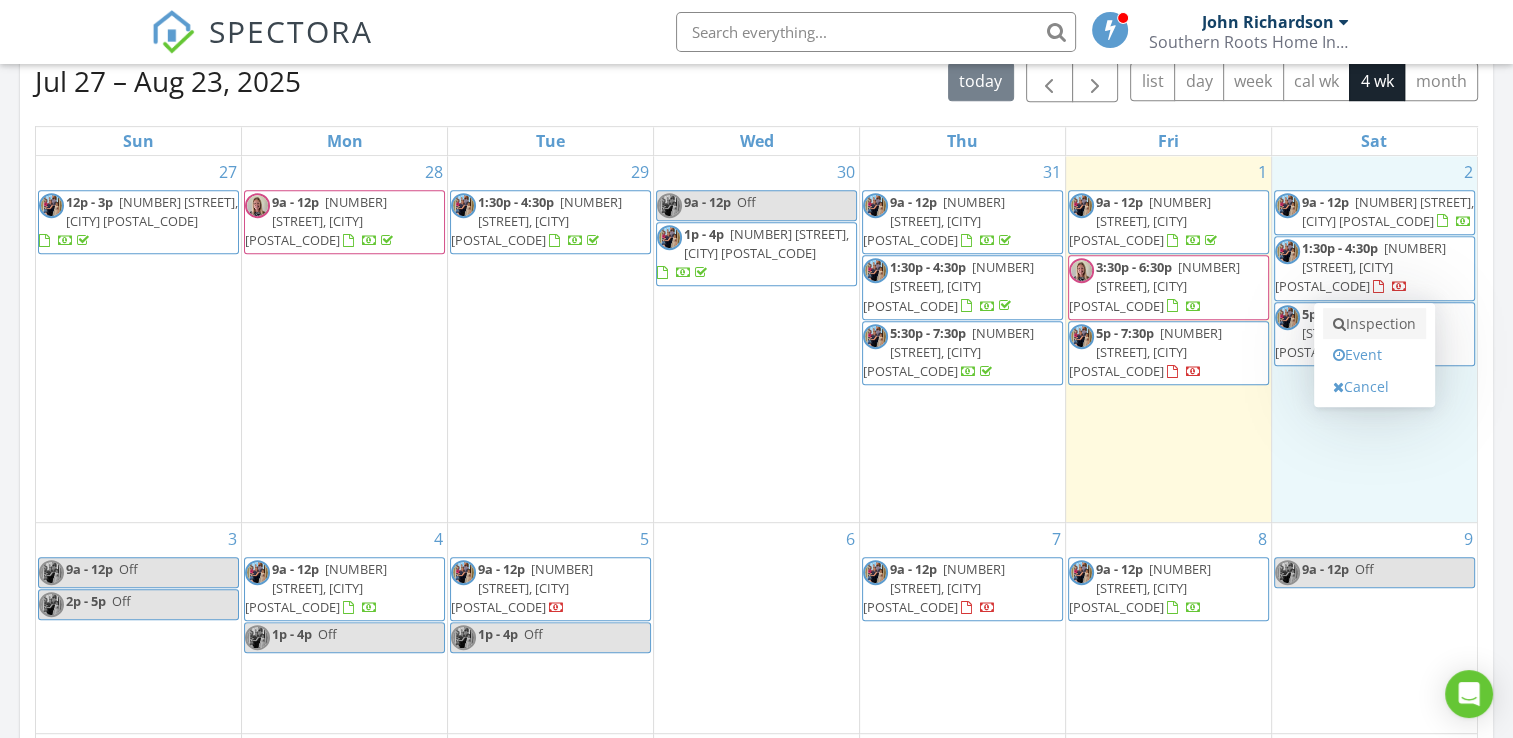 click on "Inspection" at bounding box center [1374, 324] 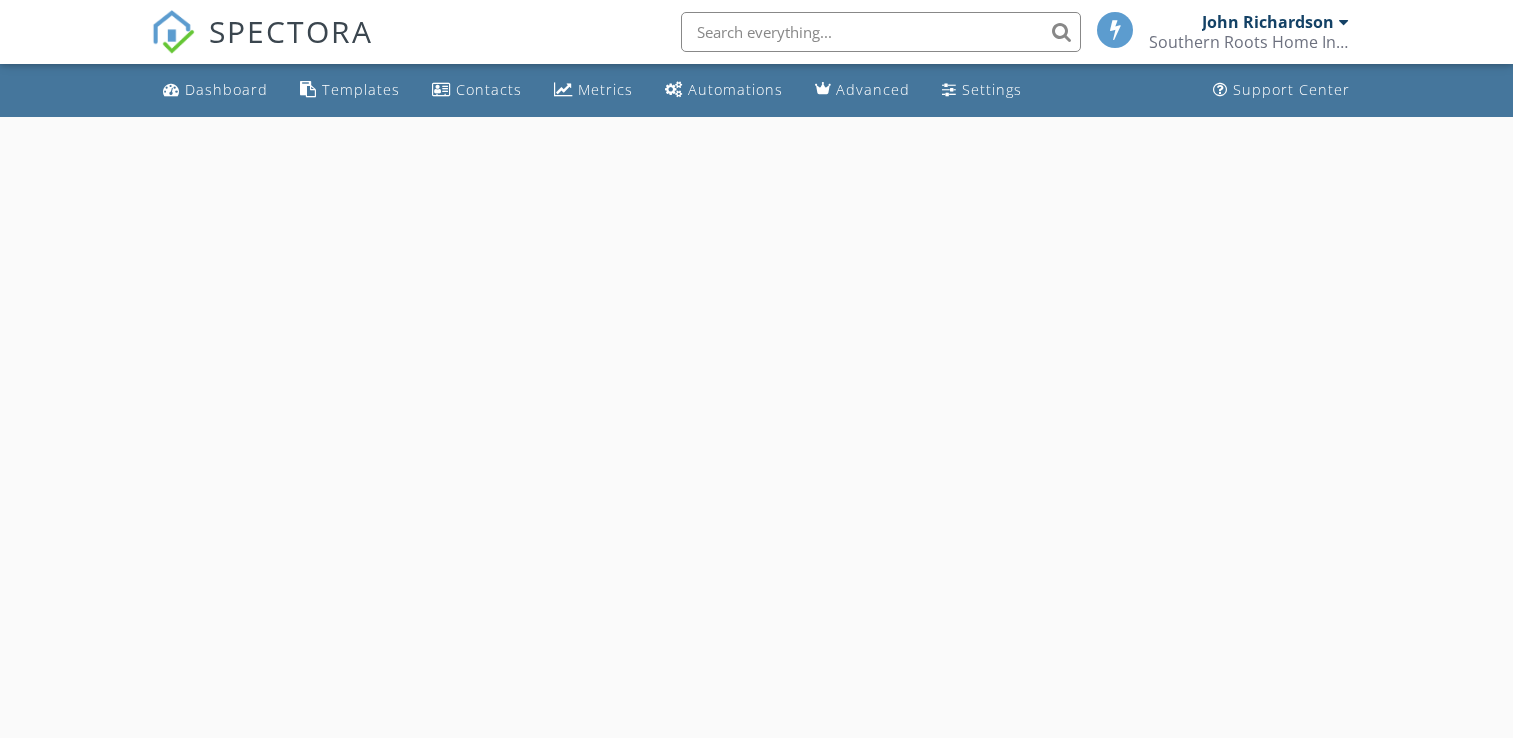 scroll, scrollTop: 0, scrollLeft: 0, axis: both 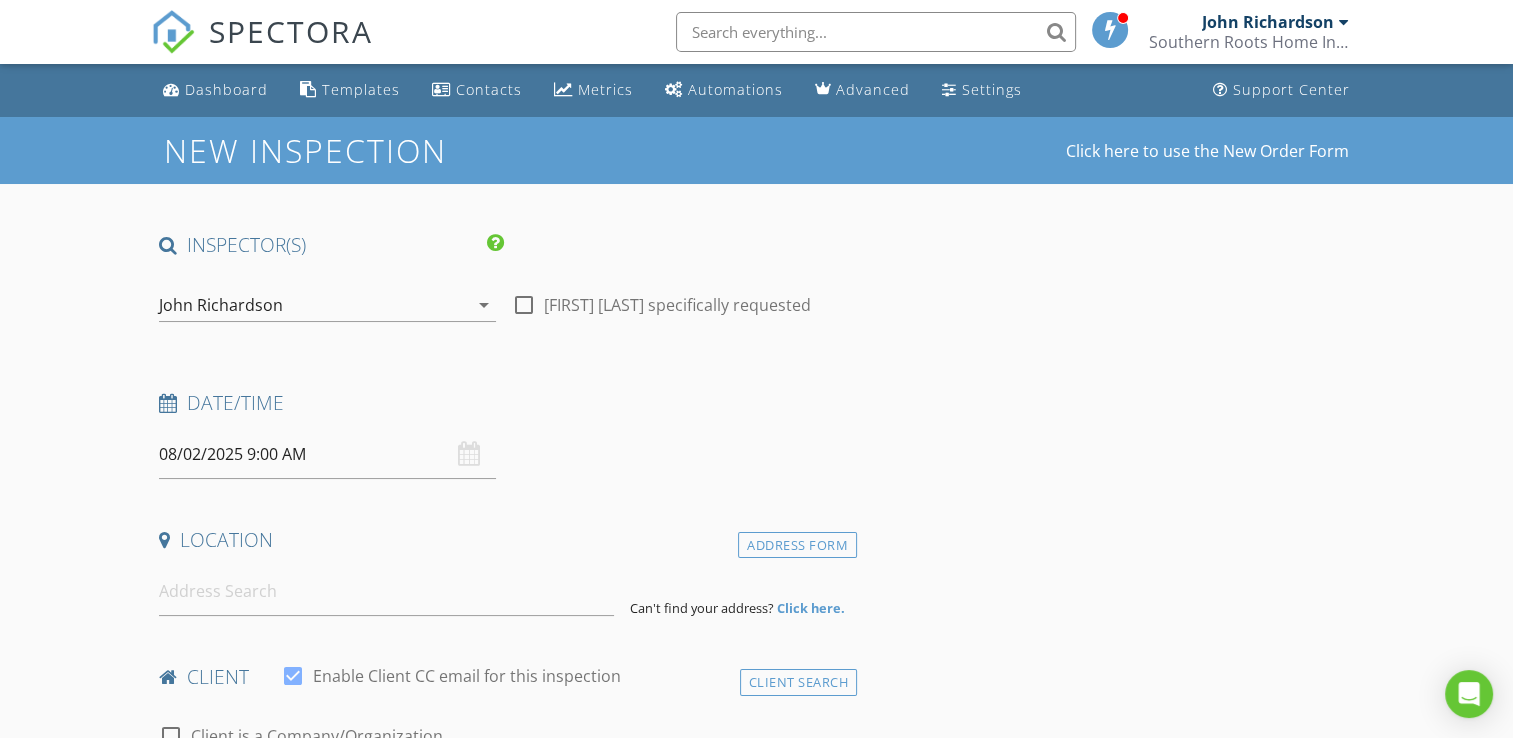 click on "arrow_drop_down" at bounding box center [484, 305] 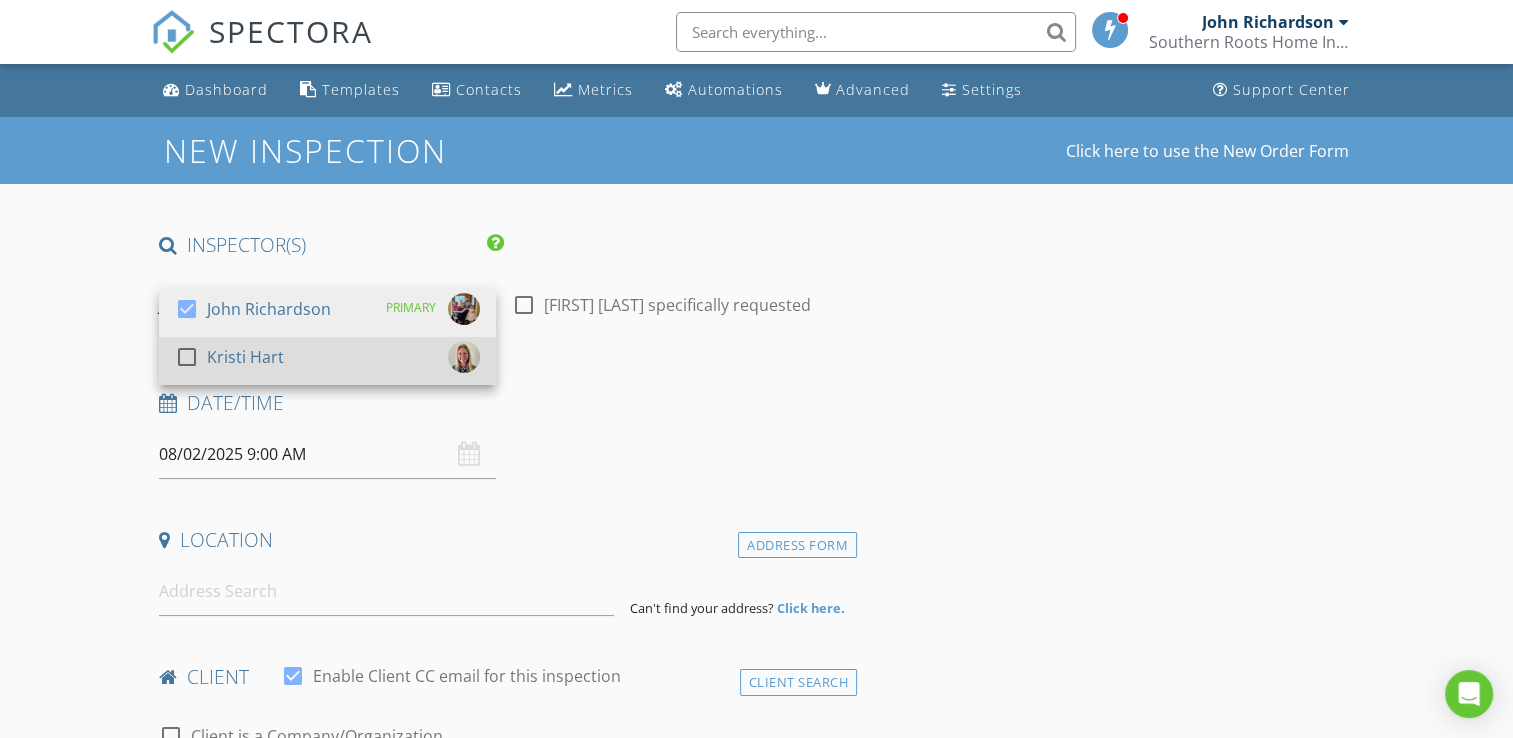 click on "Kristi Hart" at bounding box center (245, 357) 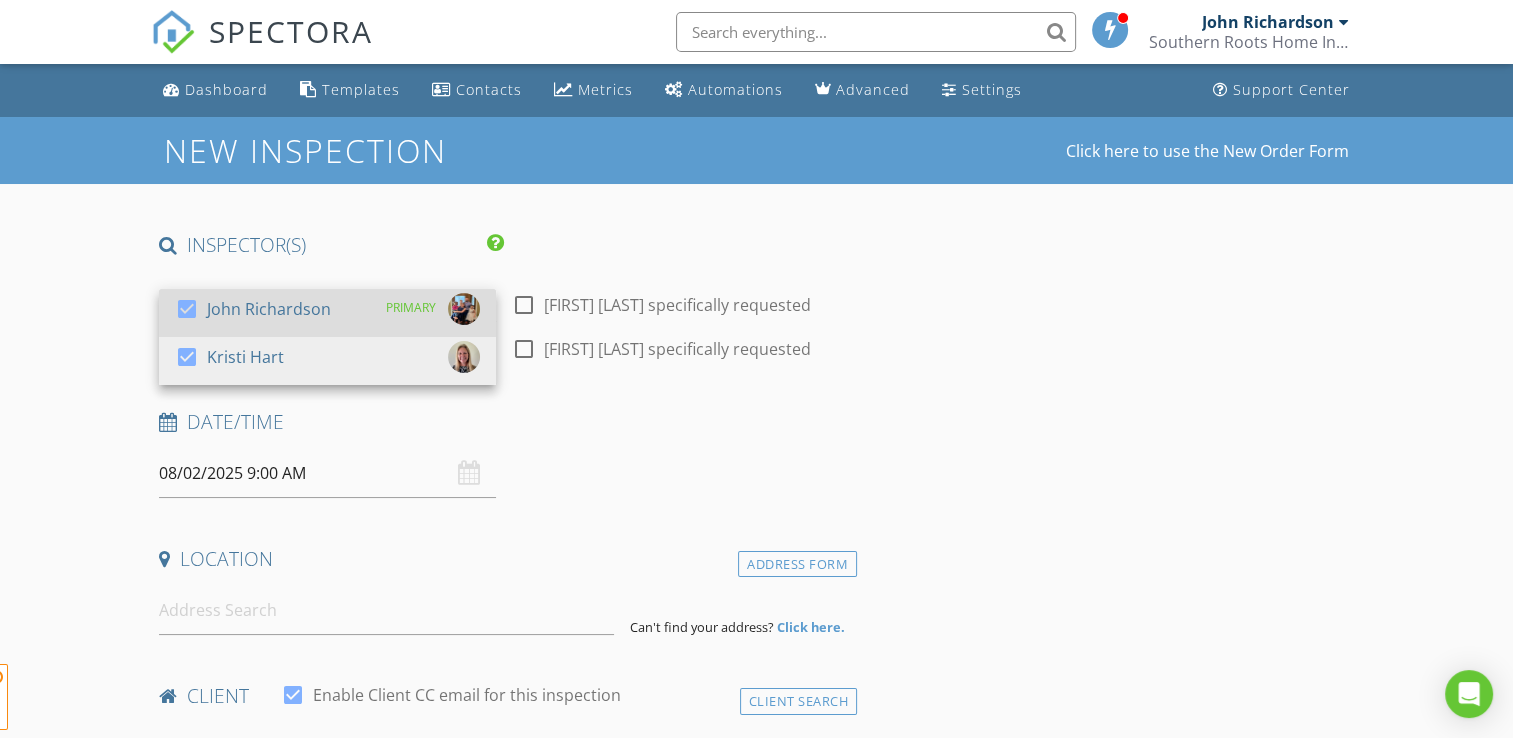 click at bounding box center [187, 309] 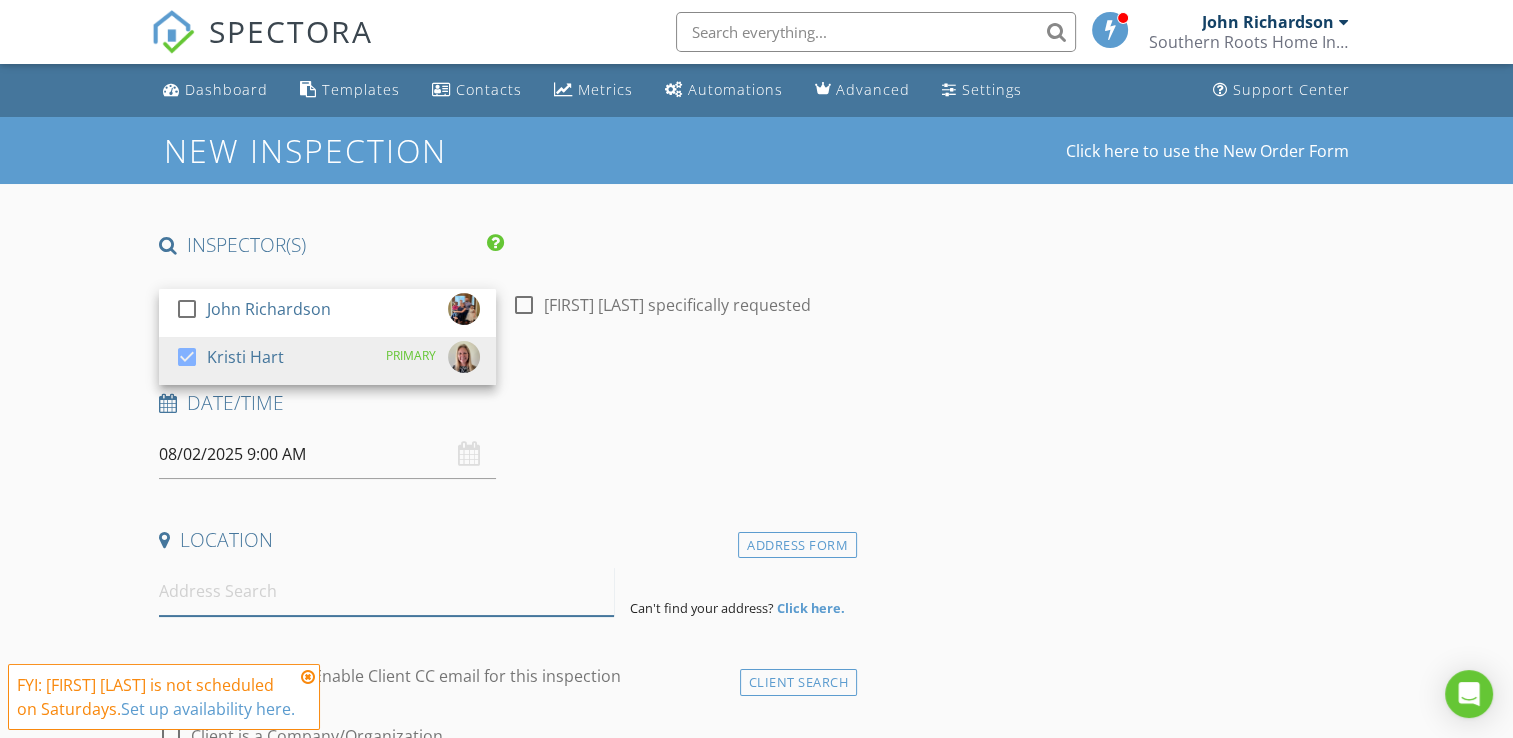 click at bounding box center [386, 591] 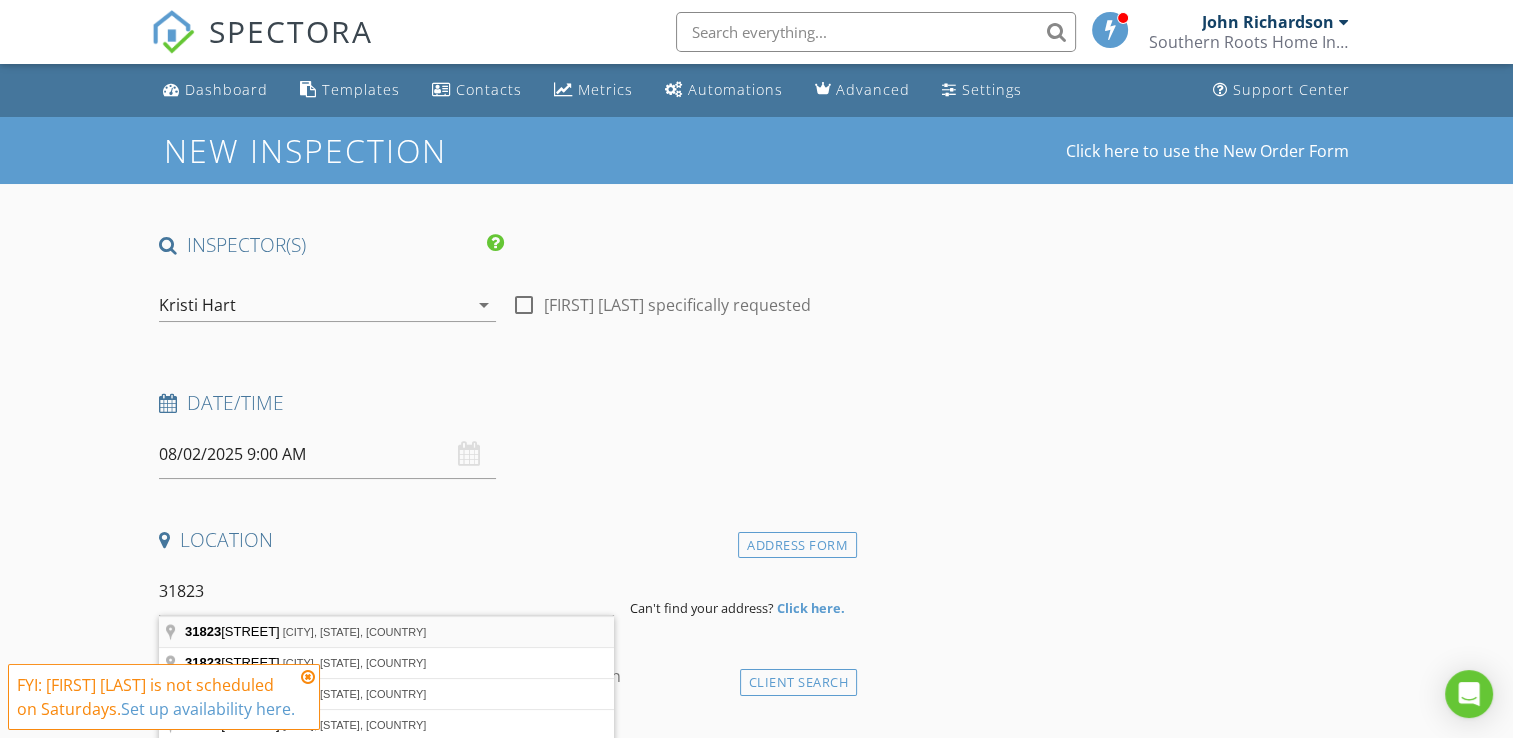 type on "31823 Casey Road, New Caney, TX, USA" 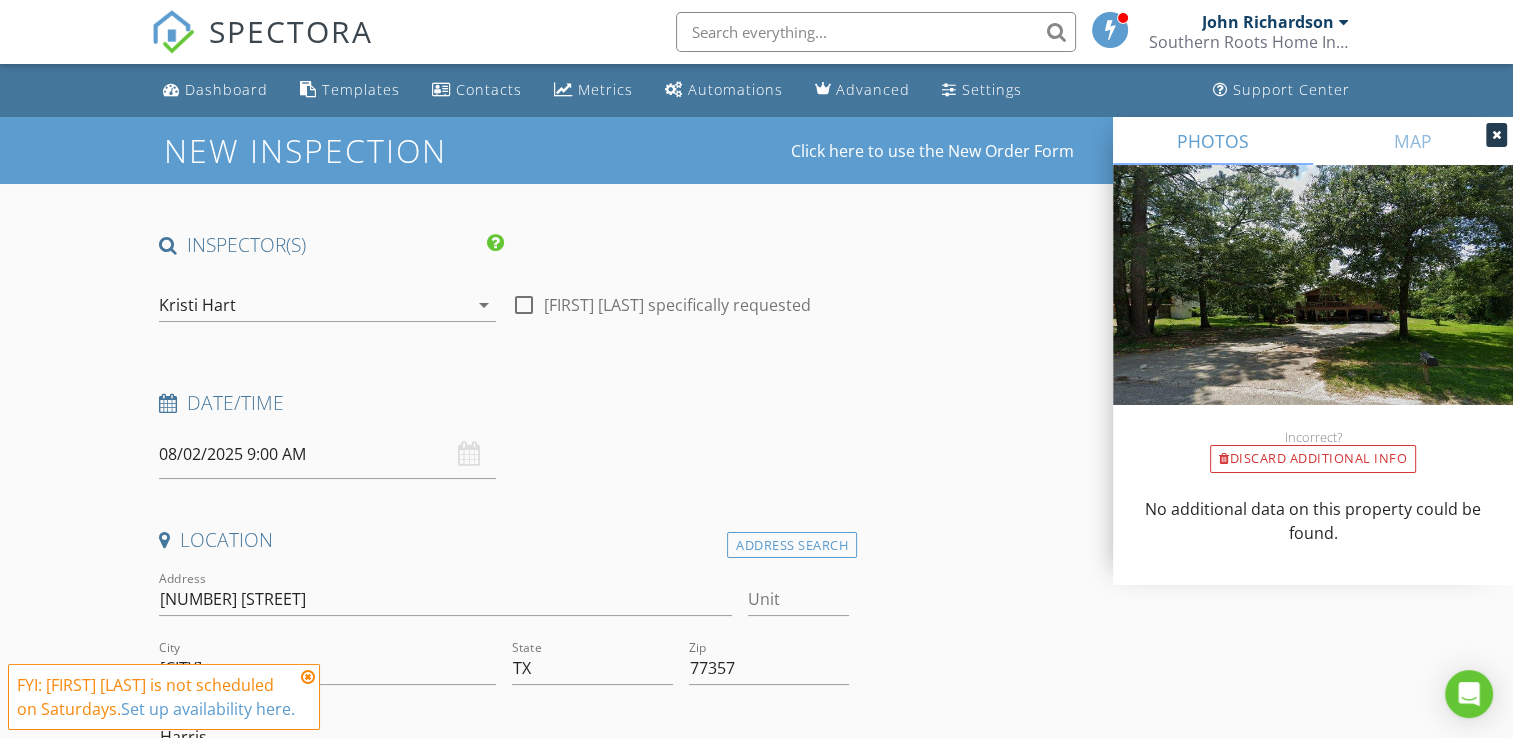 click at bounding box center (1496, 135) 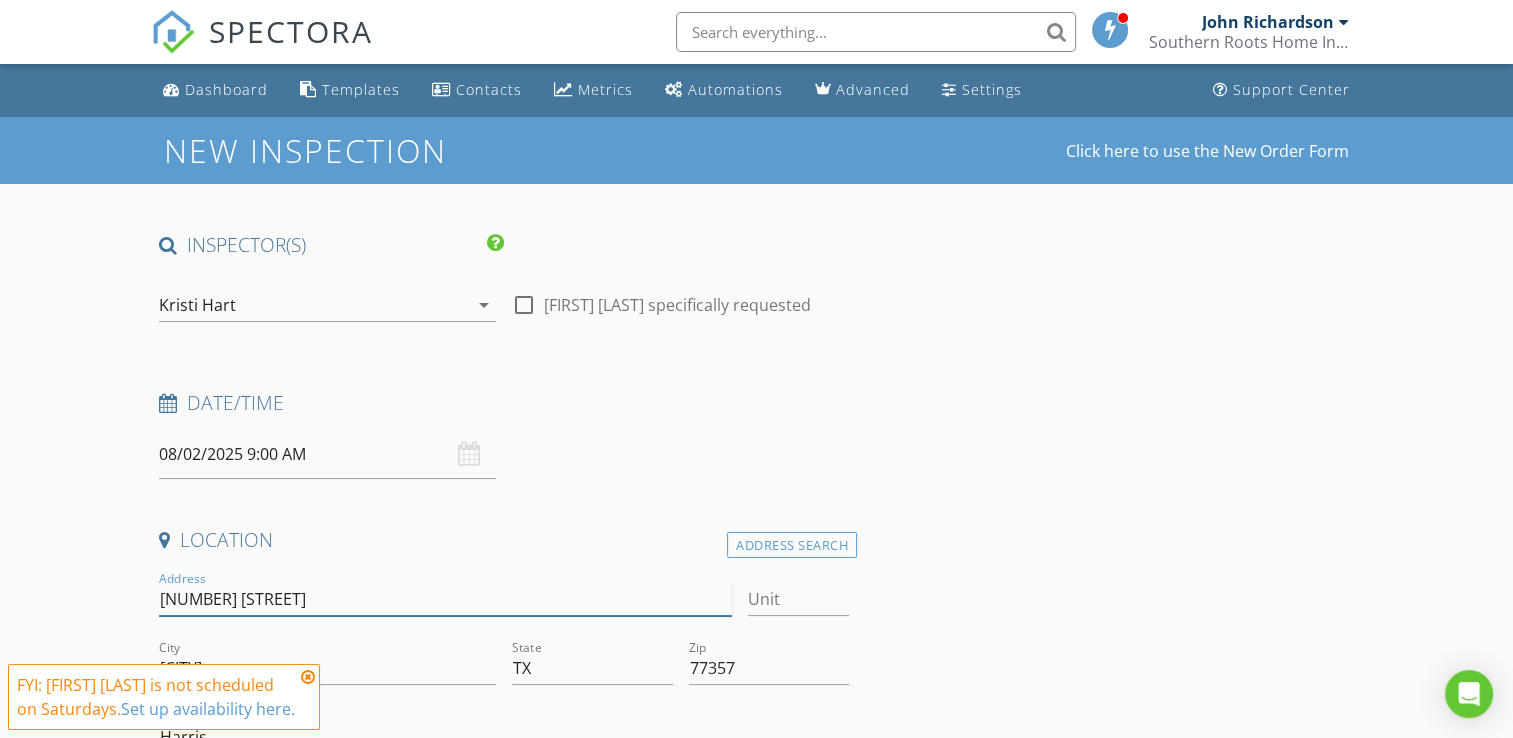 click on "31823 Casey Rd" at bounding box center (445, 599) 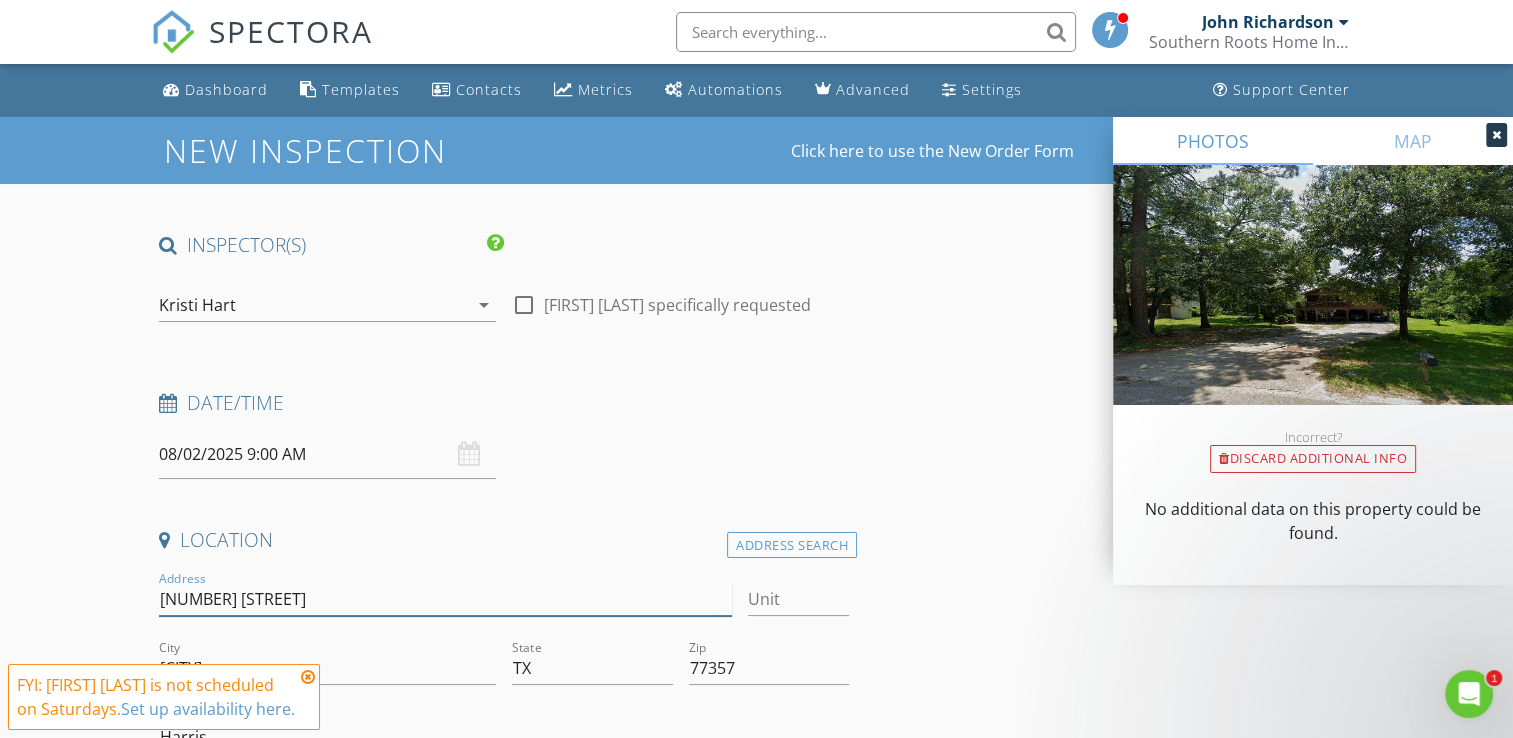scroll, scrollTop: 0, scrollLeft: 0, axis: both 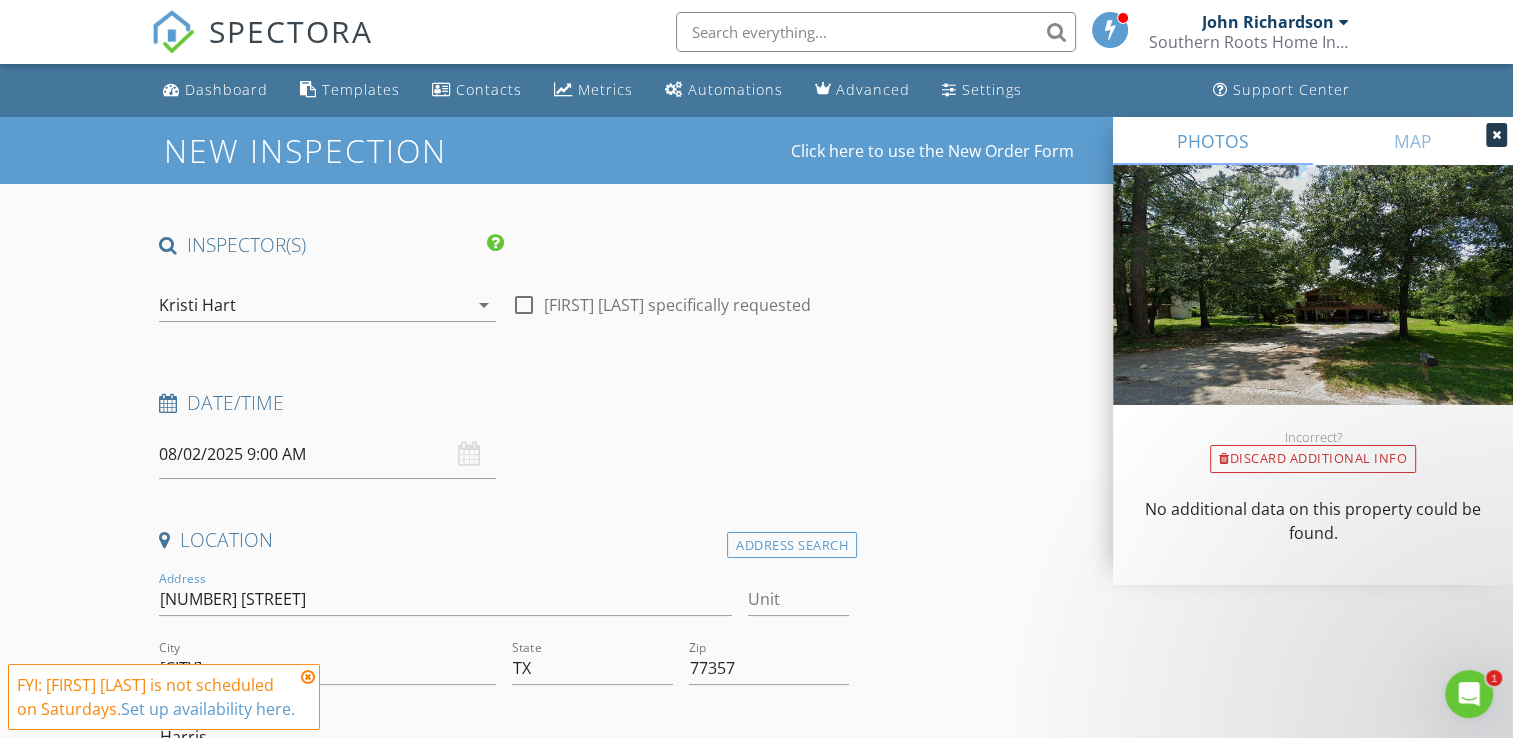 click at bounding box center (308, 677) 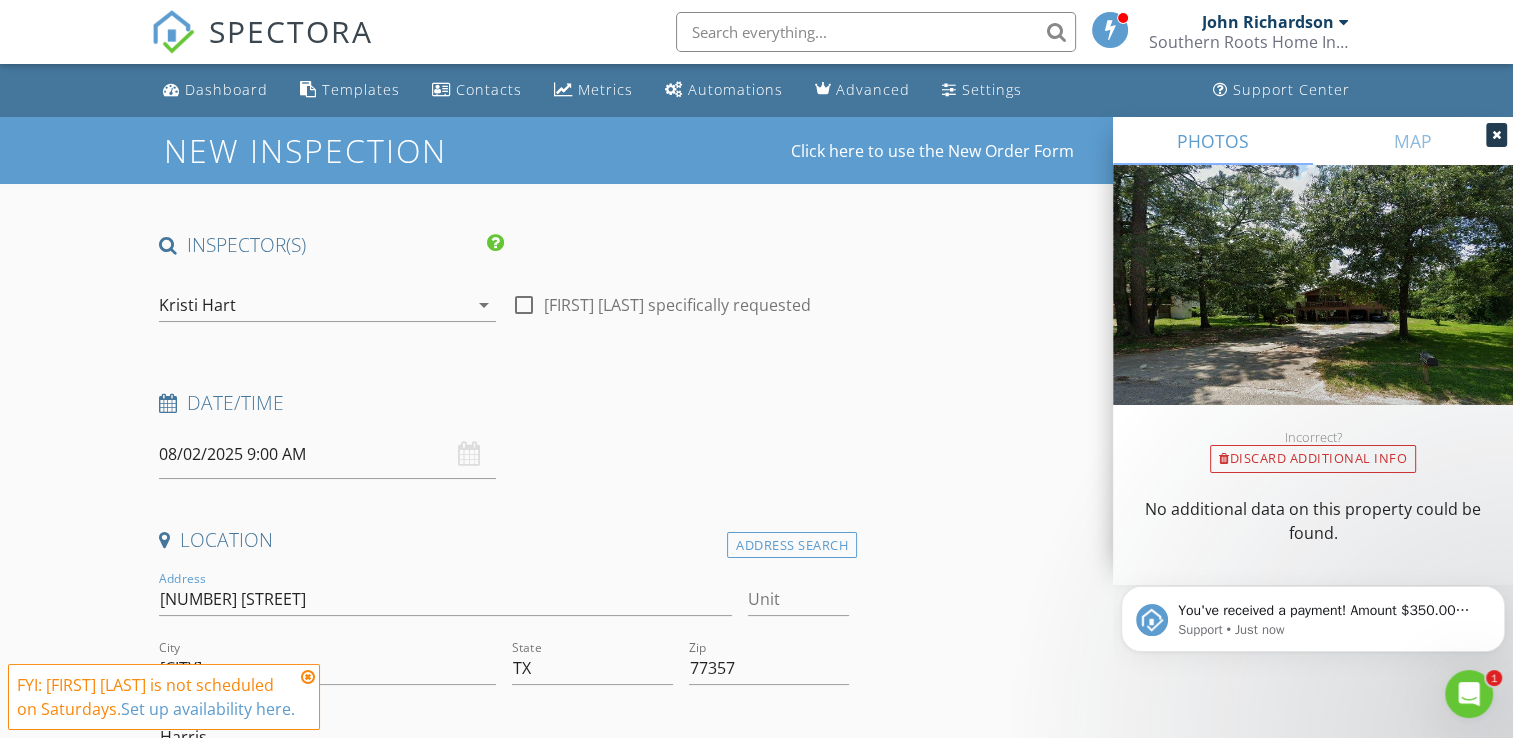 scroll, scrollTop: 0, scrollLeft: 0, axis: both 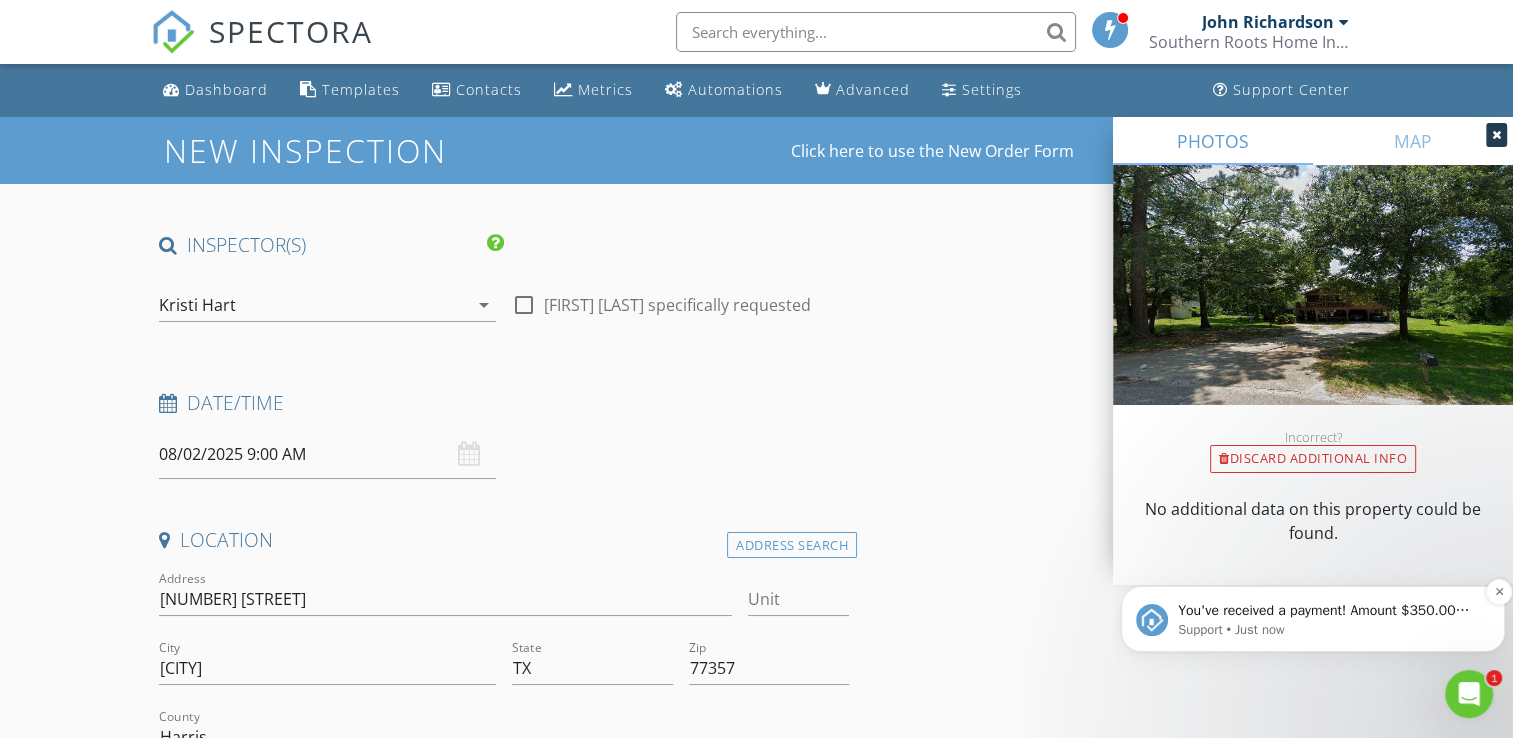 click on "Support • Just now" at bounding box center [1329, 630] 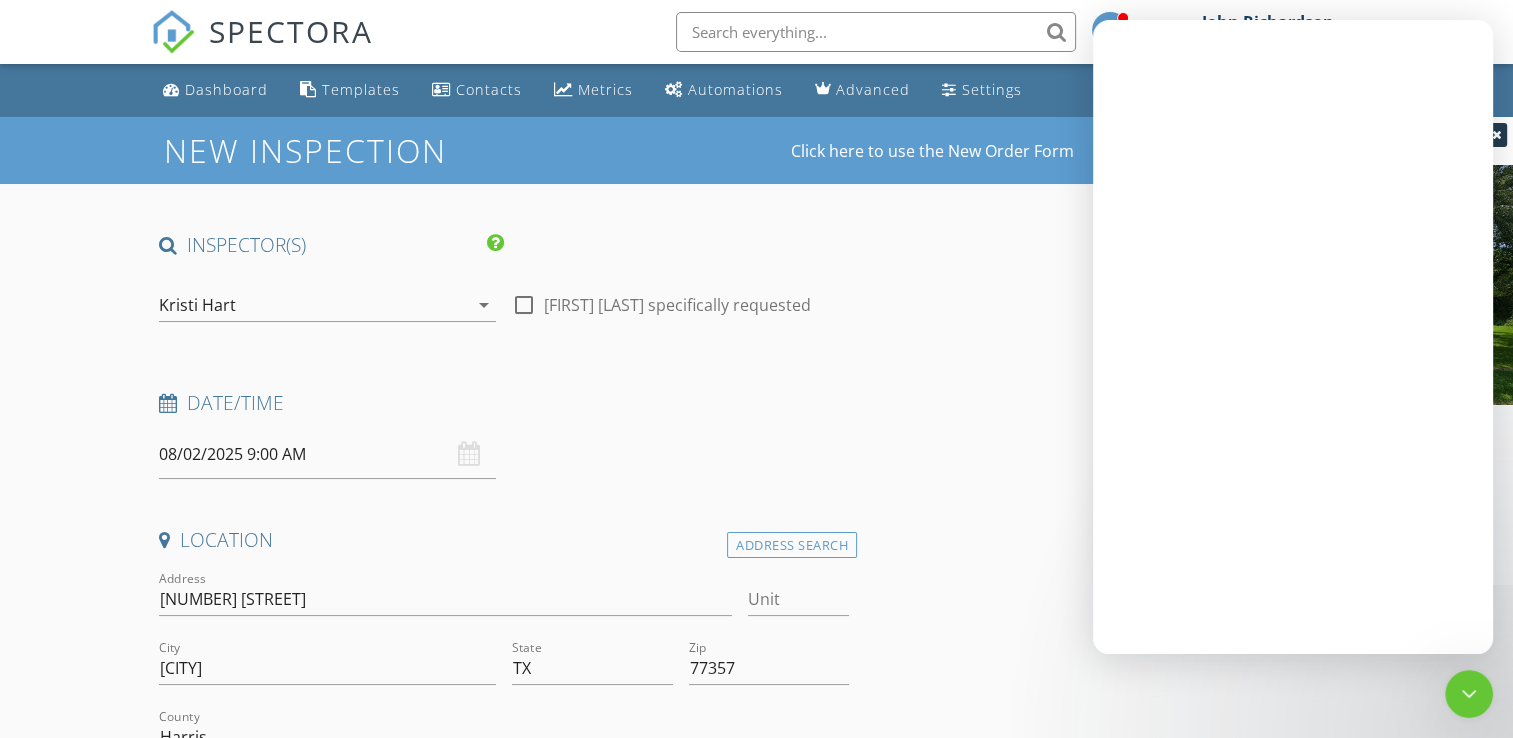 scroll, scrollTop: 0, scrollLeft: 0, axis: both 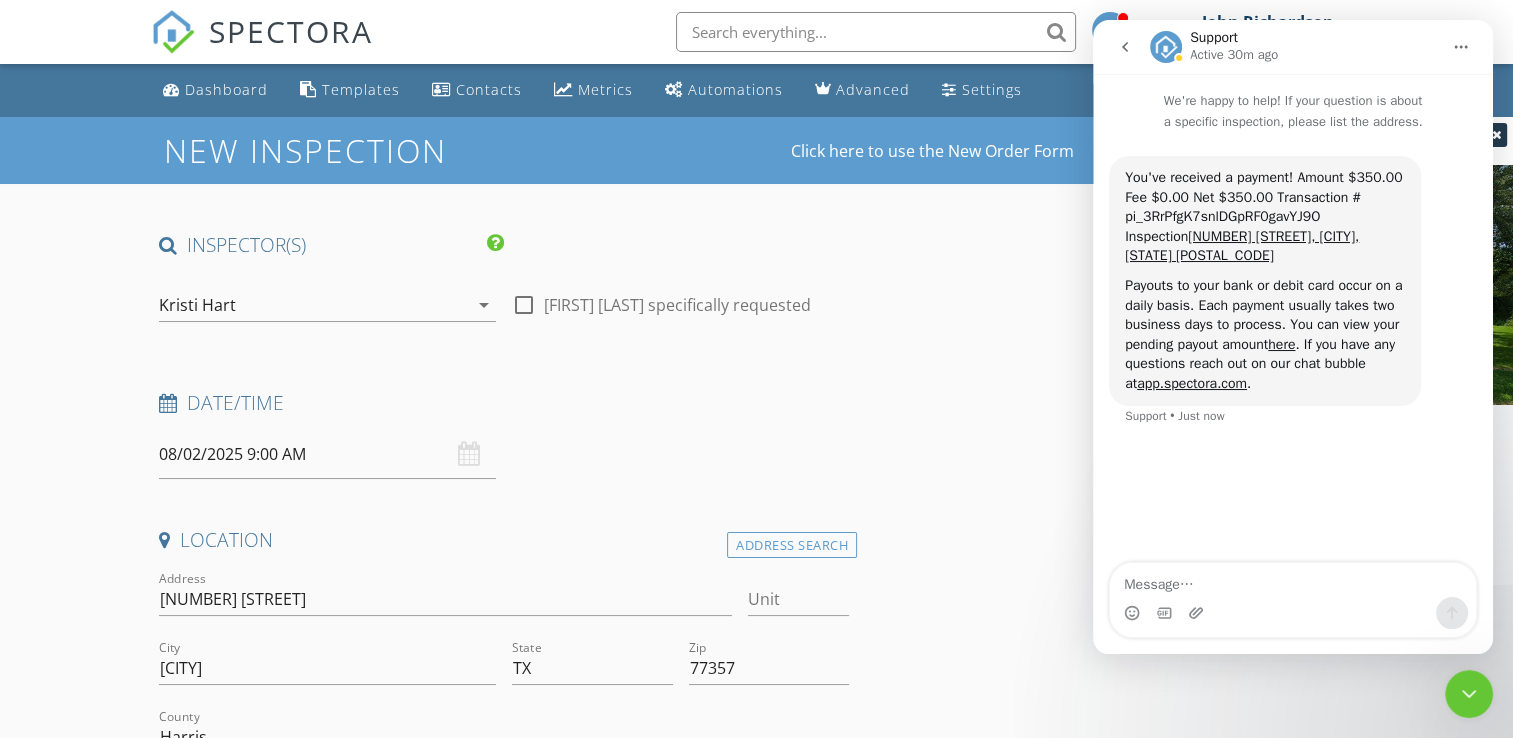 click at bounding box center [1469, 694] 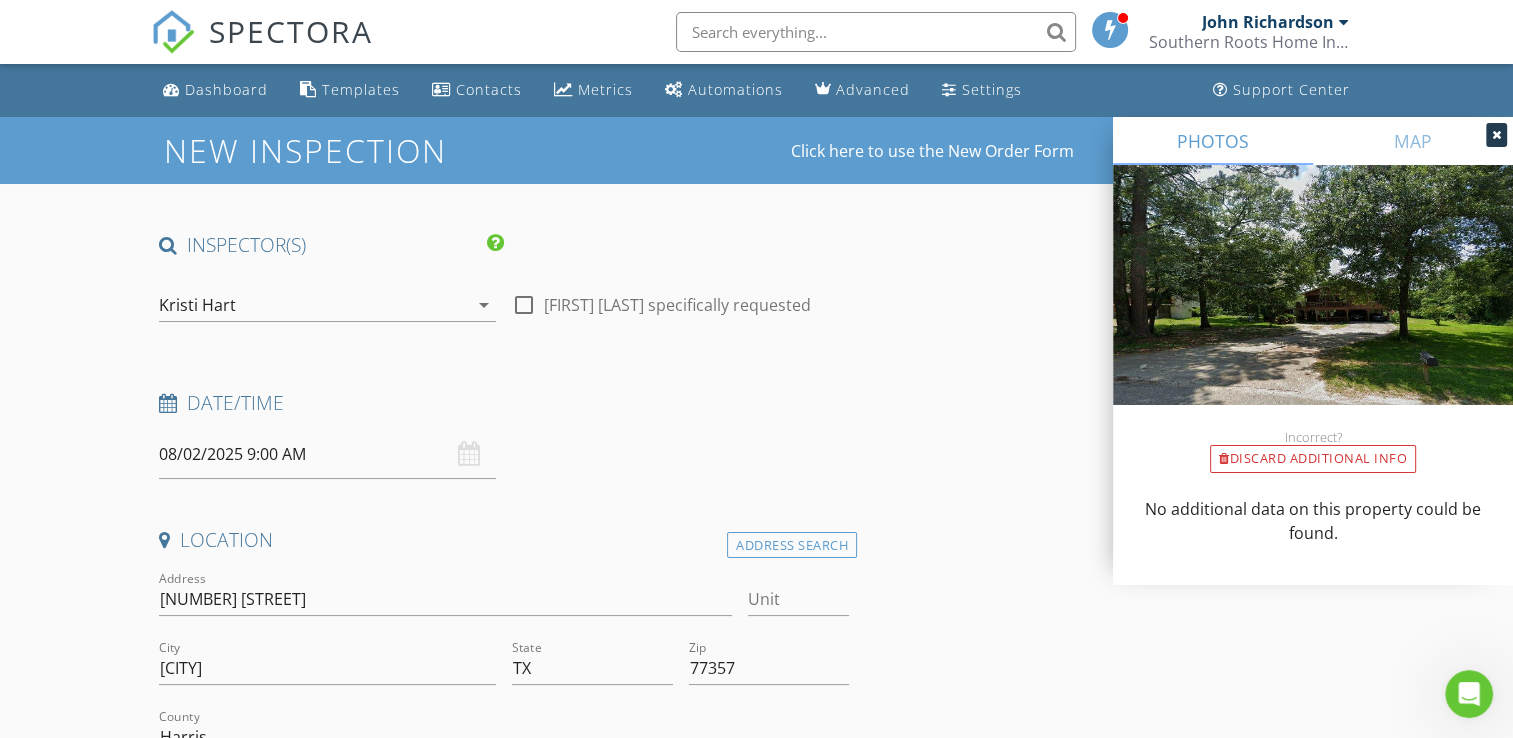 scroll, scrollTop: 0, scrollLeft: 0, axis: both 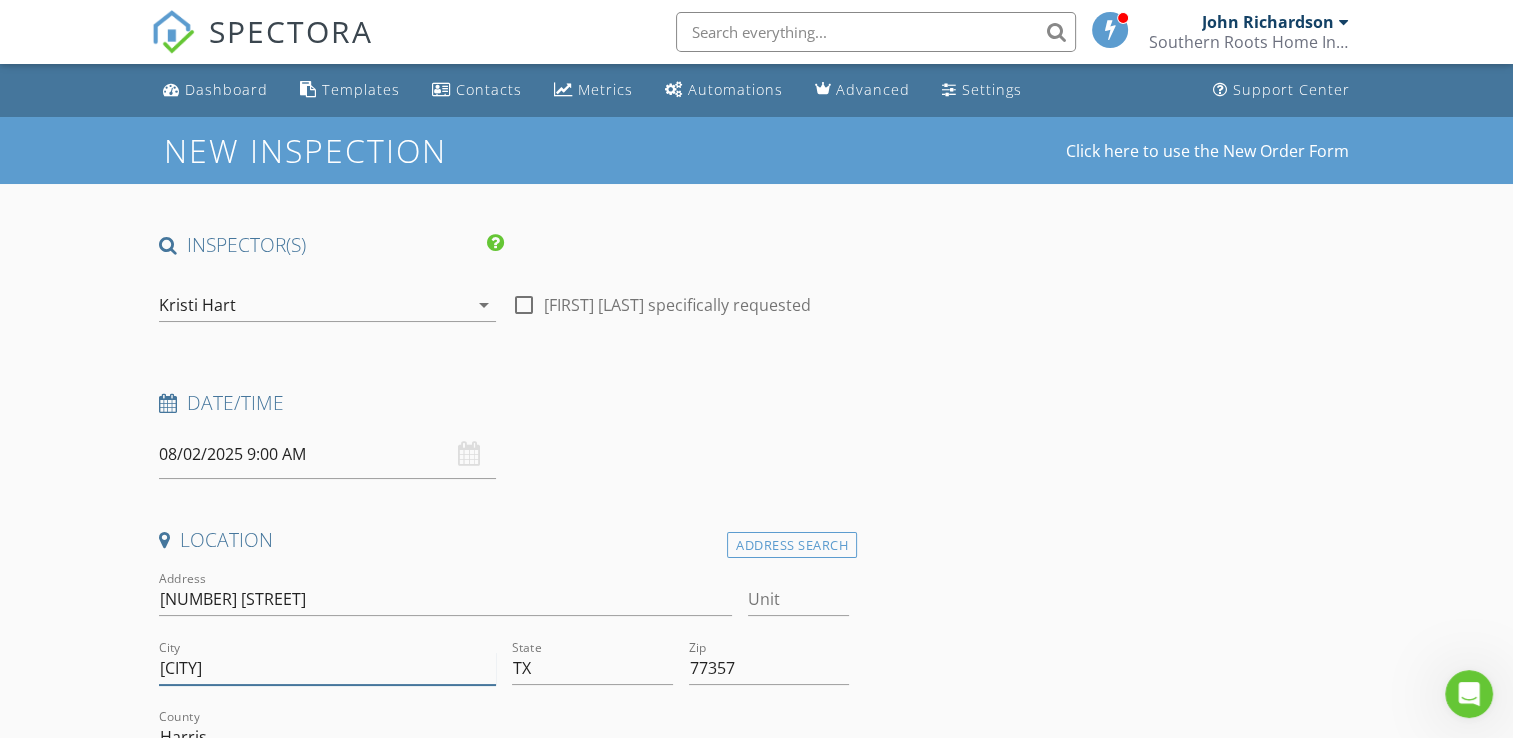 click on "New Caney" at bounding box center (327, 668) 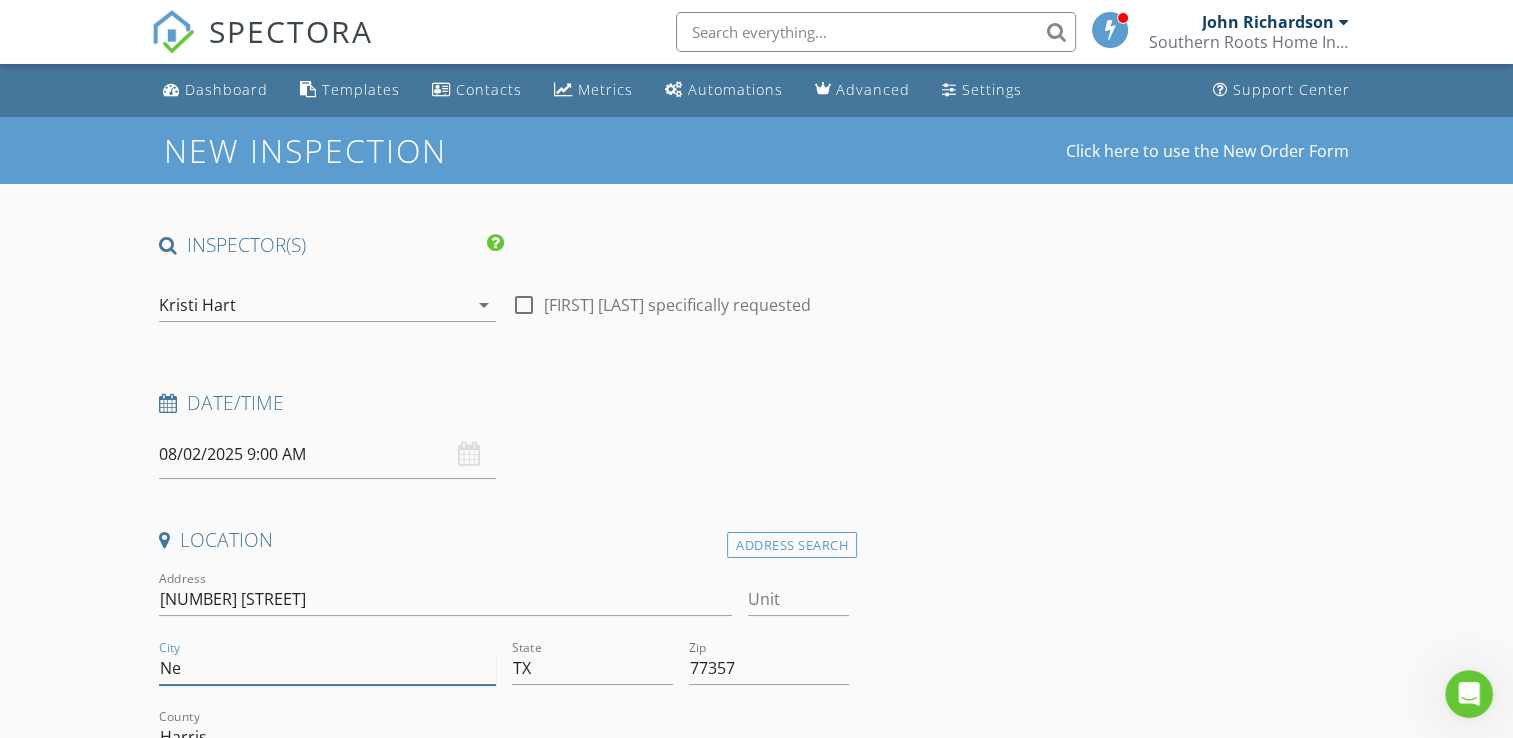 type on "N" 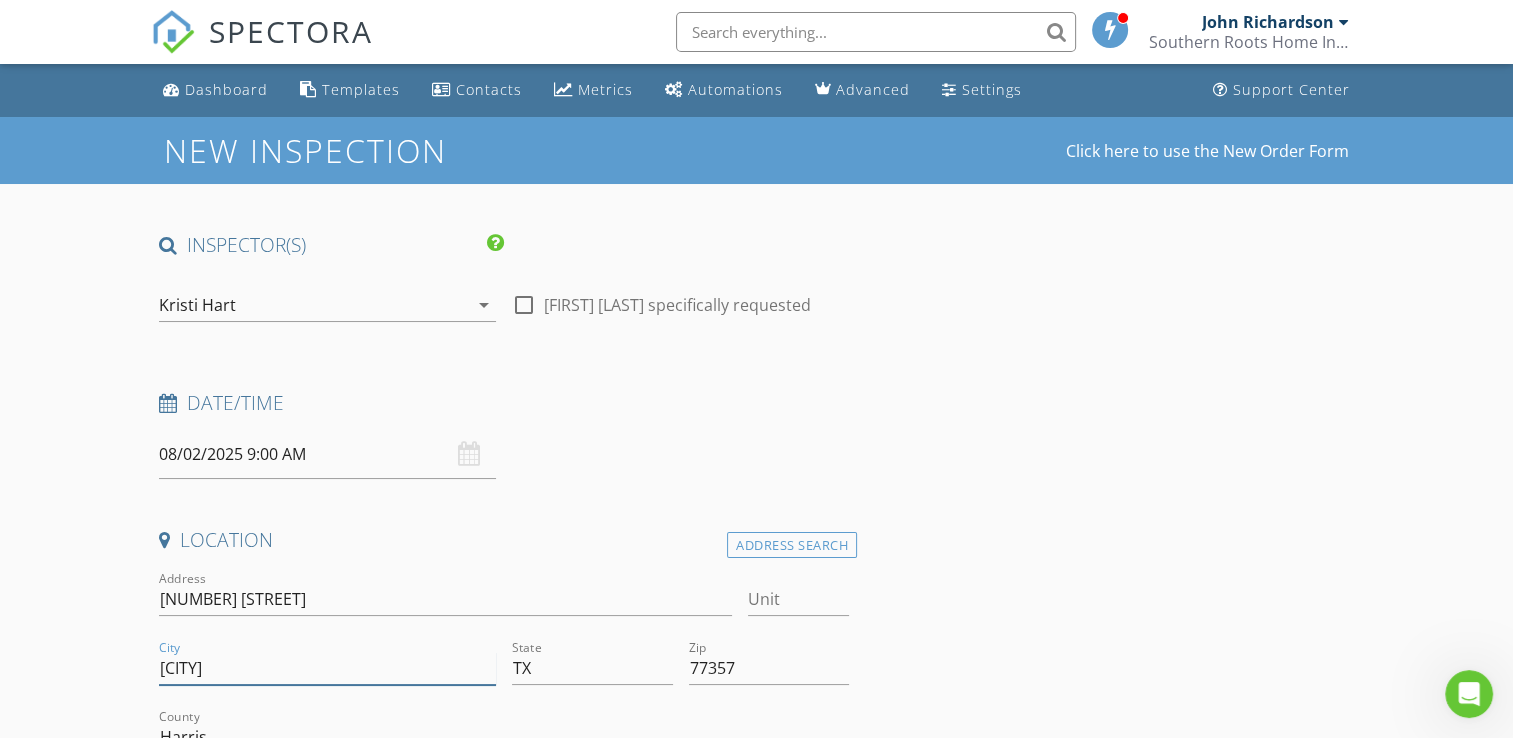 type on "Huffman" 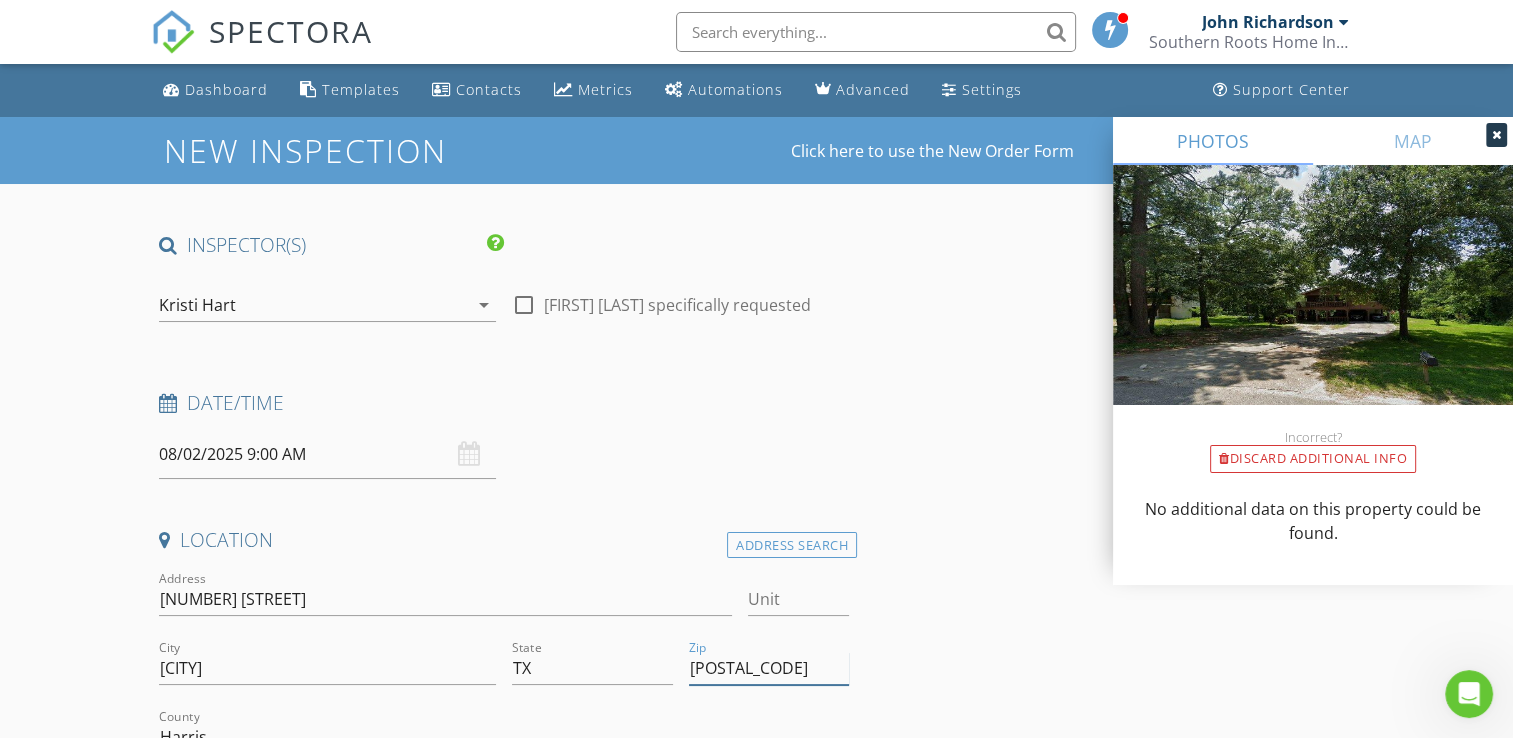 type on "77357" 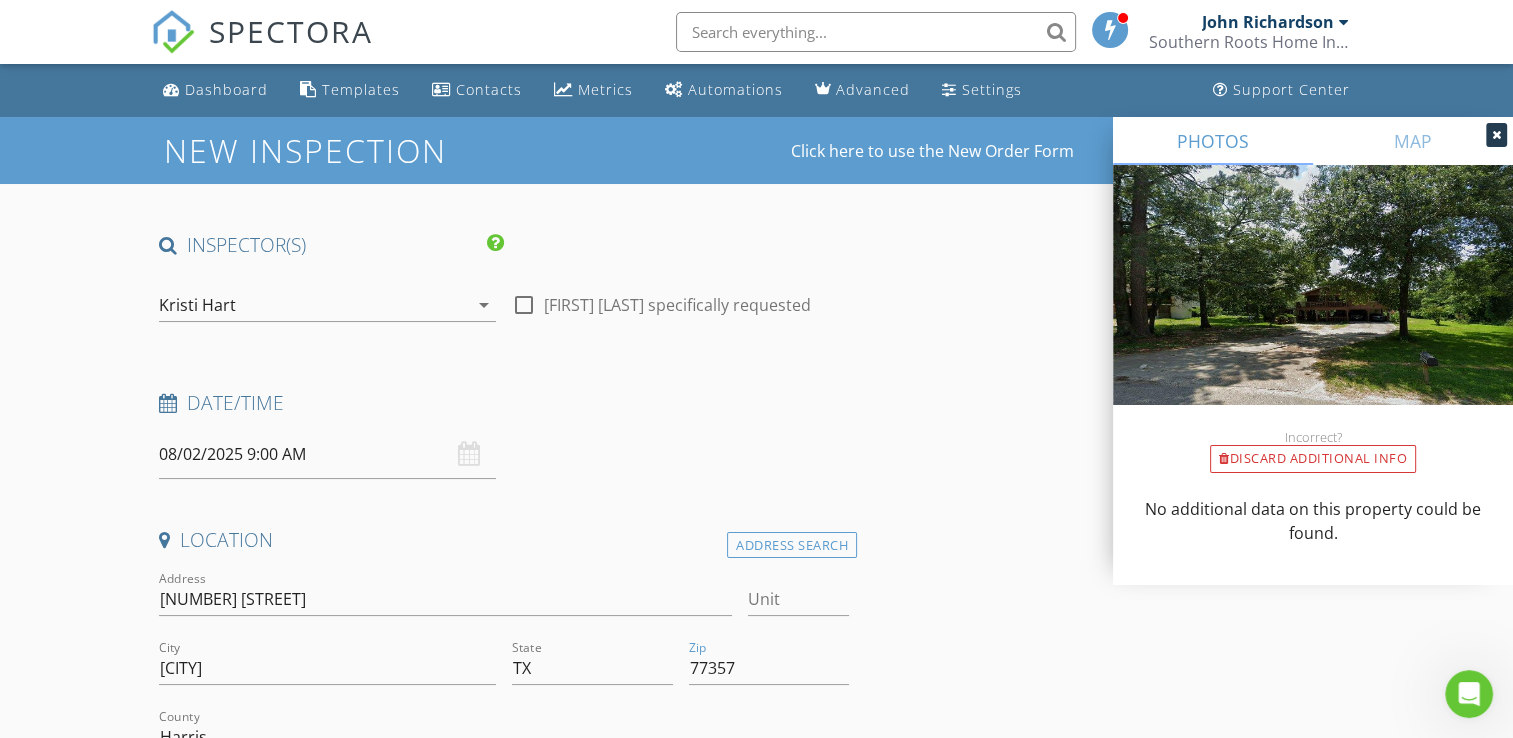 click at bounding box center [1496, 135] 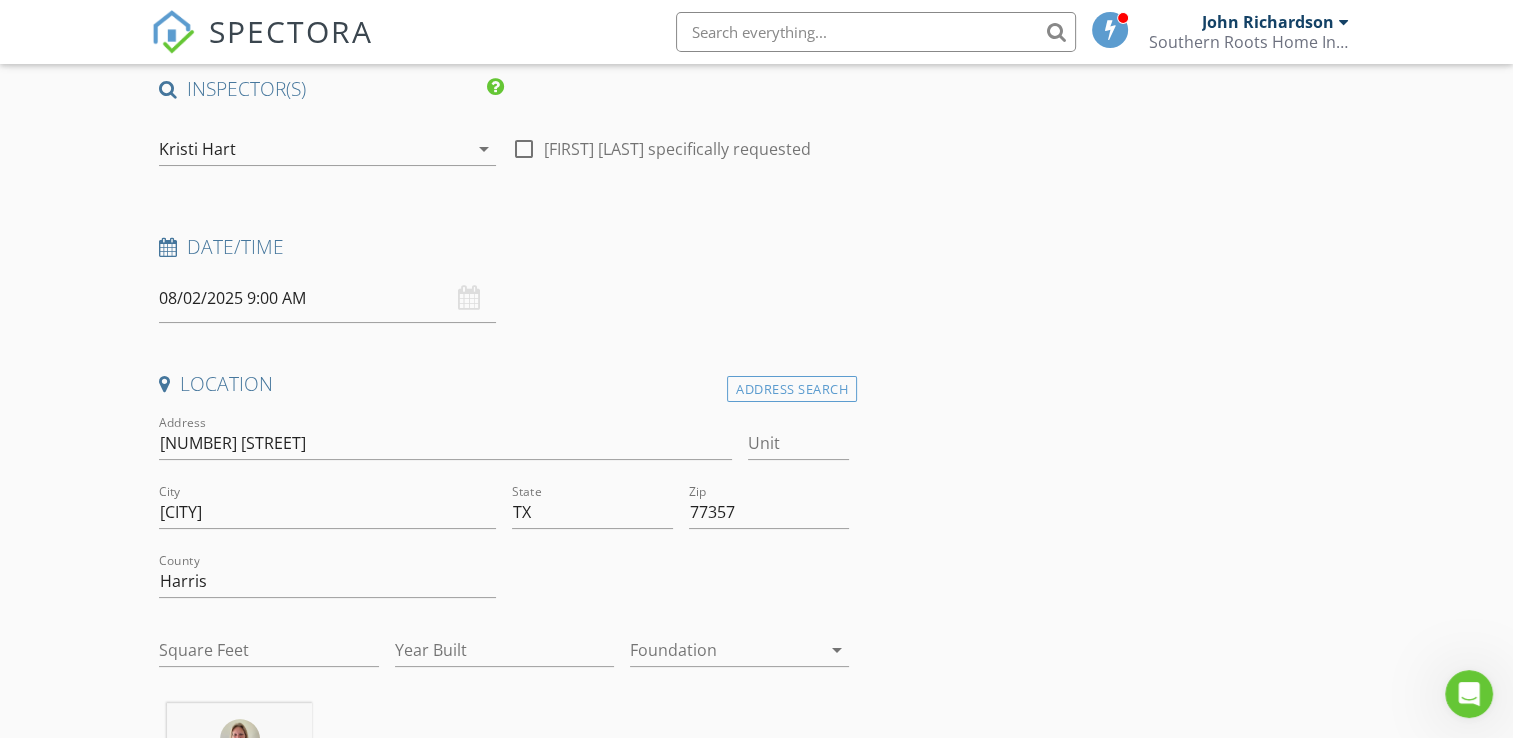 scroll, scrollTop: 202, scrollLeft: 0, axis: vertical 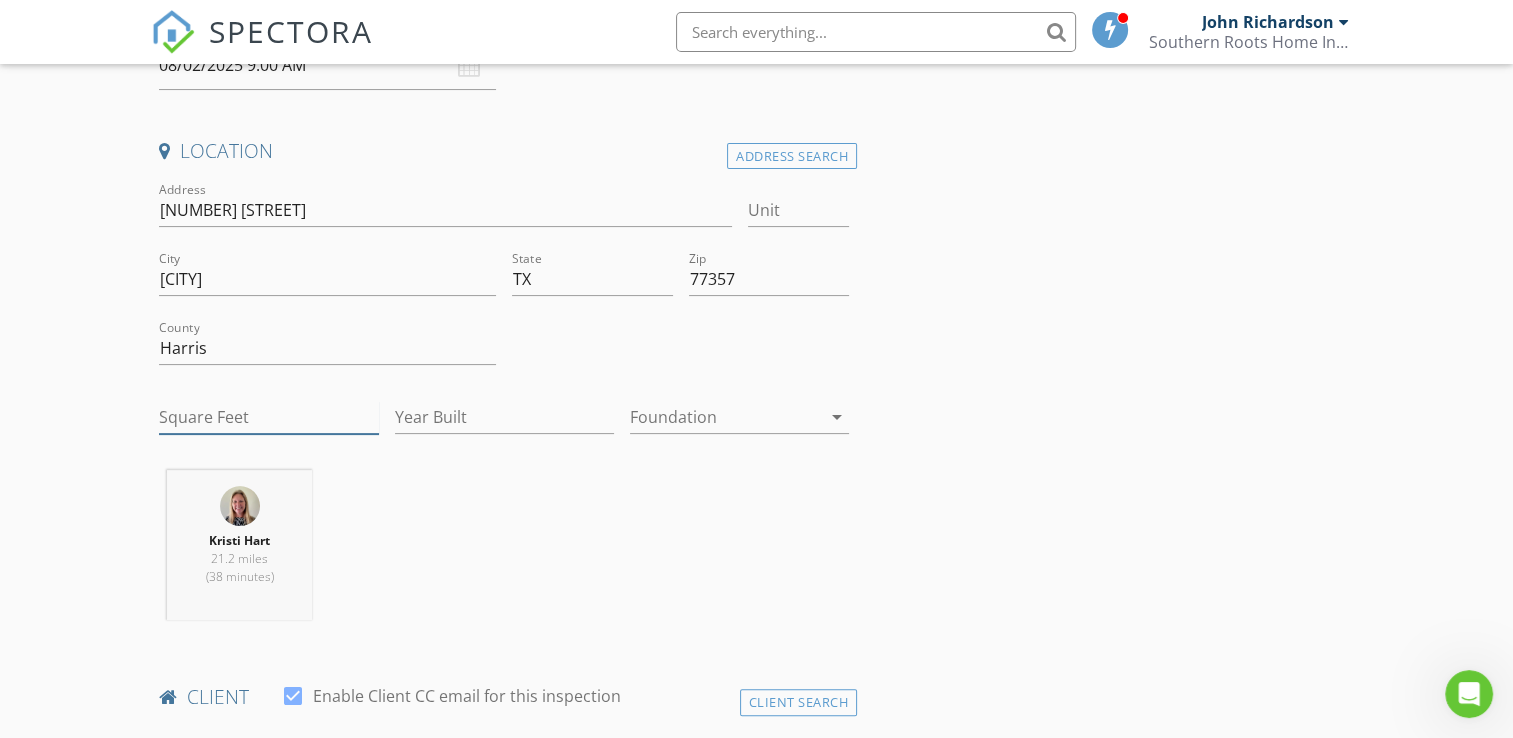 click on "Square Feet" at bounding box center [268, 417] 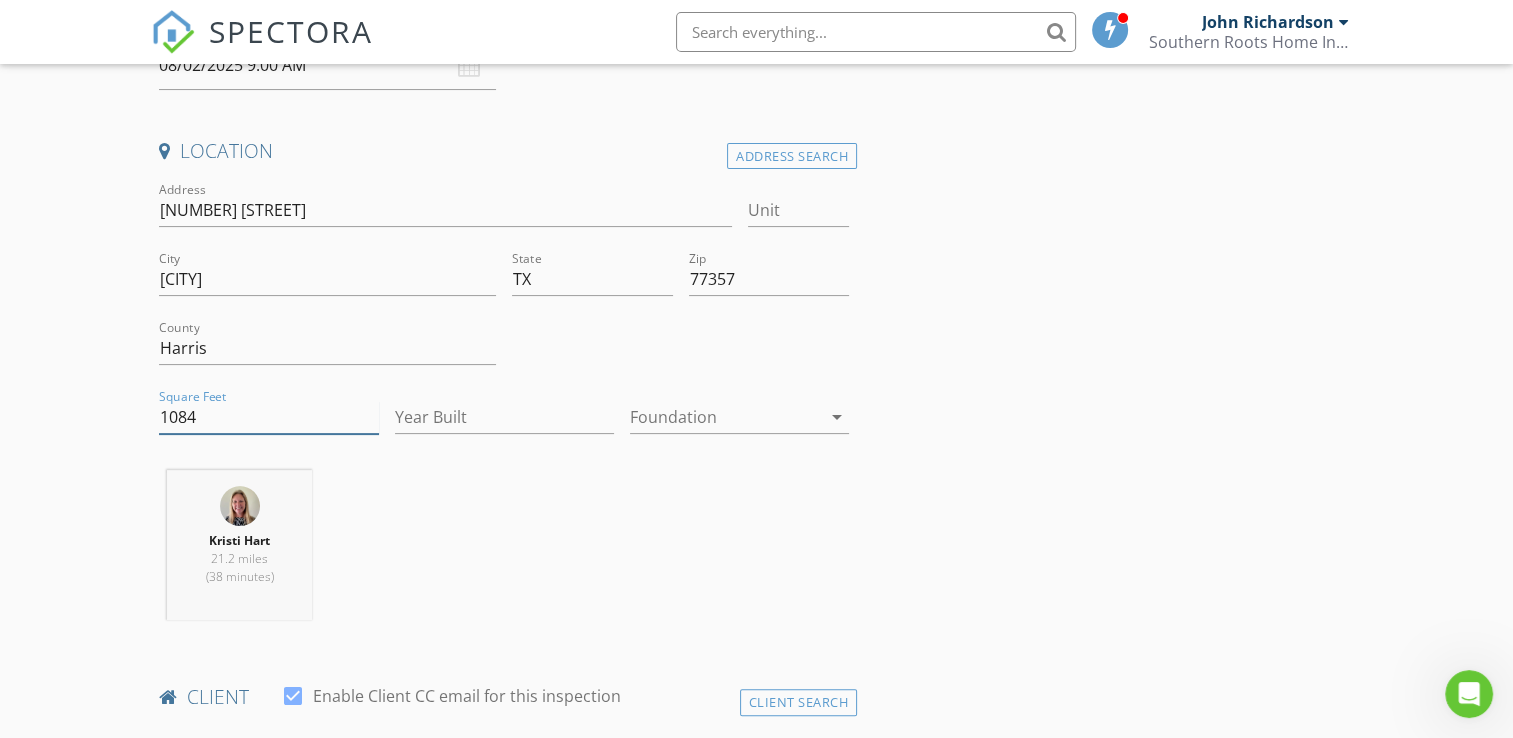 type on "1084" 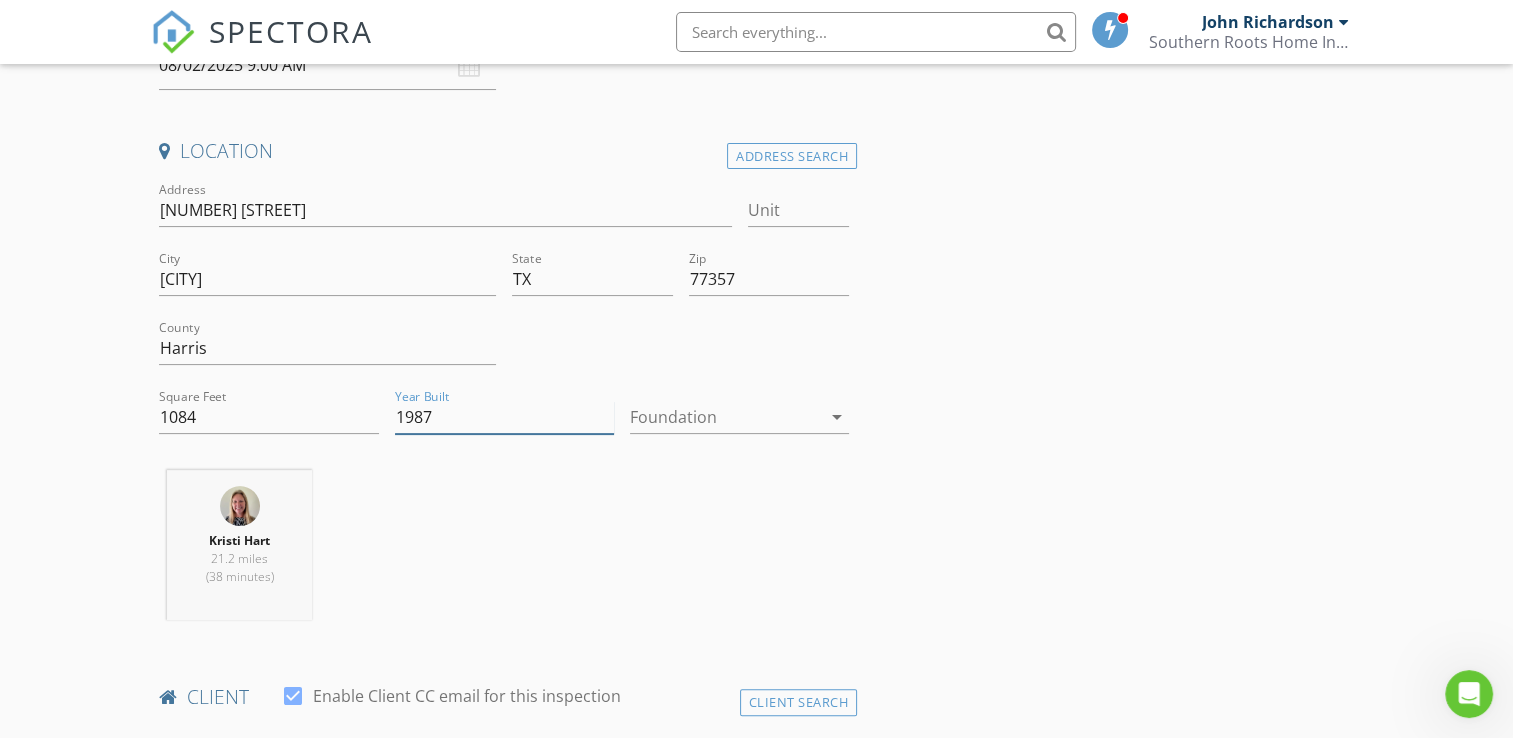 type on "1987" 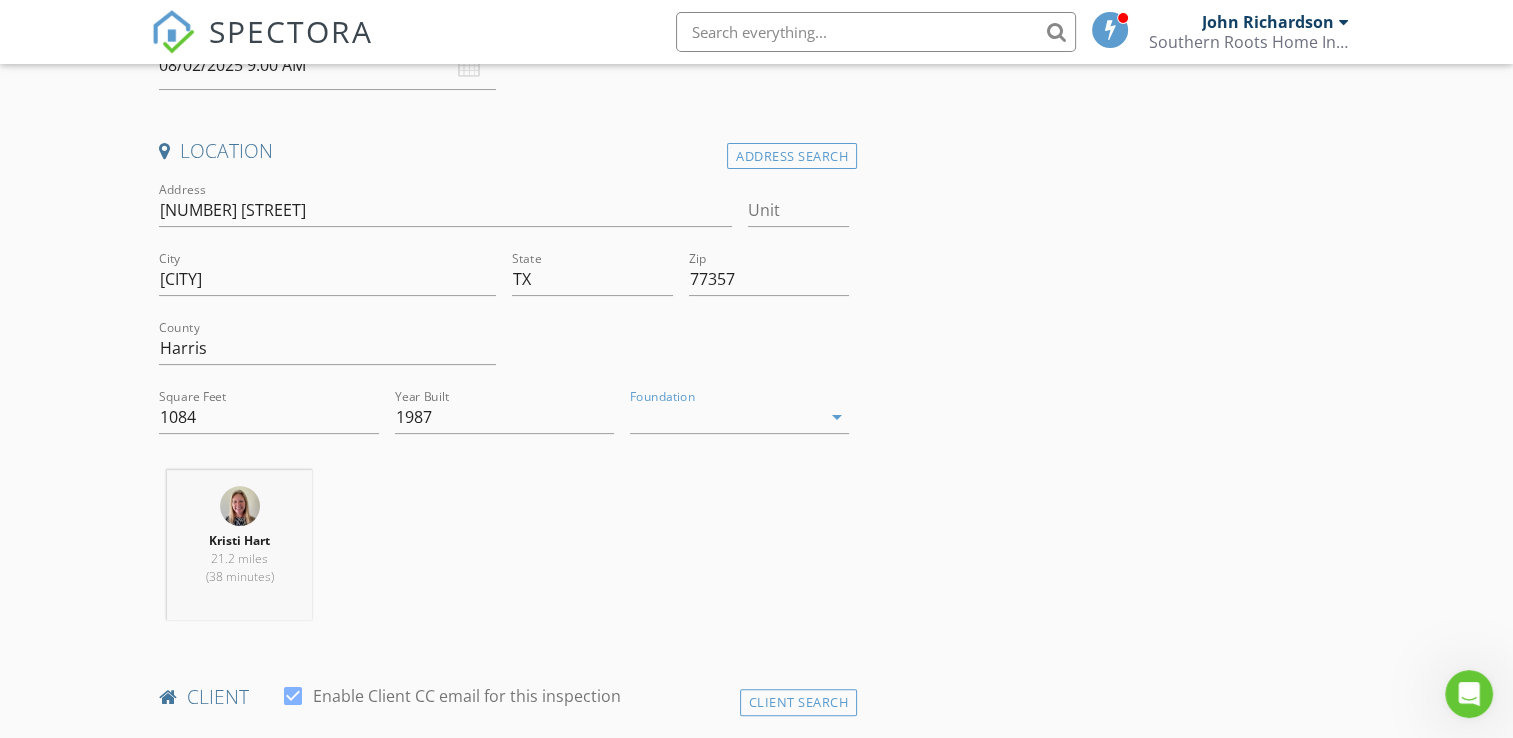 click at bounding box center (725, 417) 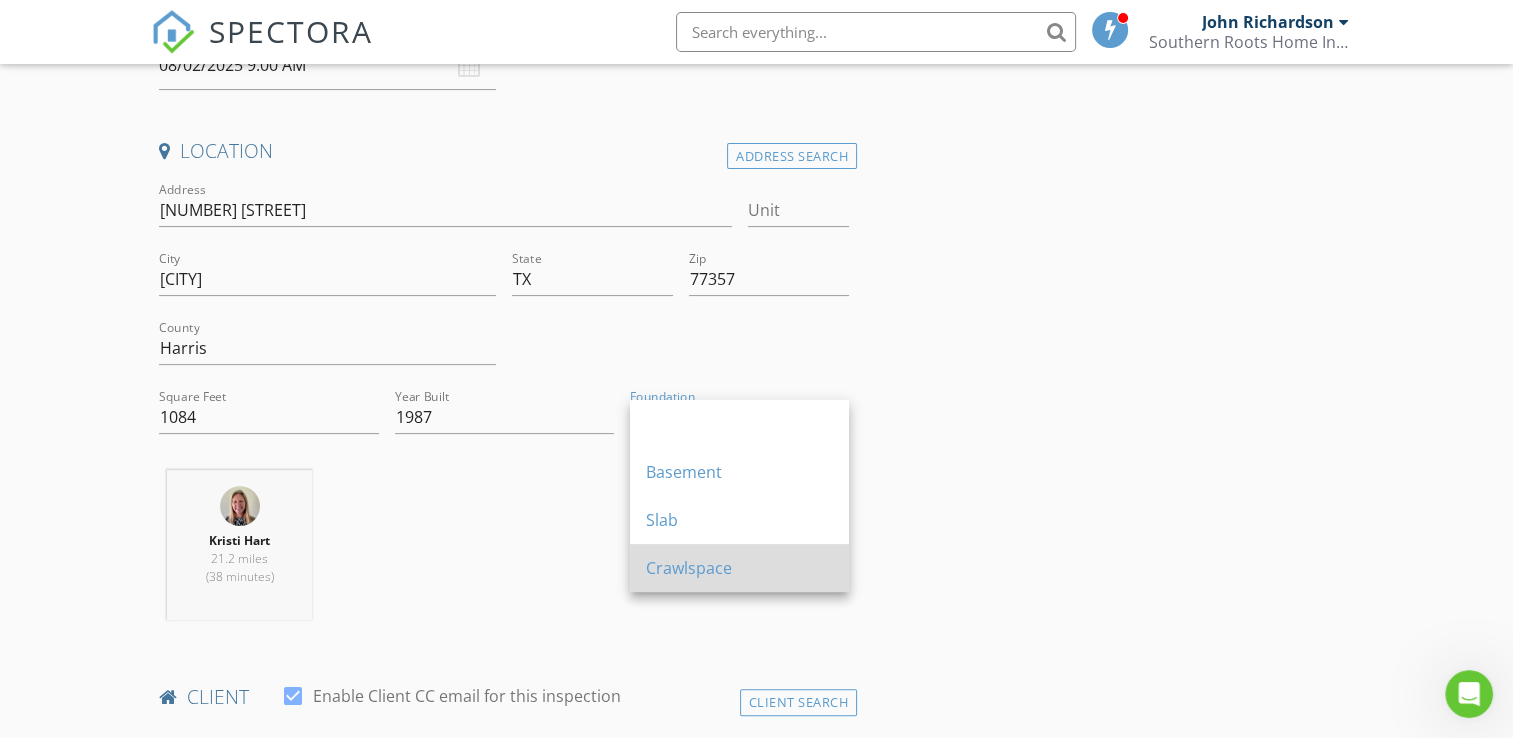 click on "Crawlspace" at bounding box center [739, 568] 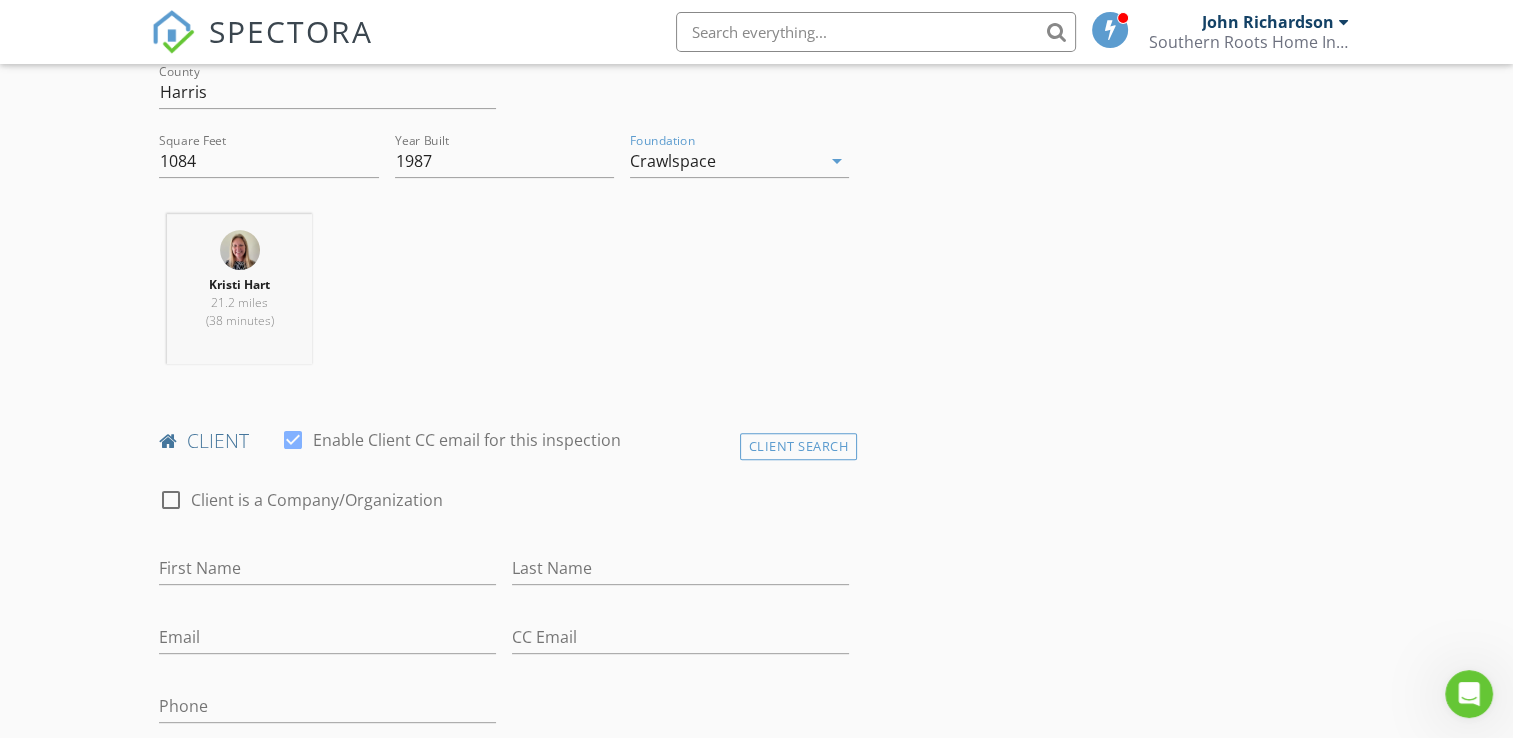 scroll, scrollTop: 720, scrollLeft: 0, axis: vertical 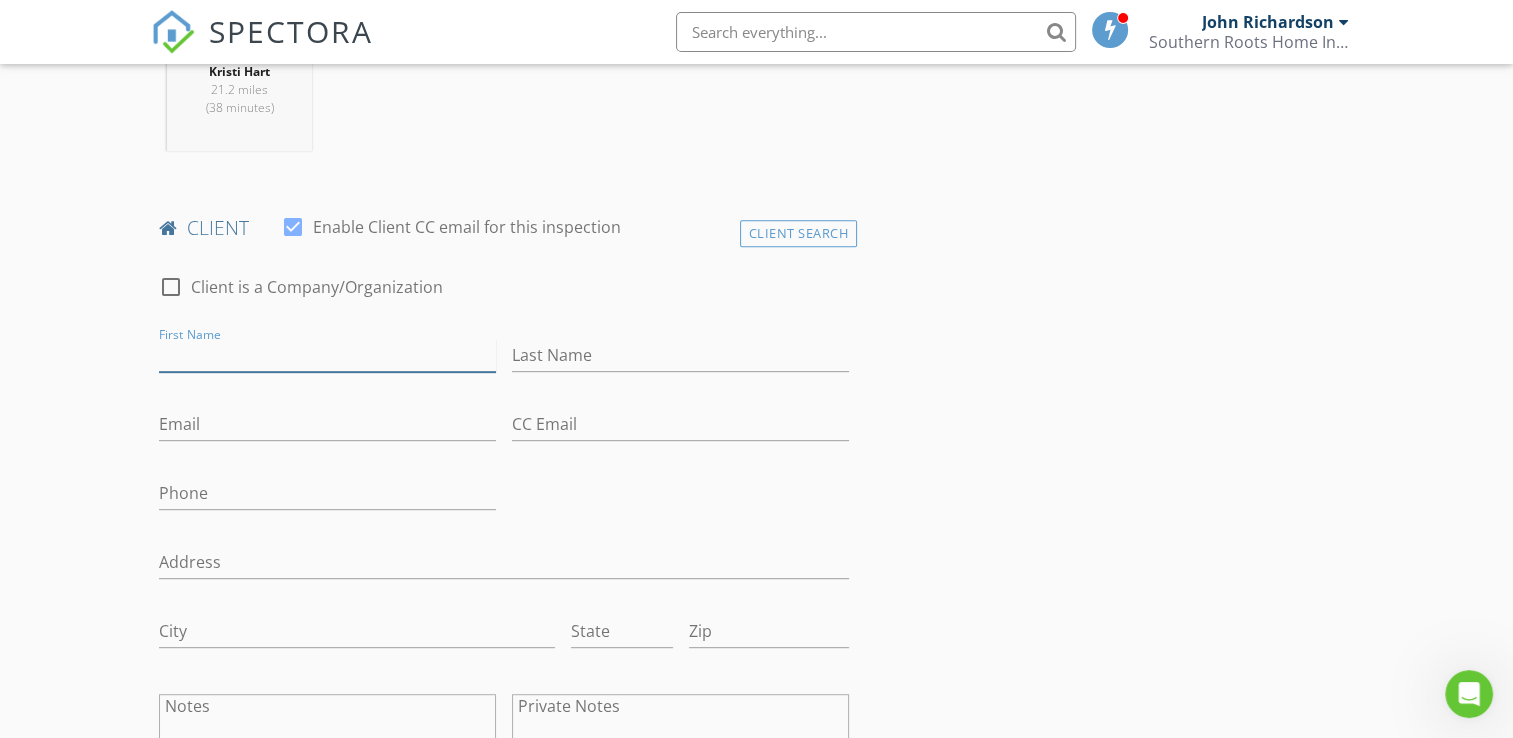 click on "First Name" at bounding box center (327, 355) 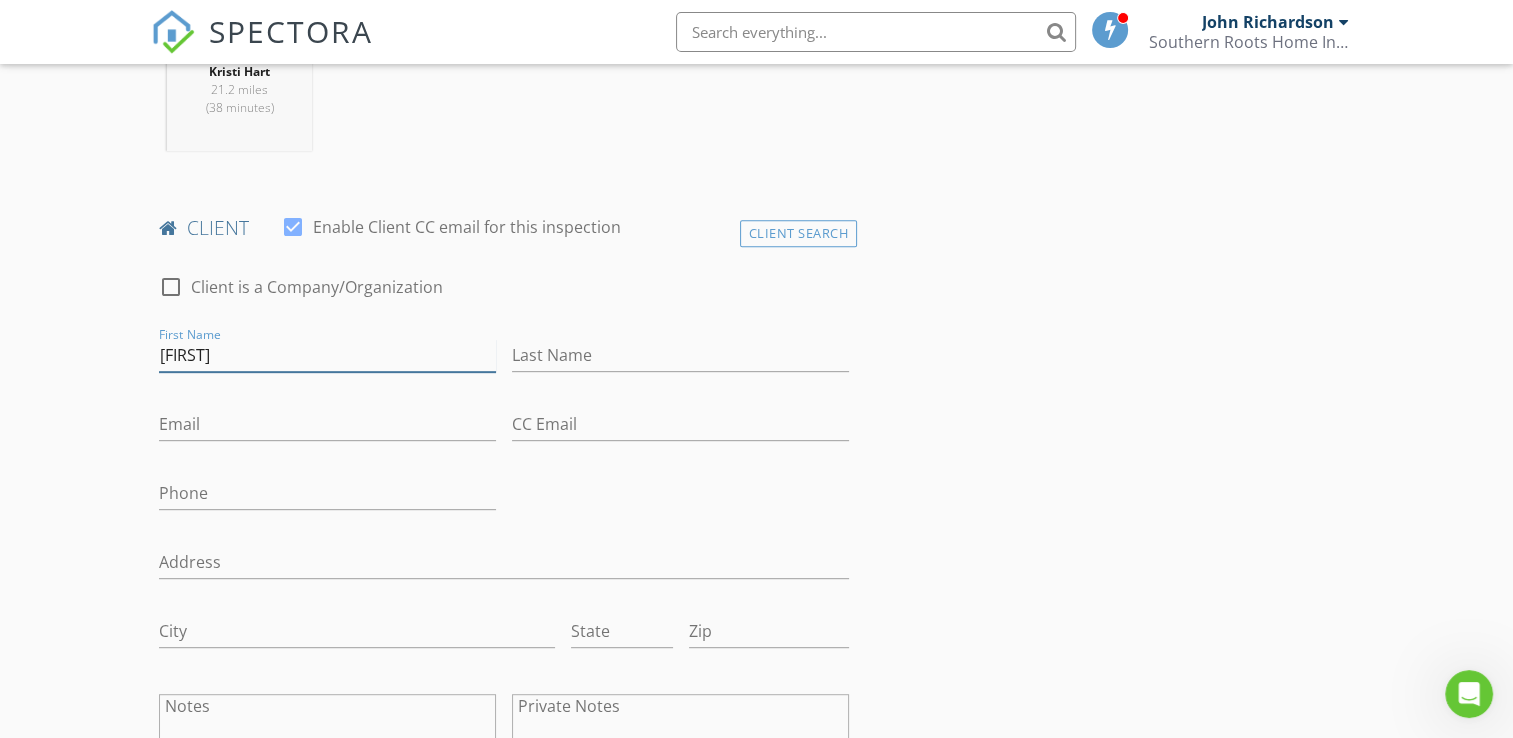 type on "[FIRST]" 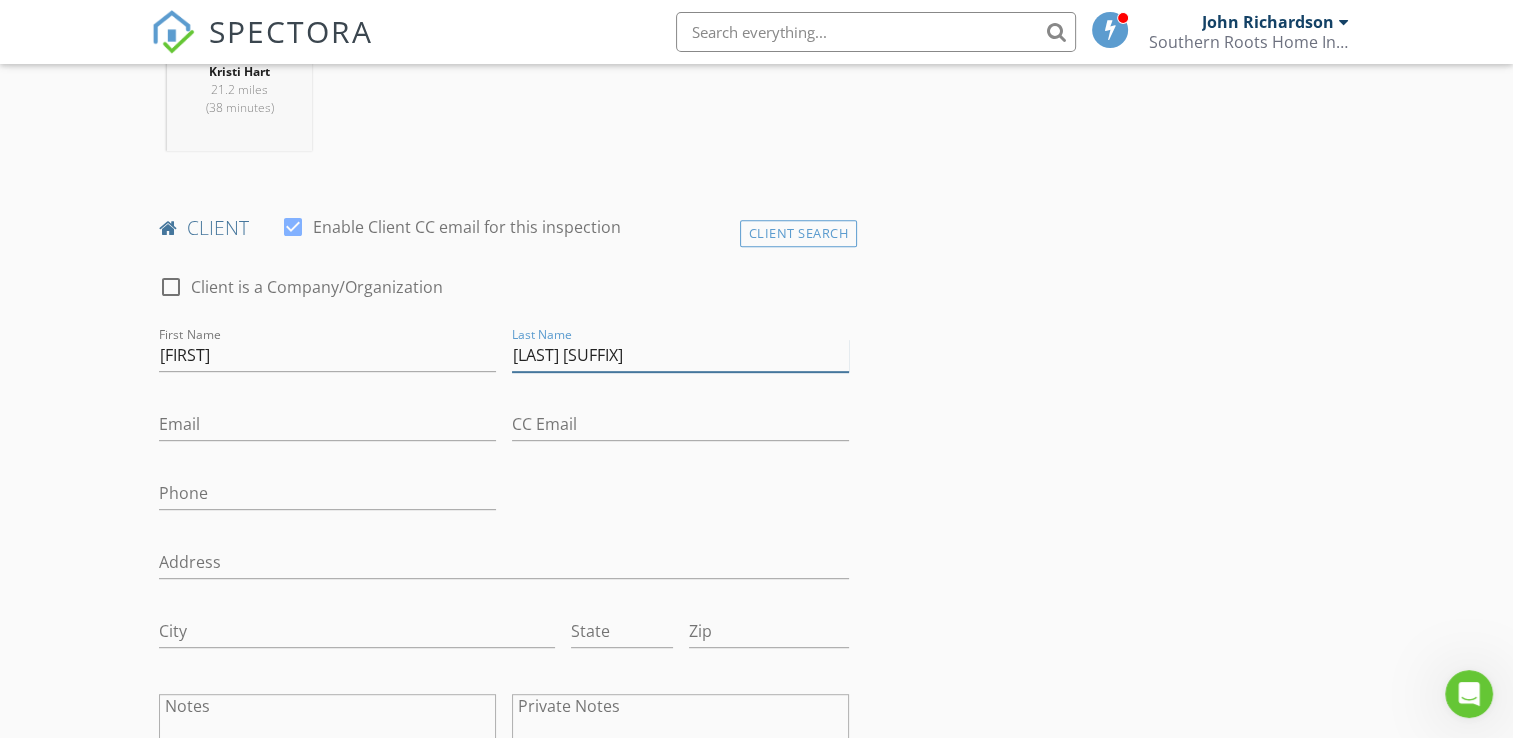 type on "[LAST]" 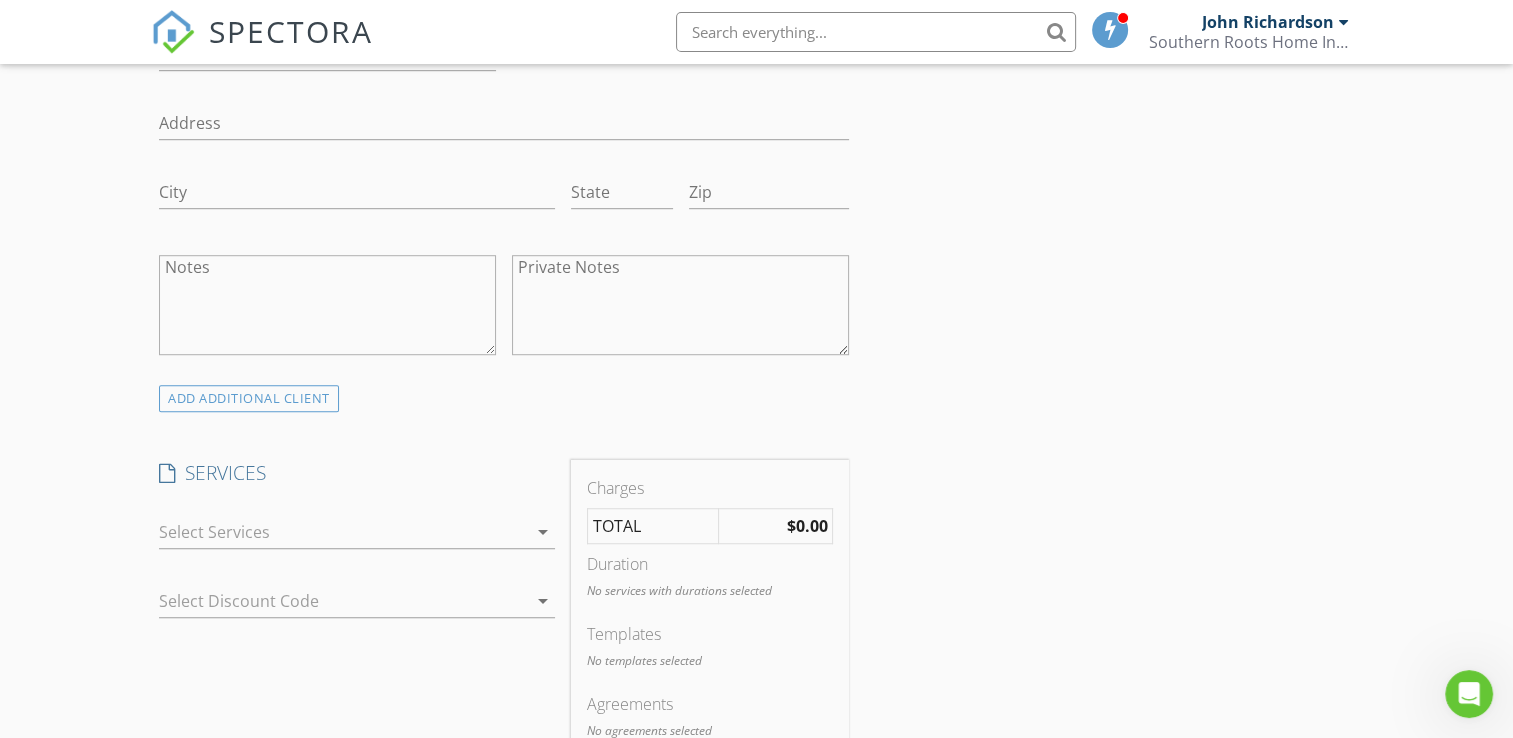 scroll, scrollTop: 1401, scrollLeft: 0, axis: vertical 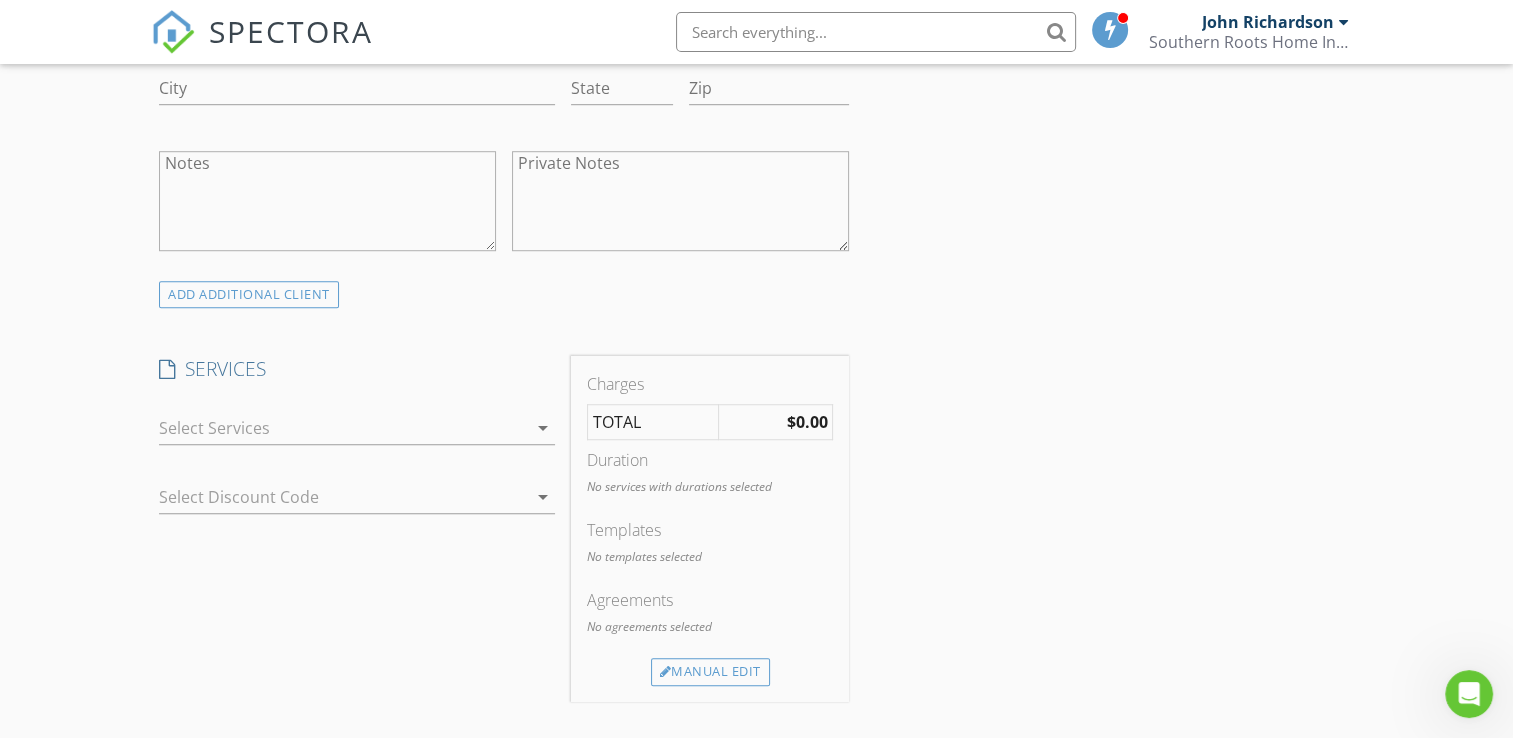 type on "[EMAIL]" 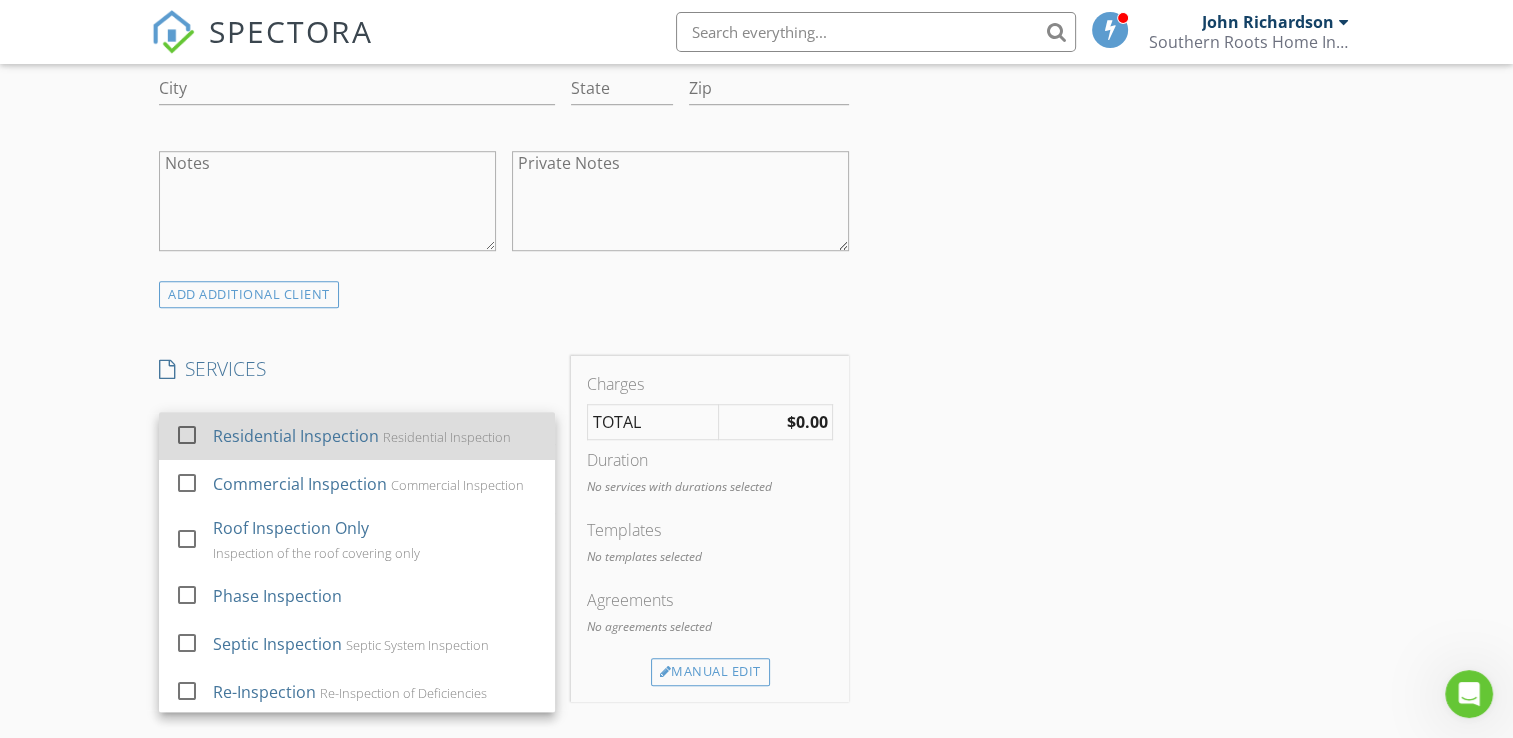 click on "Residential Inspection" at bounding box center [448, 437] 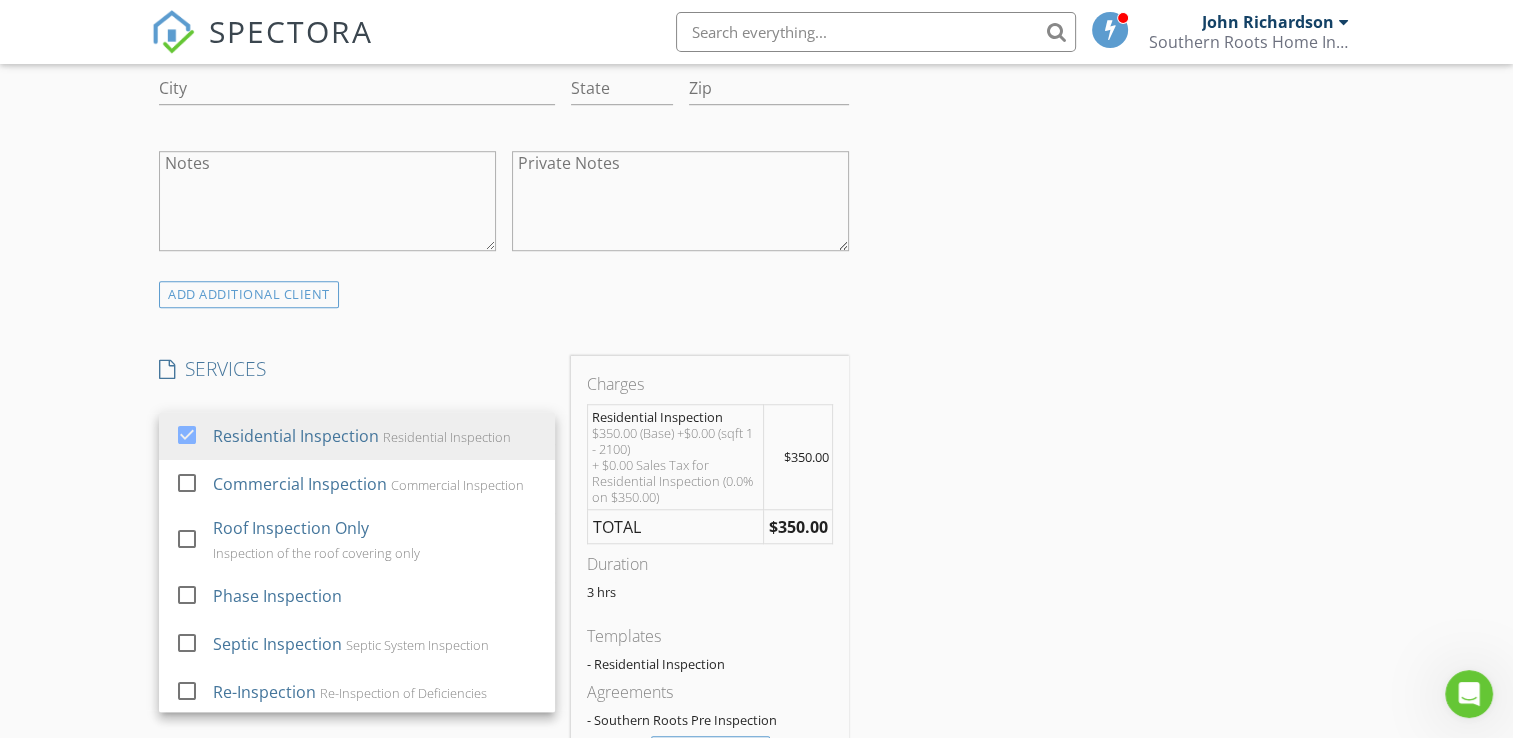 click on "INSPECTOR(S)
check_box_outline_blank   John Richardson     check_box   Kristi Hart   PRIMARY   Kristi Hart arrow_drop_down   check_box_outline_blank Kristi Hart specifically requested
Date/Time
08/02/2025 9:00 AM
Location
Address Search       Address 31823  E Casey Rd   Unit   City Huffman   State TX   Zip 77357   County Harris     Square Feet 1084   Year Built 1987   Foundation Crawlspace arrow_drop_down     Kristi Hart     21.2 miles     (38 minutes)
client
check_box Enable Client CC email for this inspection   Client Search     check_box_outline_blank Client is a Company/Organization     First Name Adan   Last Name Lopex Jr   Email alopez28blue@gmail.com   CC Email   Phone   Address   City   State   Zip       Notes   Private Notes
ADD ADDITIONAL client
SERVICES
check_box" at bounding box center (756, 535) 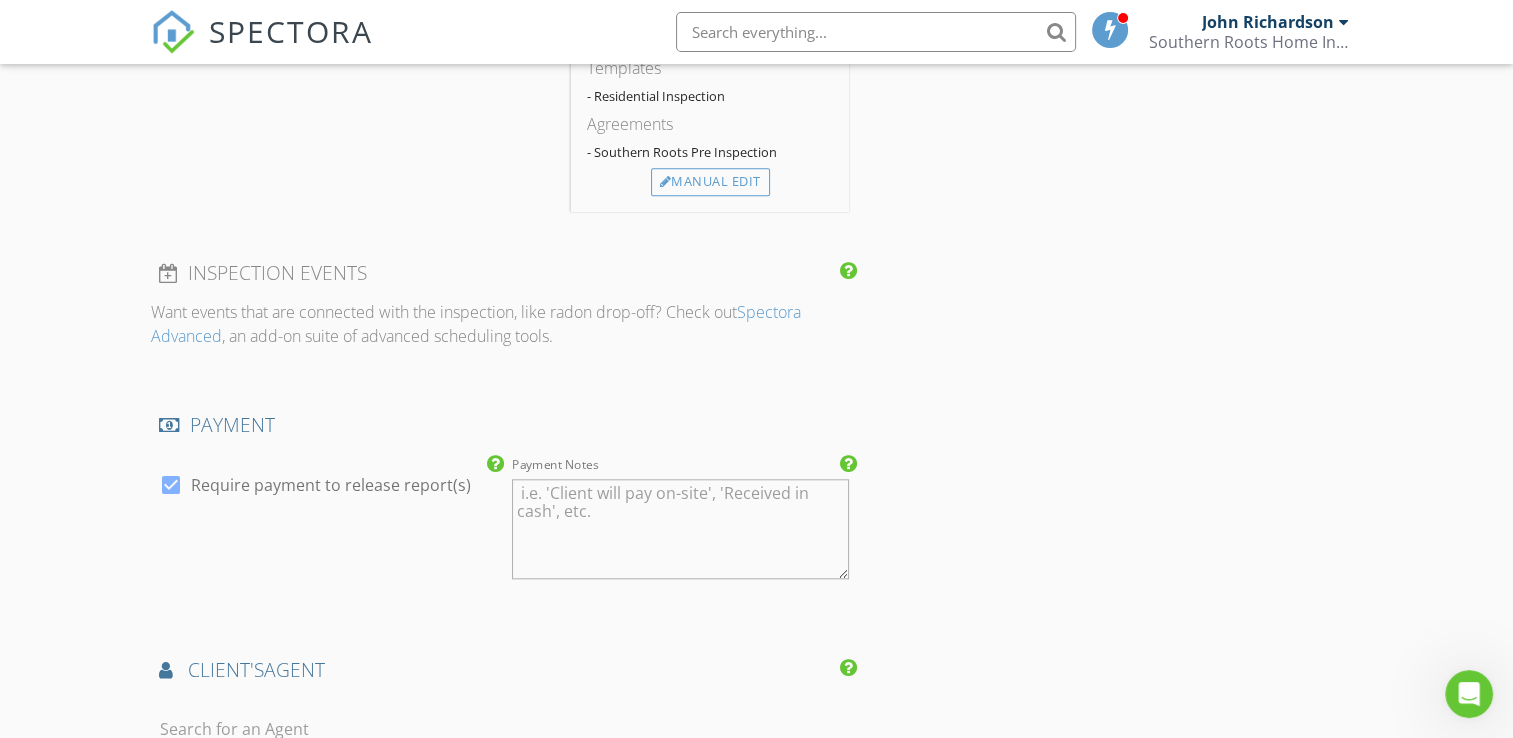 scroll, scrollTop: 1973, scrollLeft: 0, axis: vertical 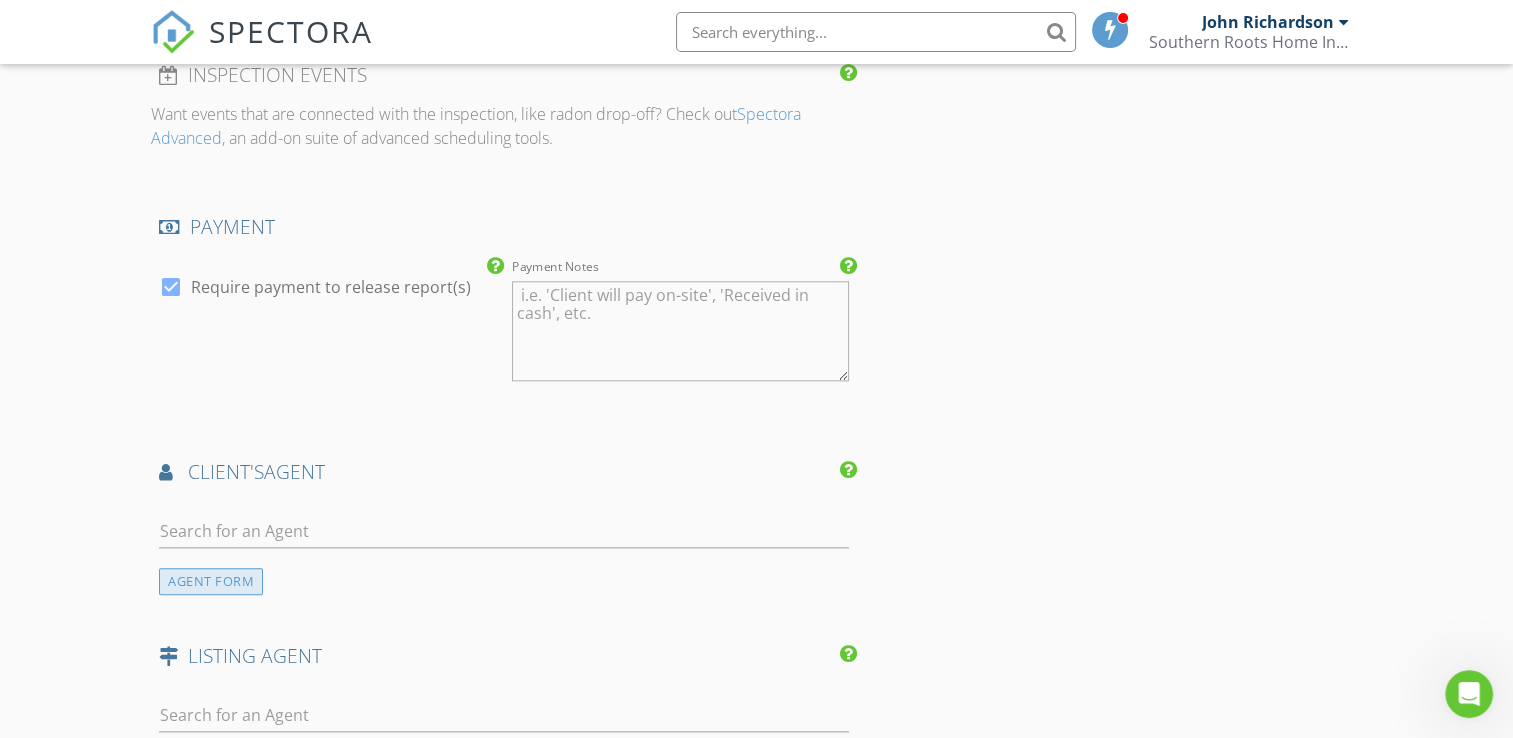 click on "AGENT FORM" at bounding box center (211, 581) 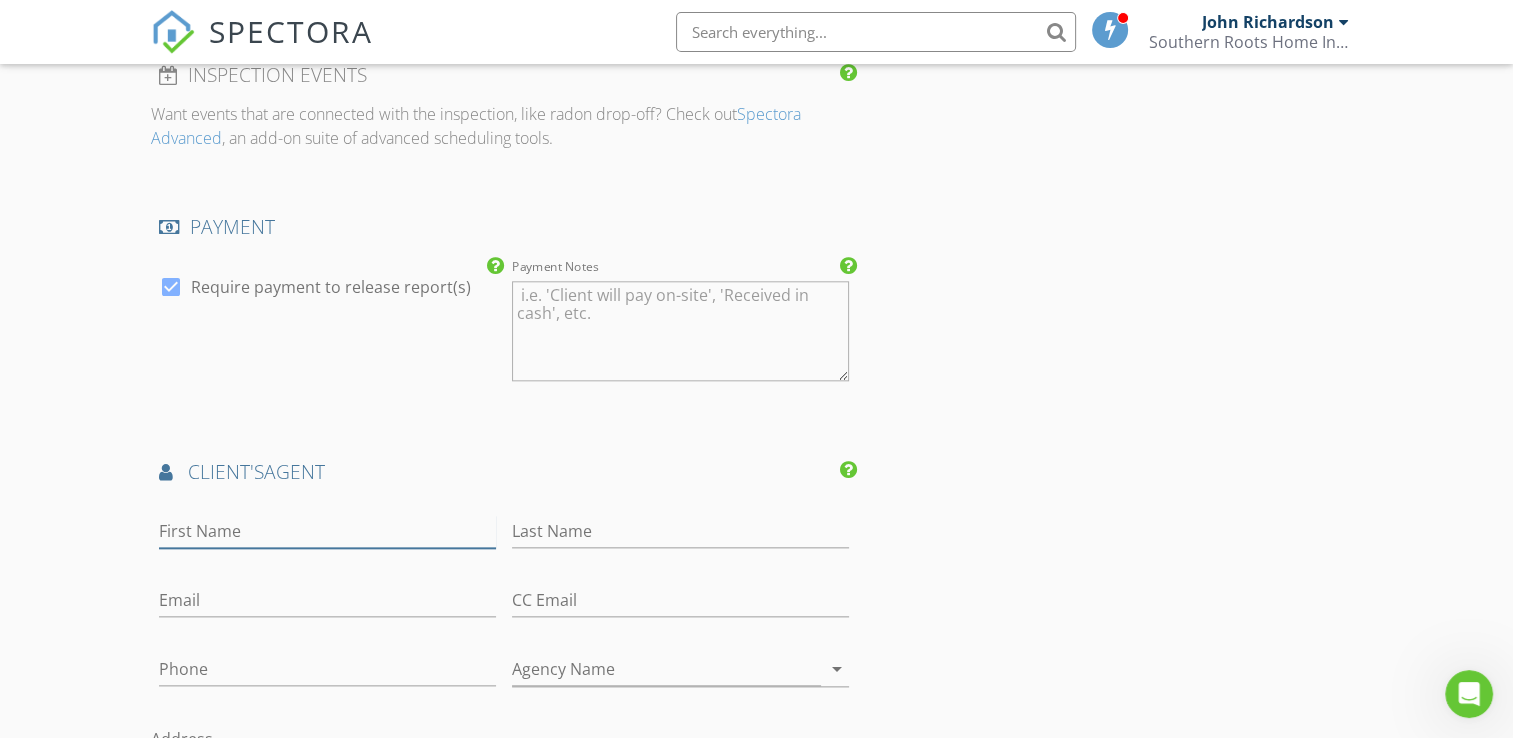 click on "First Name" at bounding box center [327, 531] 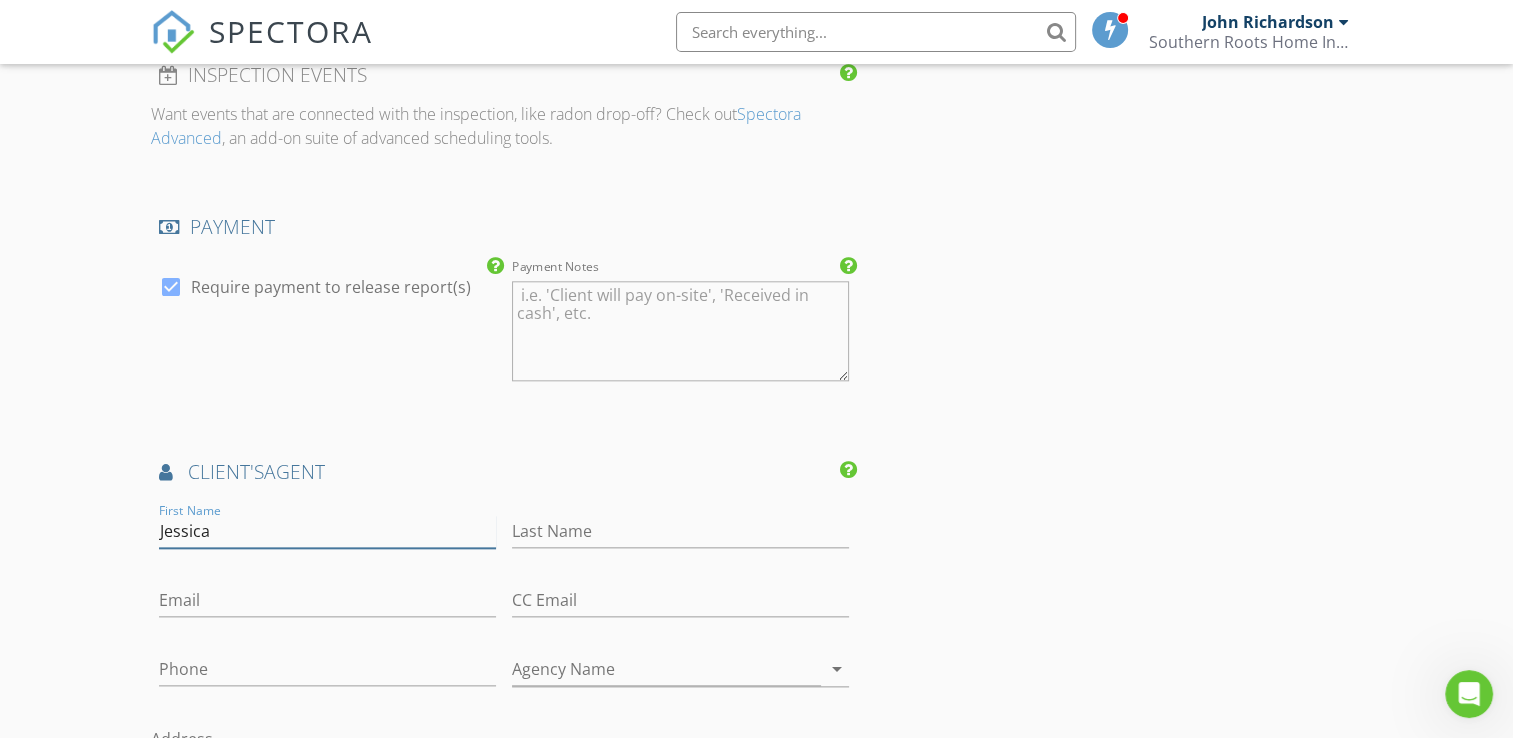 type on "Jessica" 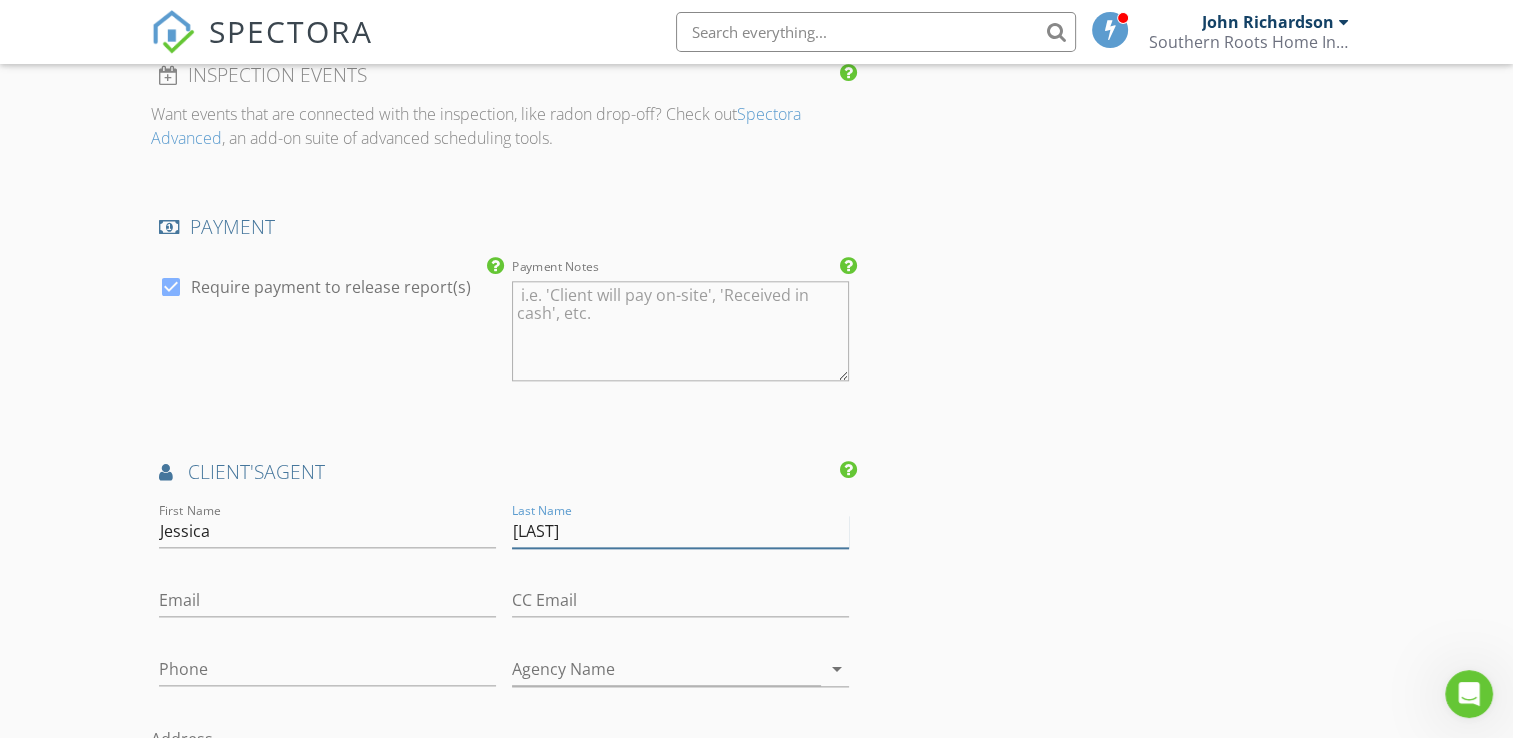 type on "[LAST]" 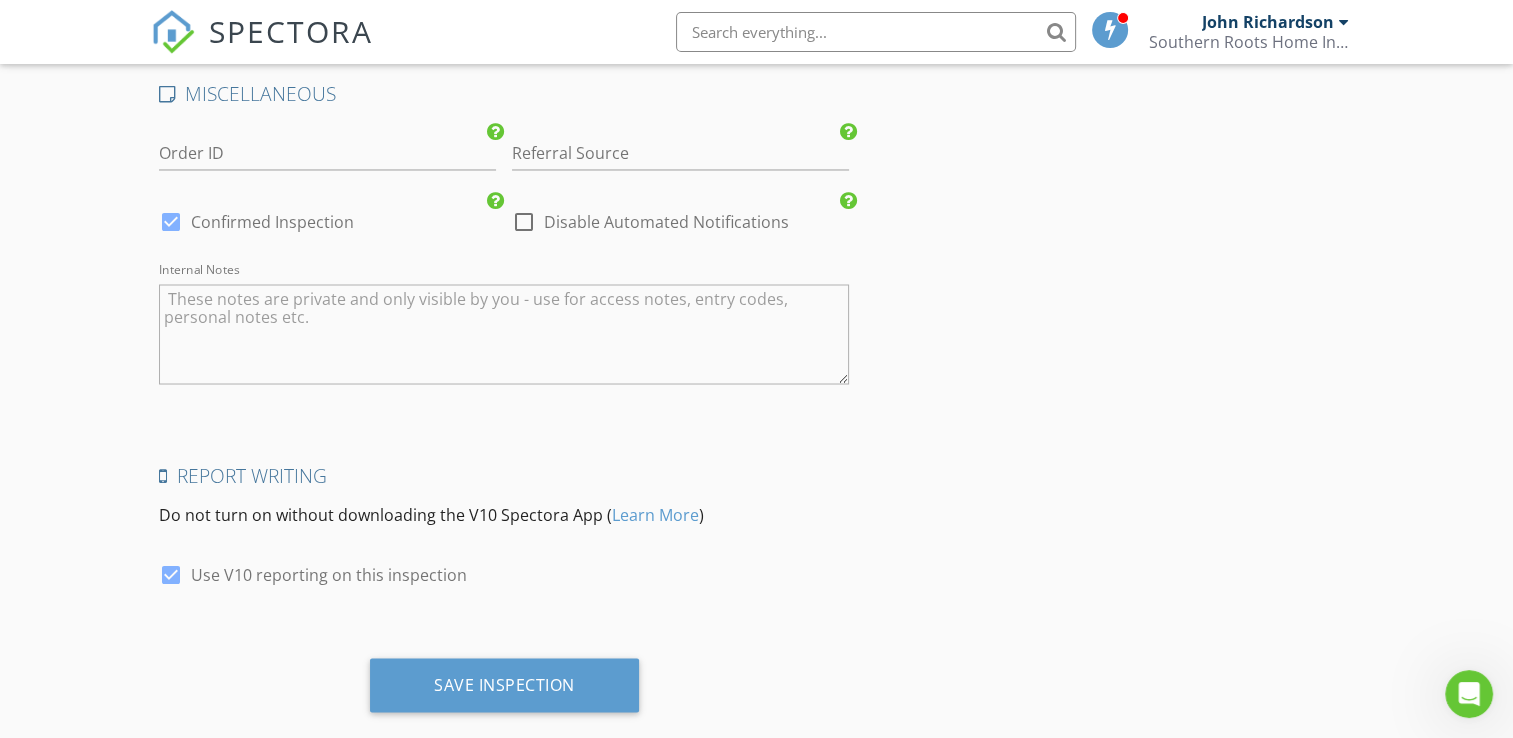 scroll, scrollTop: 3532, scrollLeft: 0, axis: vertical 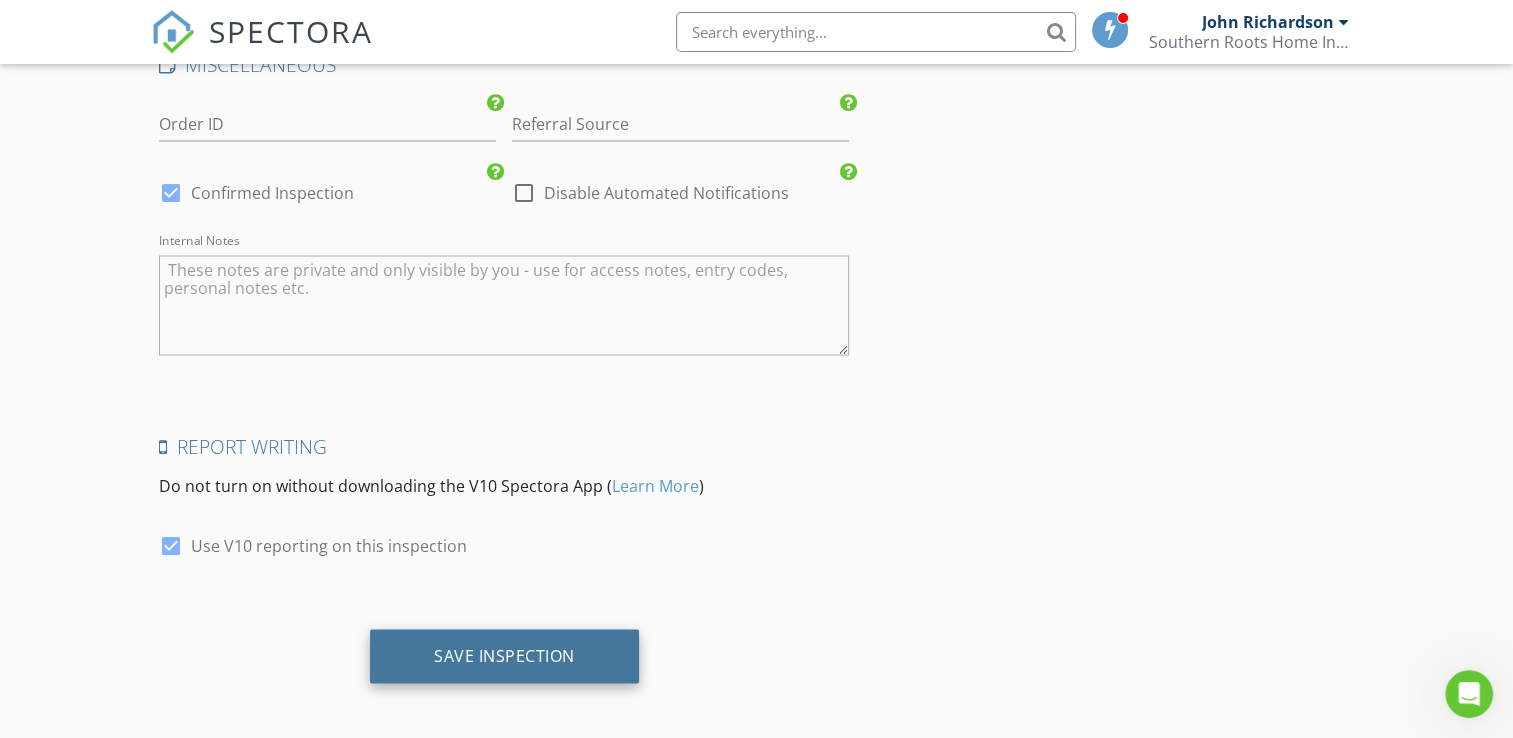 type on "[EMAIL]" 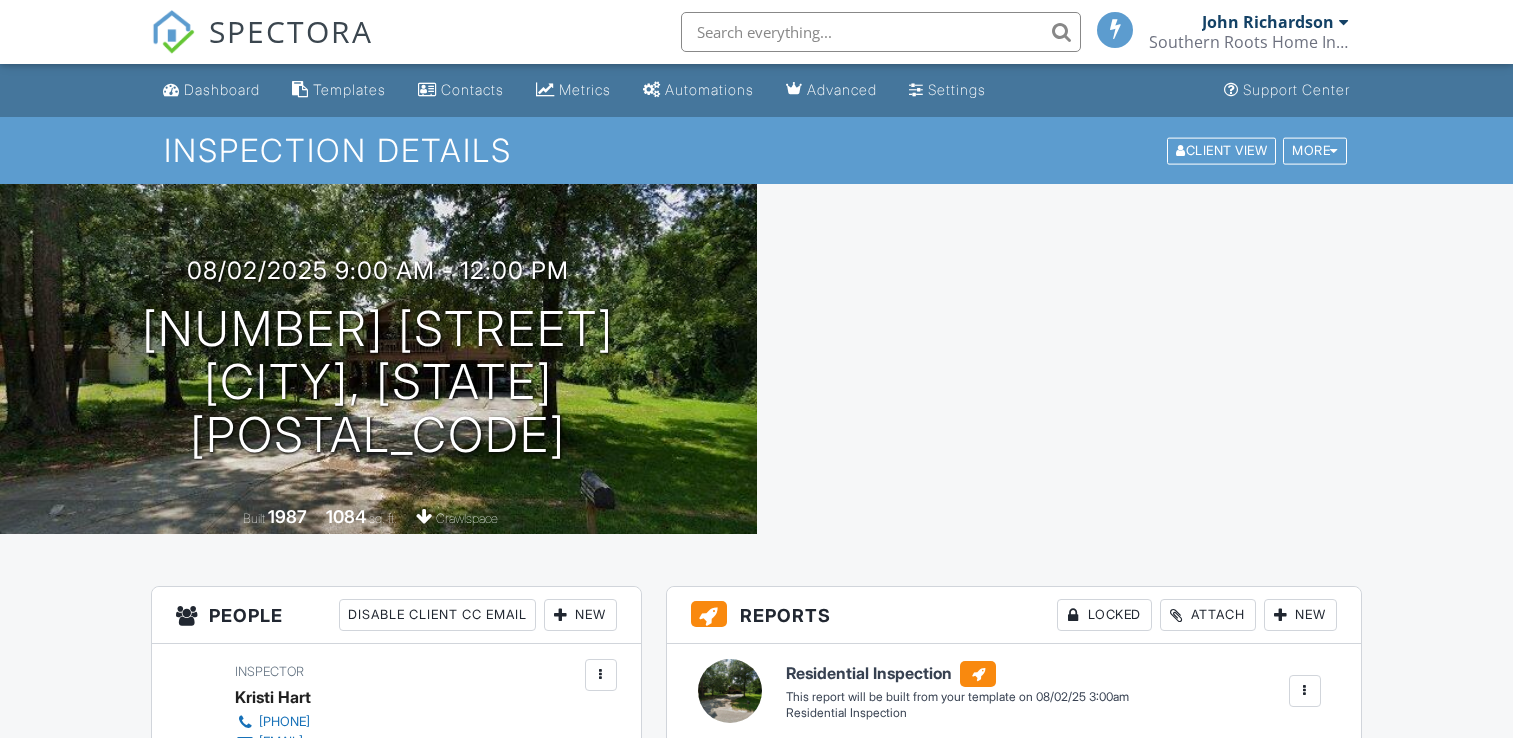 scroll, scrollTop: 0, scrollLeft: 0, axis: both 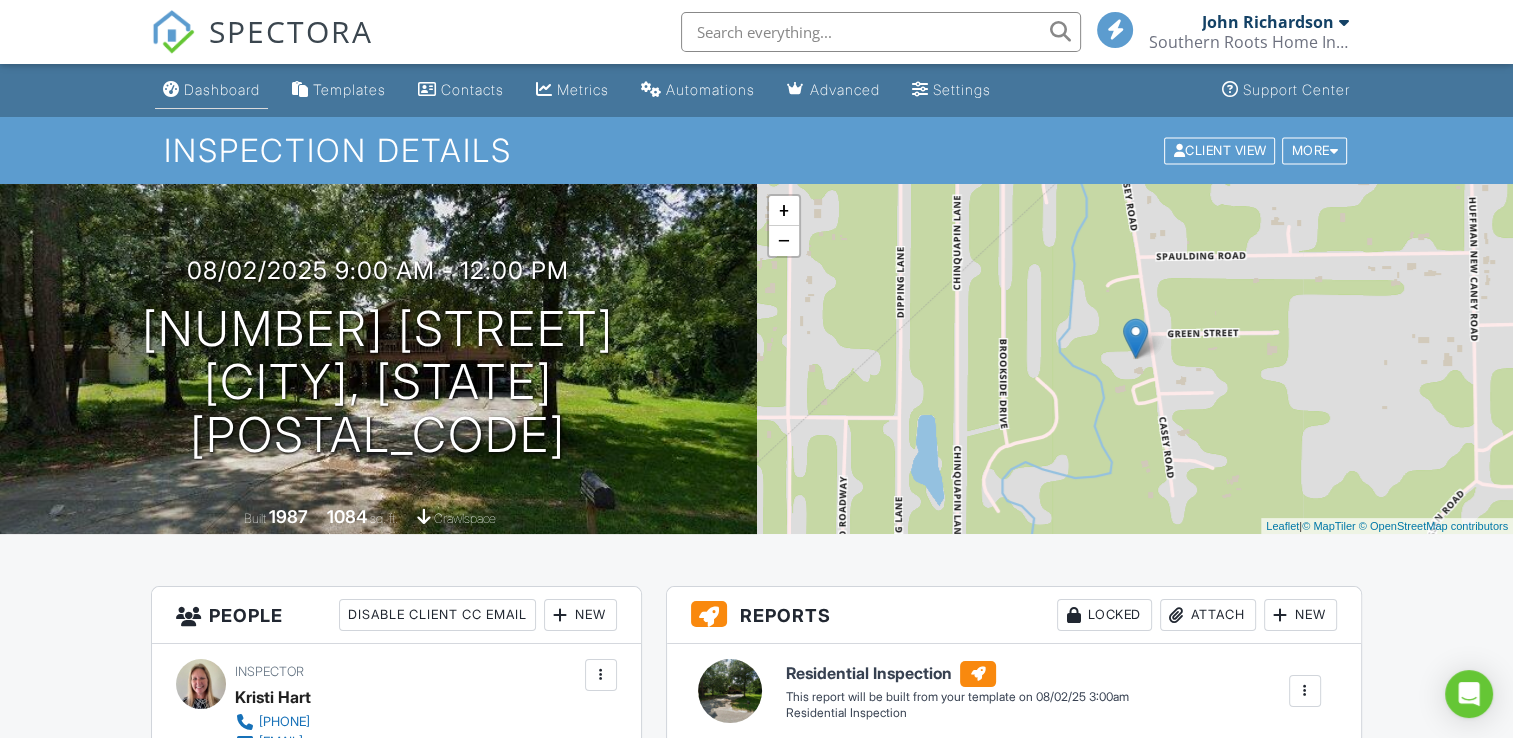 click on "Dashboard" at bounding box center [222, 89] 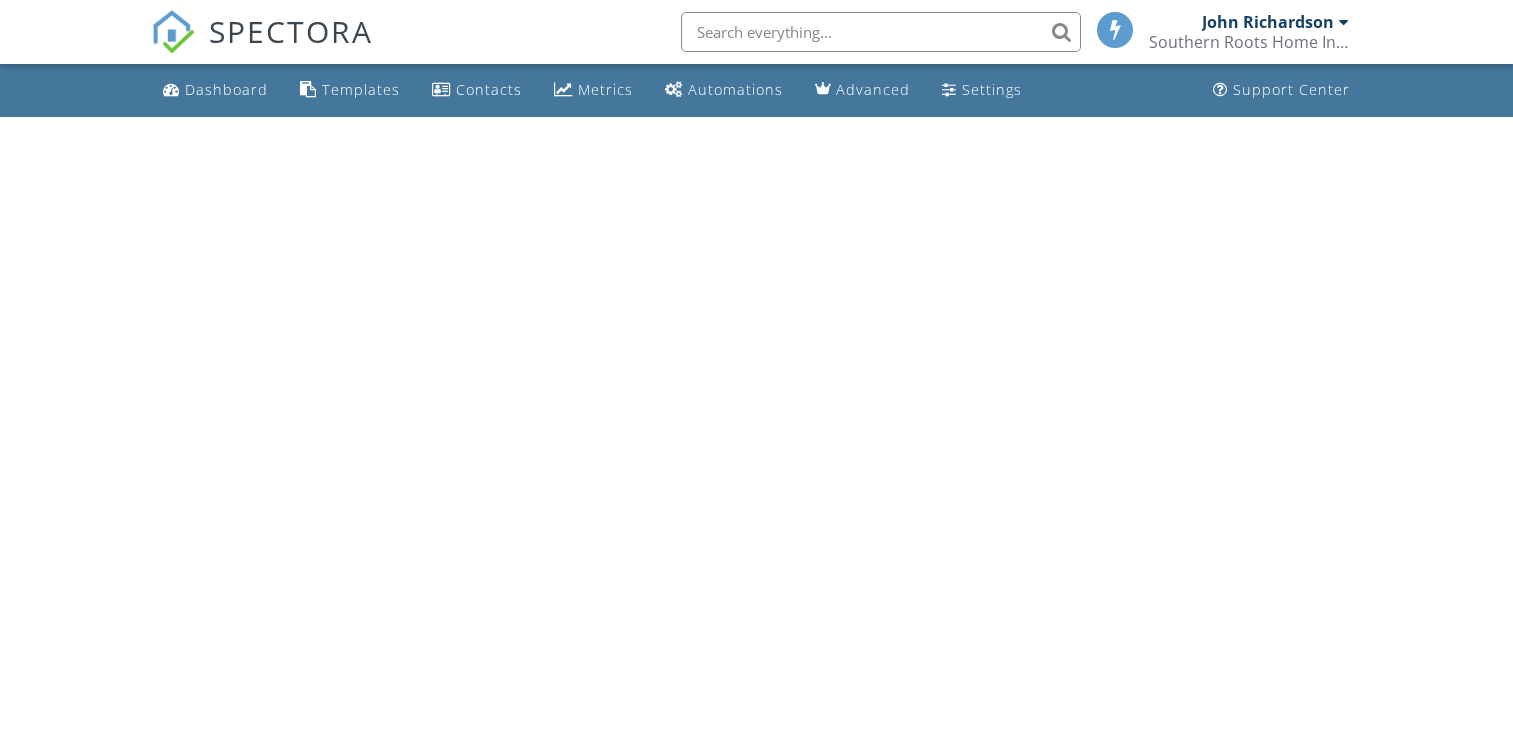 scroll, scrollTop: 0, scrollLeft: 0, axis: both 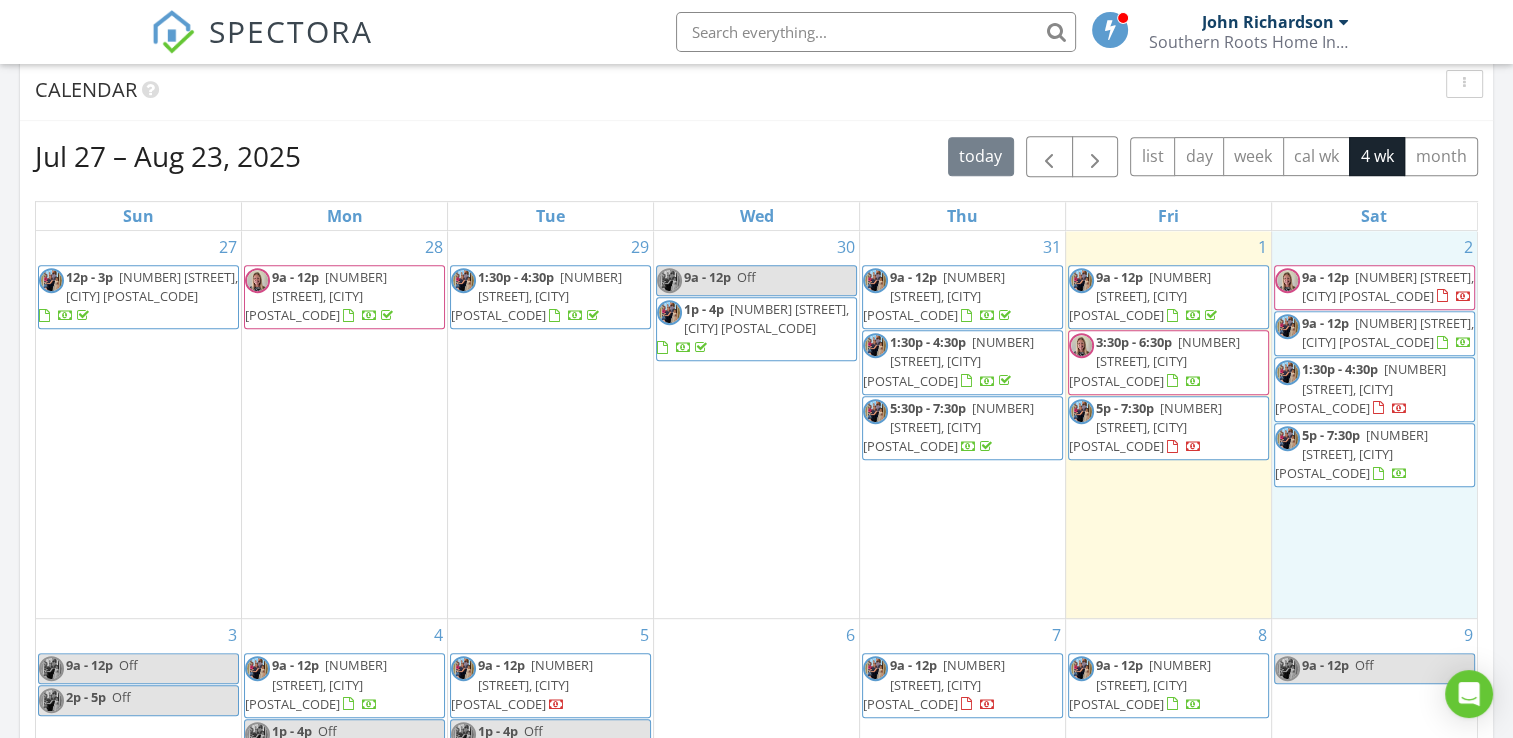 click on "2
9a - 12p
31823  E Casey Rd, Huffman 77357
9a - 12p
3926 Sugardale St, Baytown 77521
1:30p - 4:30p
11822 Creekside Shore Circle, Cypress 77433
5p - 7:30p
2722 N Strathford Ln, Houston 77345" at bounding box center (1374, 425) 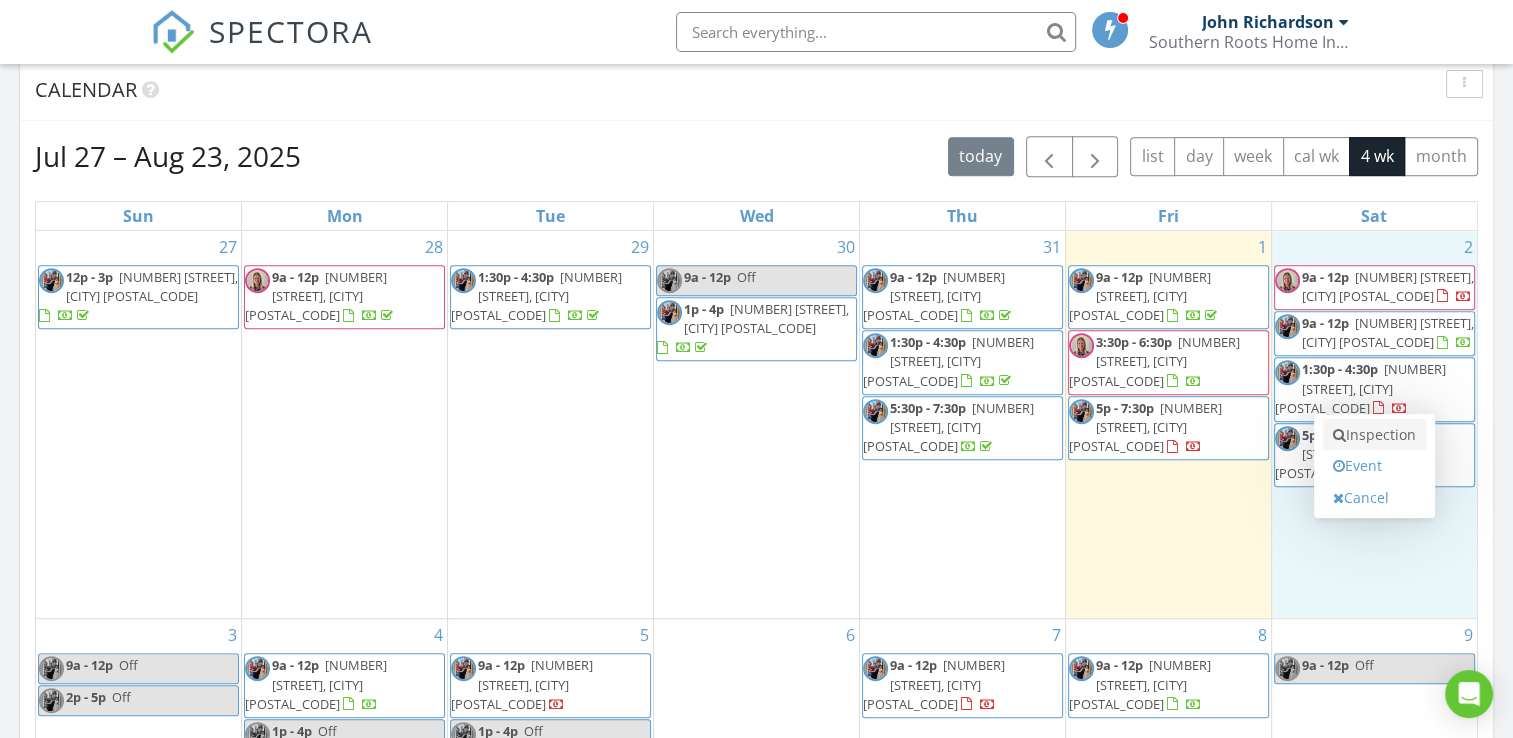 click on "Inspection" at bounding box center [1374, 435] 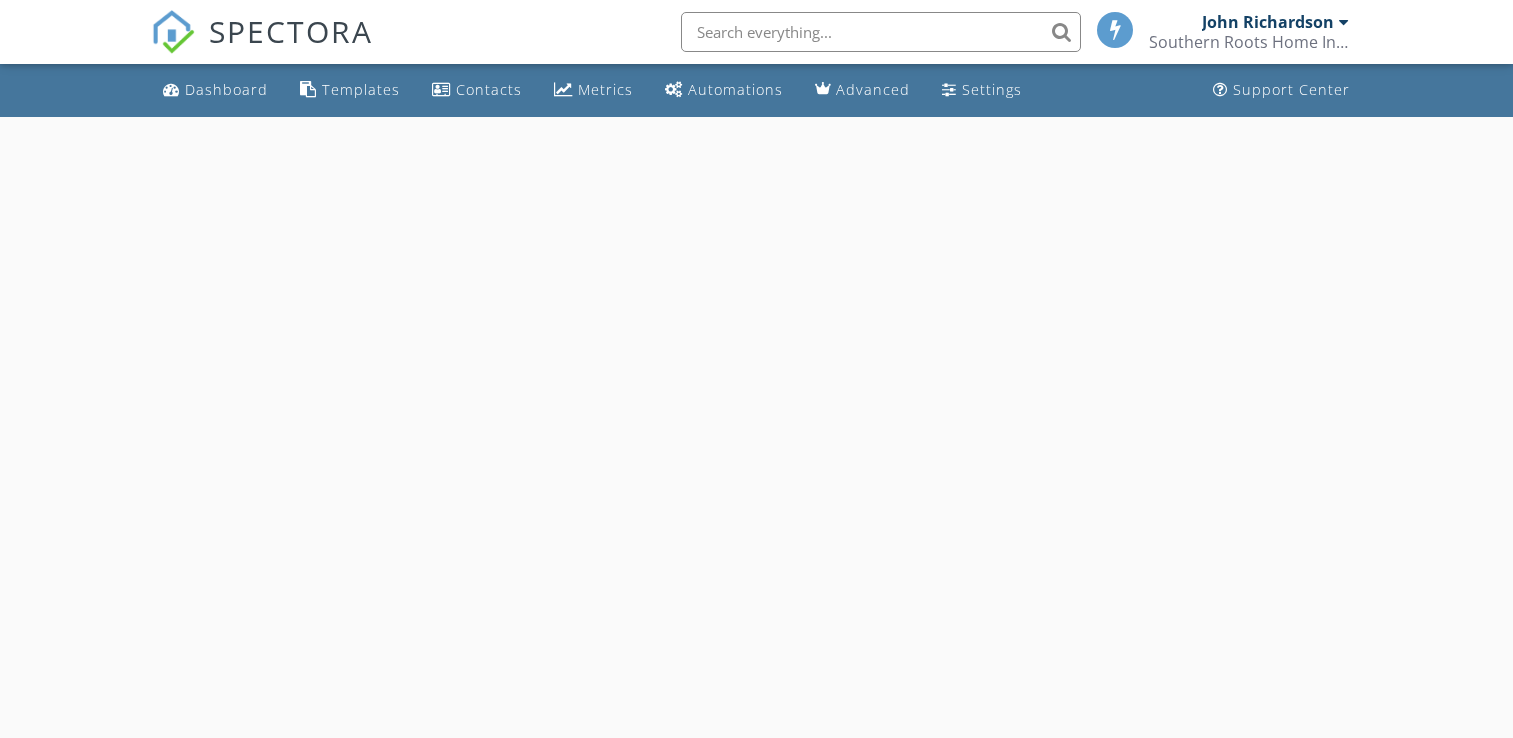 scroll, scrollTop: 0, scrollLeft: 0, axis: both 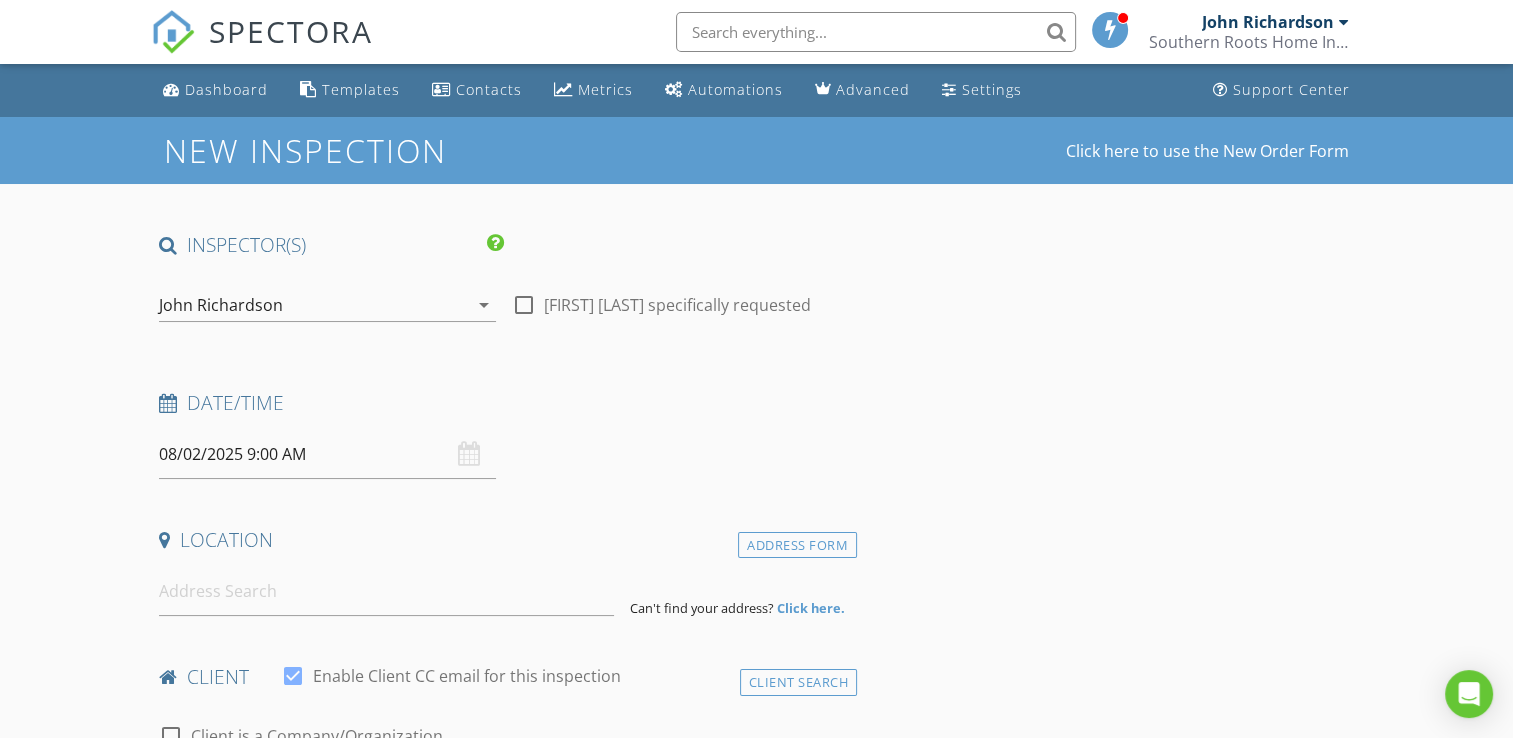 click on "arrow_drop_down" at bounding box center (484, 305) 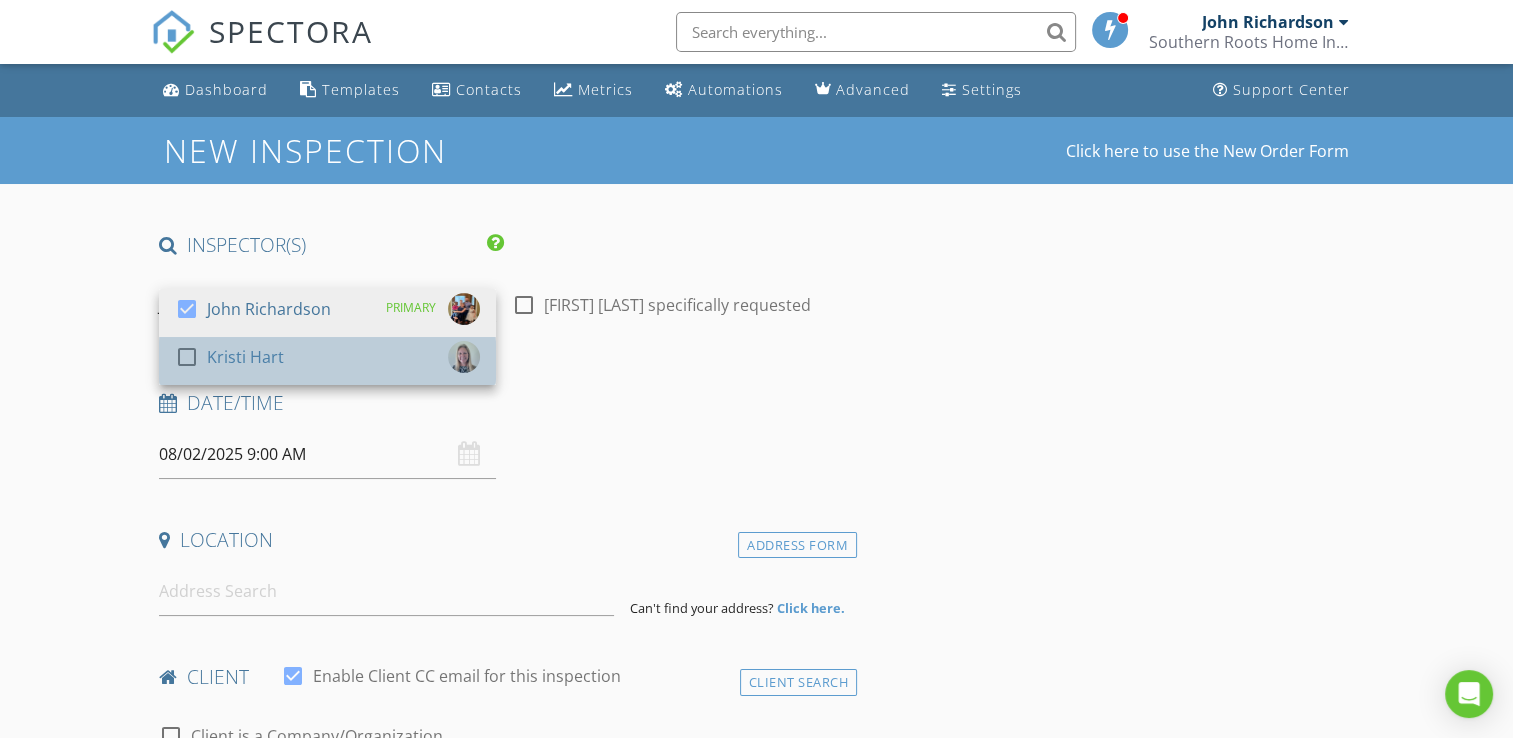 click on "check_box_outline_blank [FIRST] [LAST]" at bounding box center (327, 361) 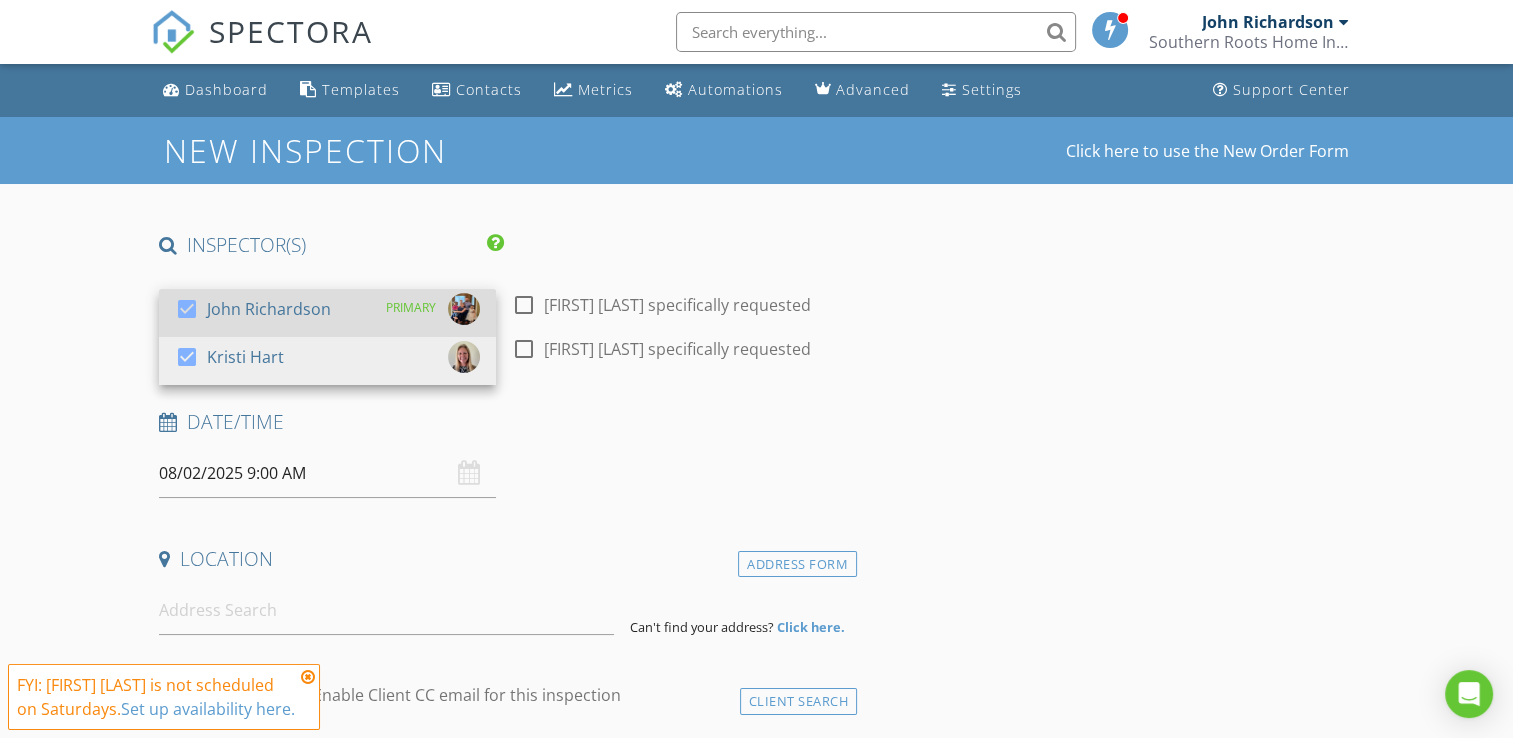 click on "John Richardson" at bounding box center [269, 309] 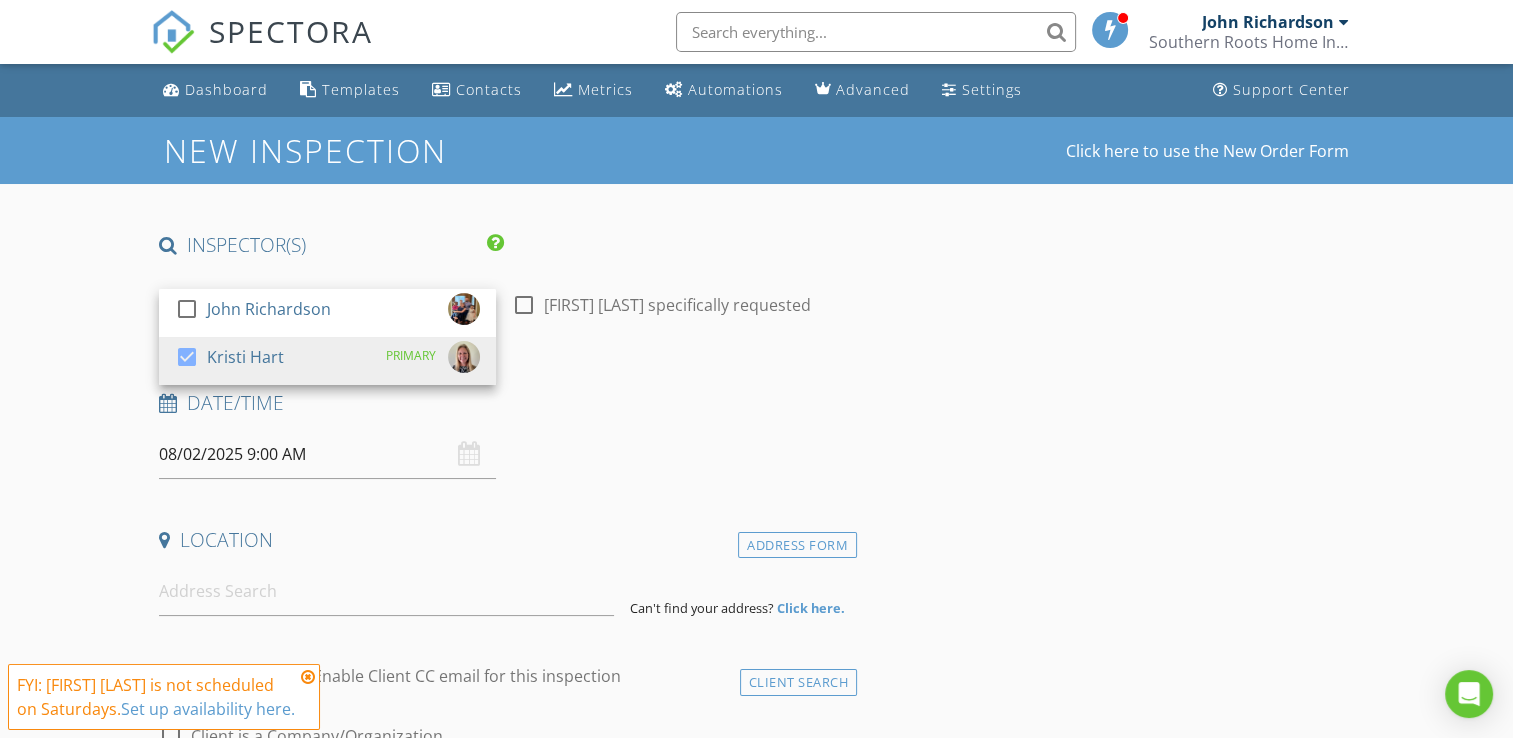 click on "08/02/2025 9:00 AM" at bounding box center [327, 454] 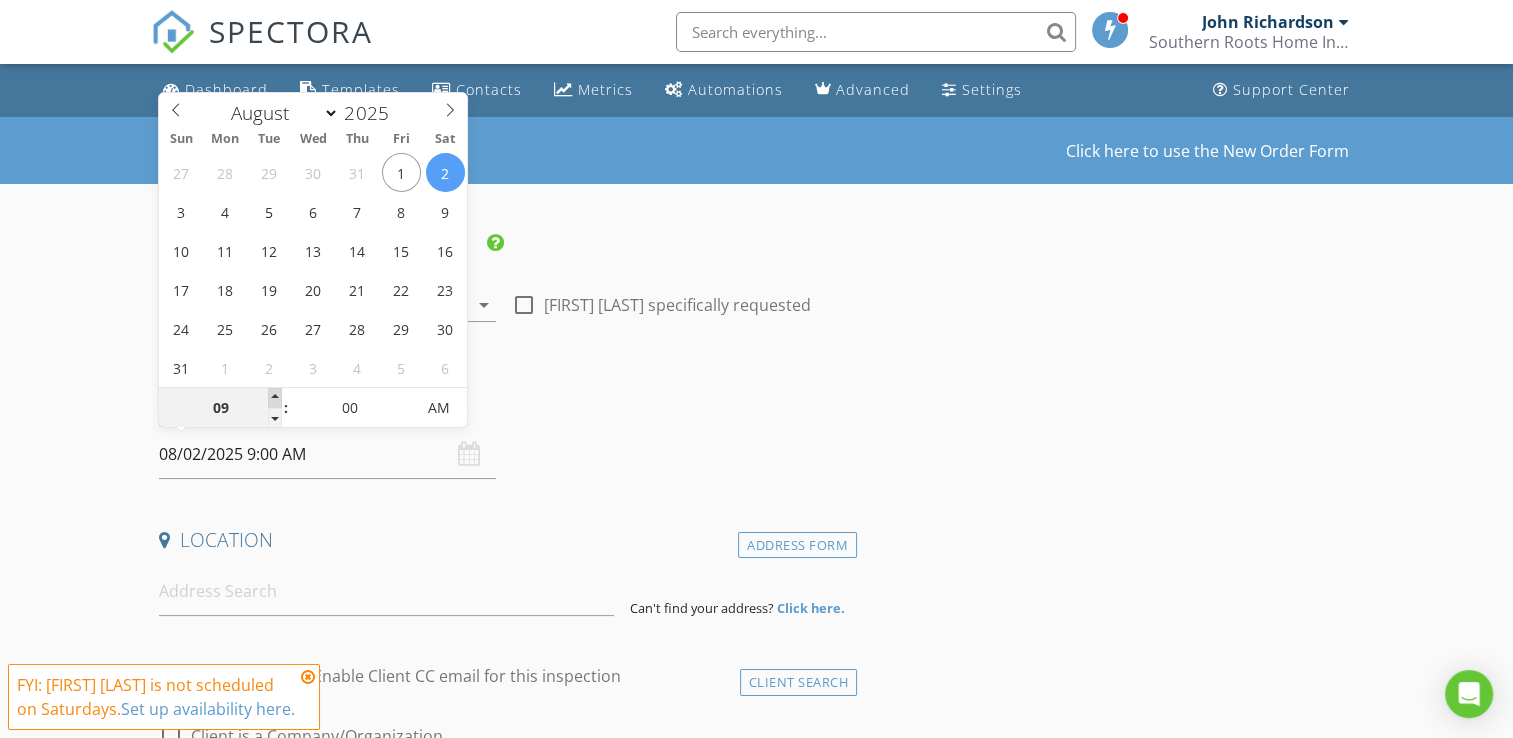 type on "10" 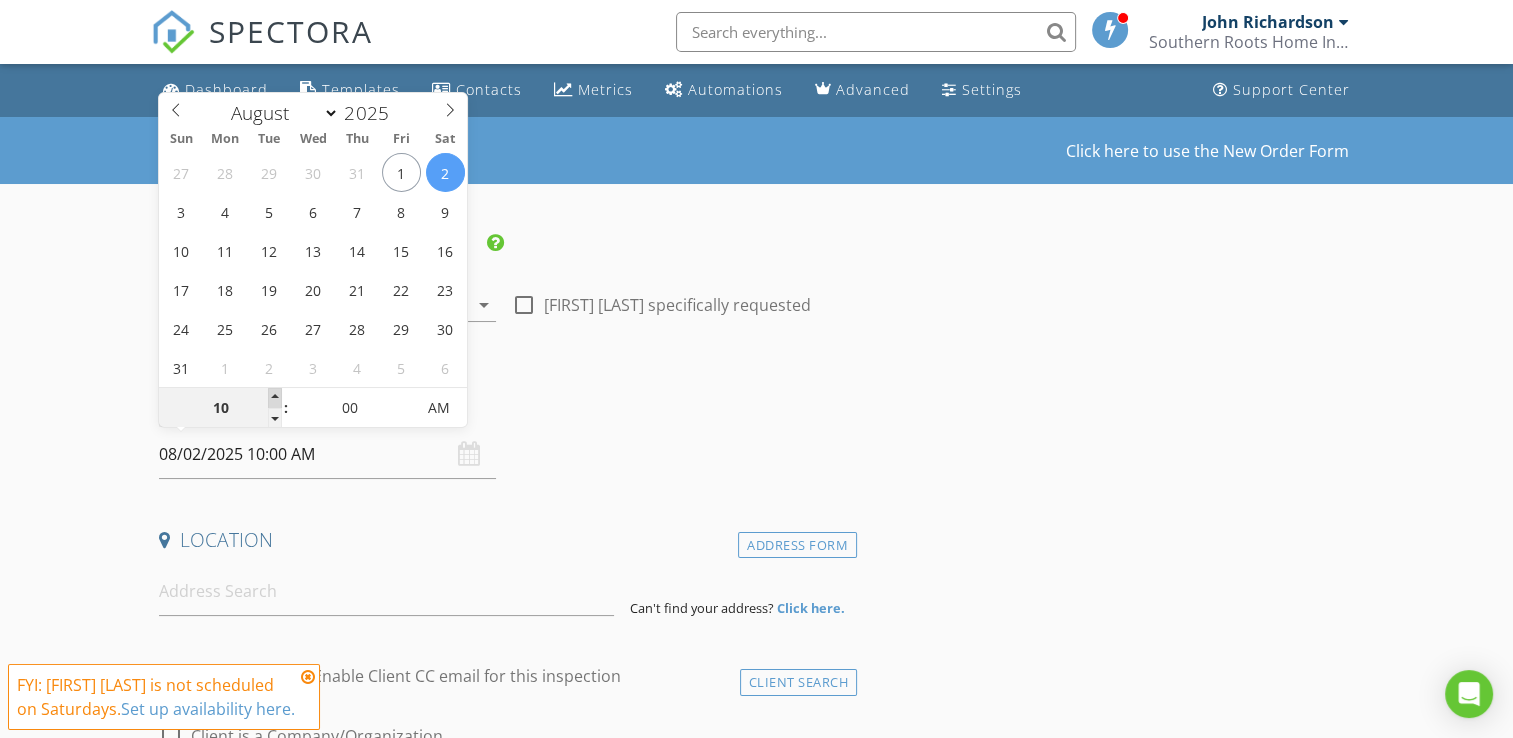 click at bounding box center [275, 398] 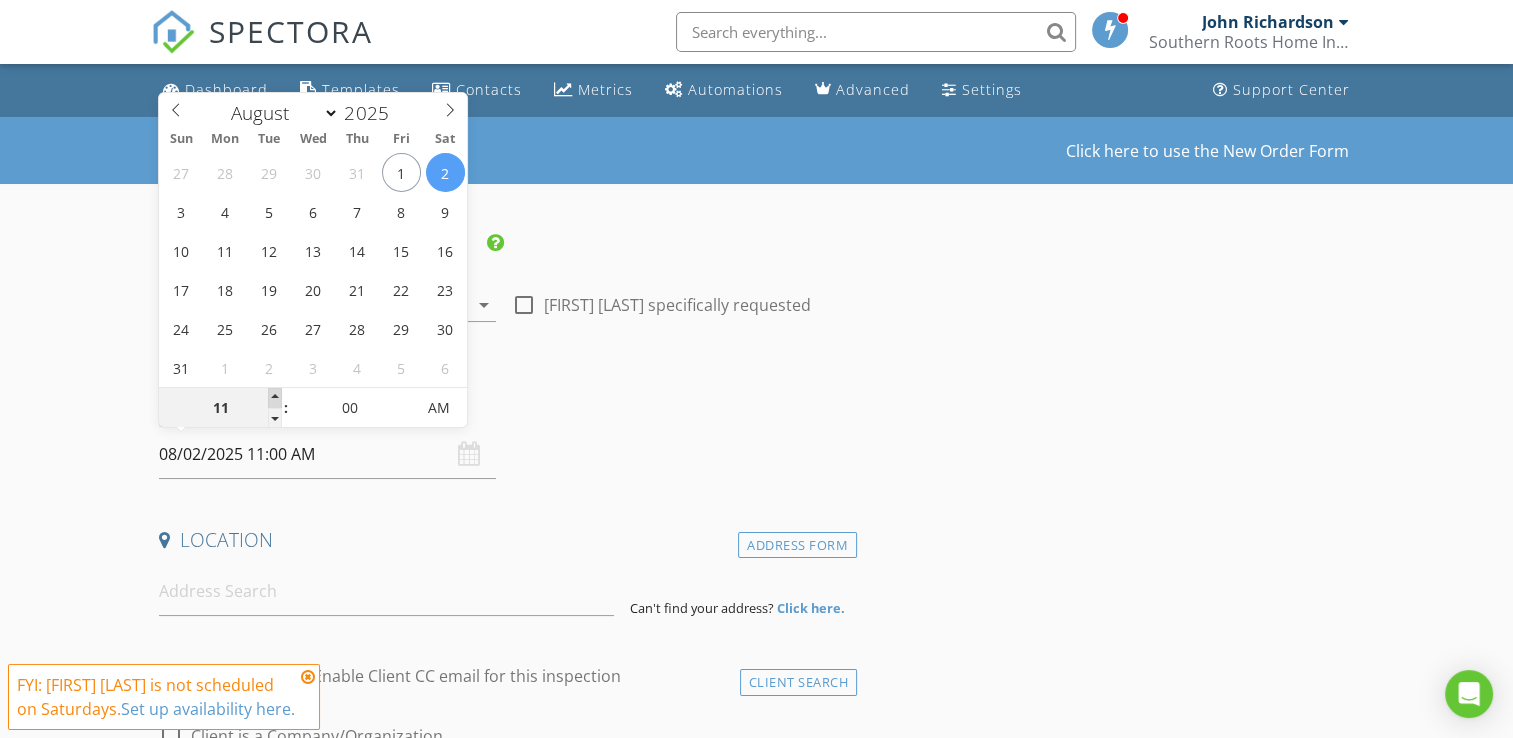 click at bounding box center (275, 398) 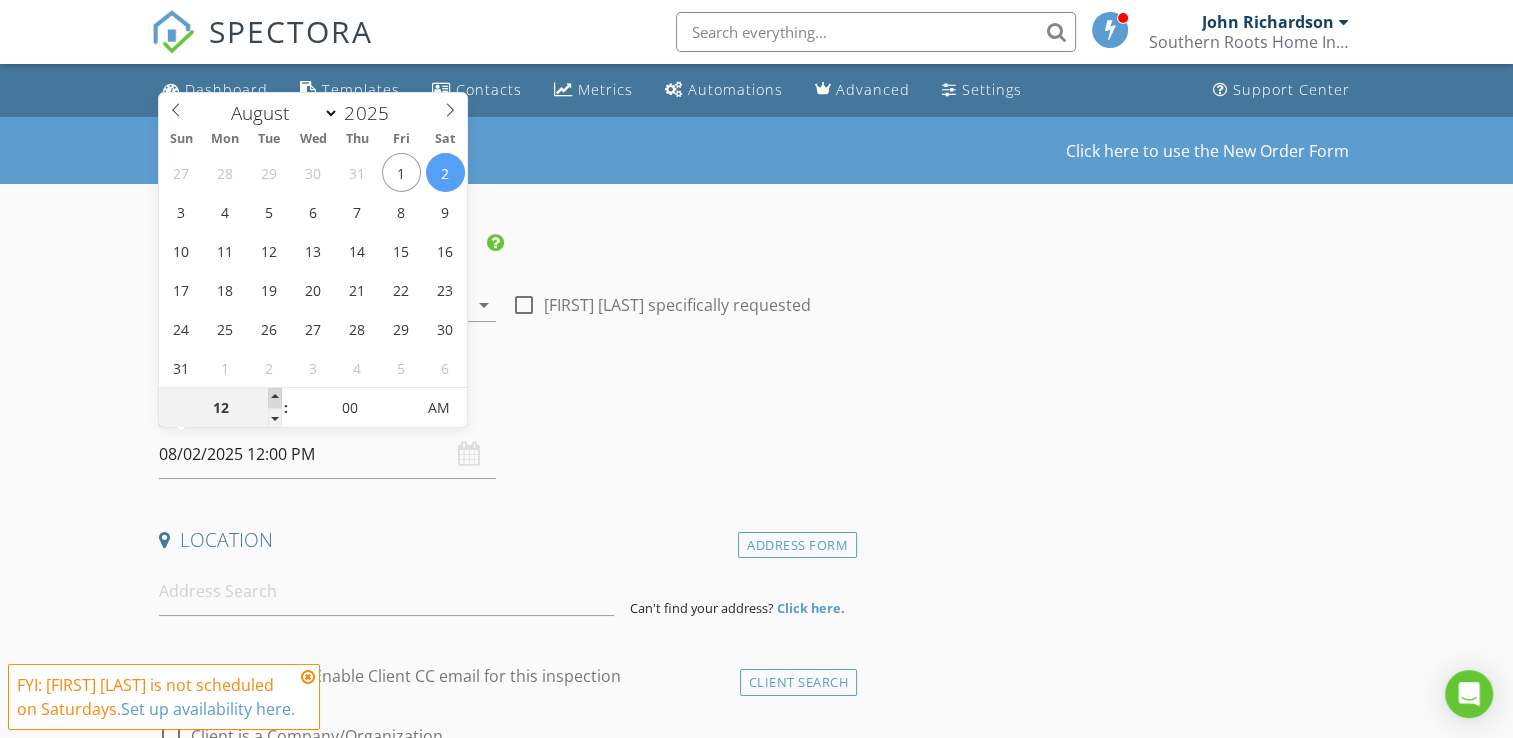 click at bounding box center [275, 398] 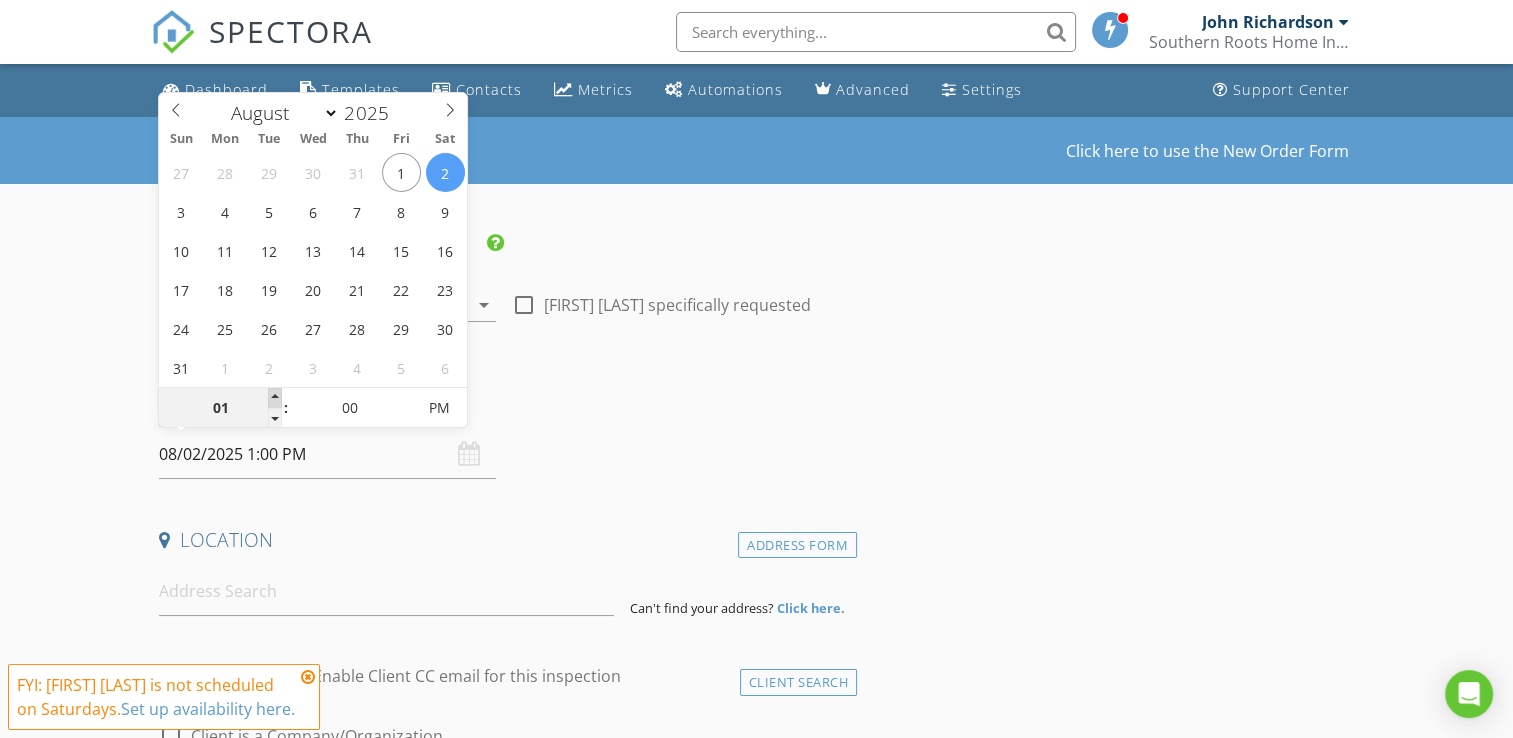 click at bounding box center [275, 398] 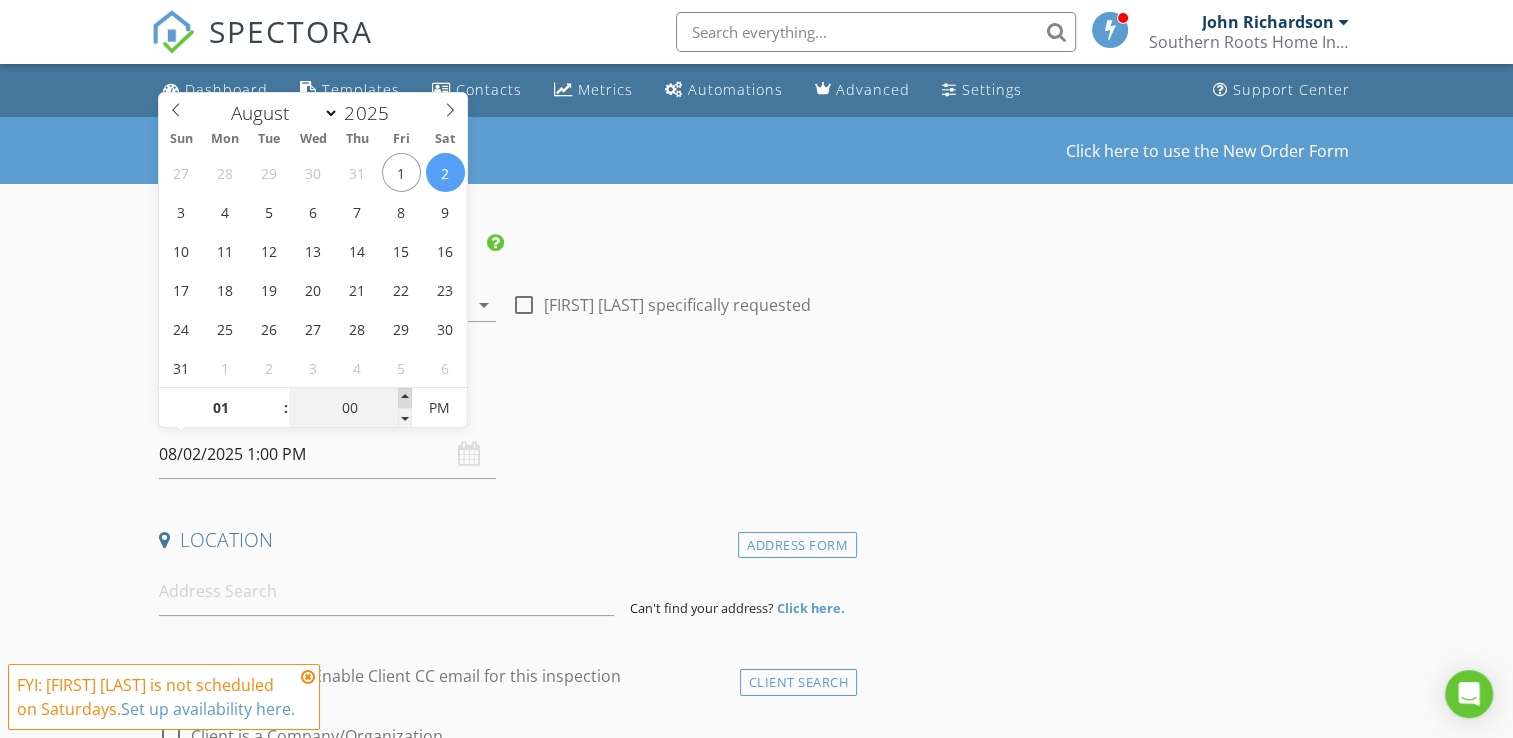 type on "05" 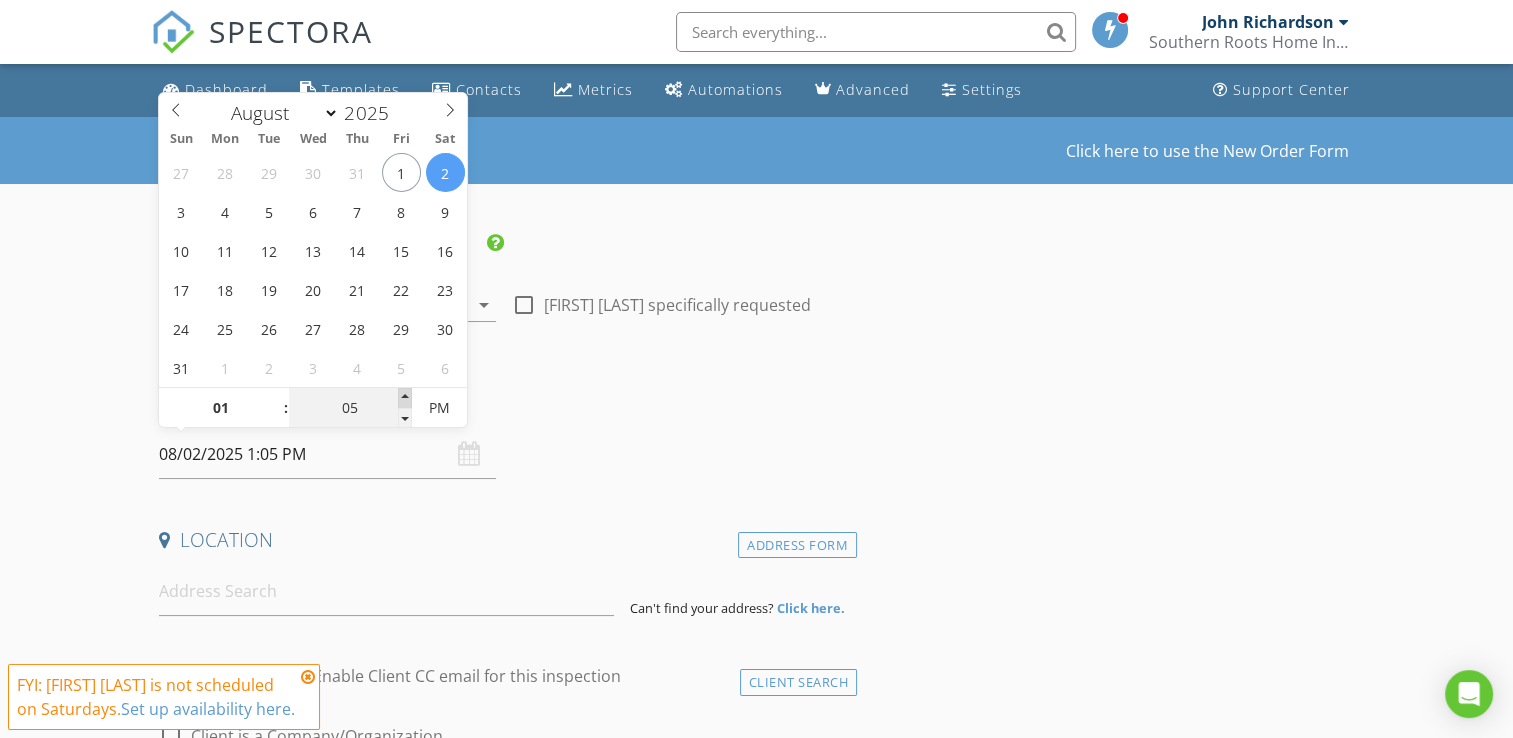 click at bounding box center [405, 398] 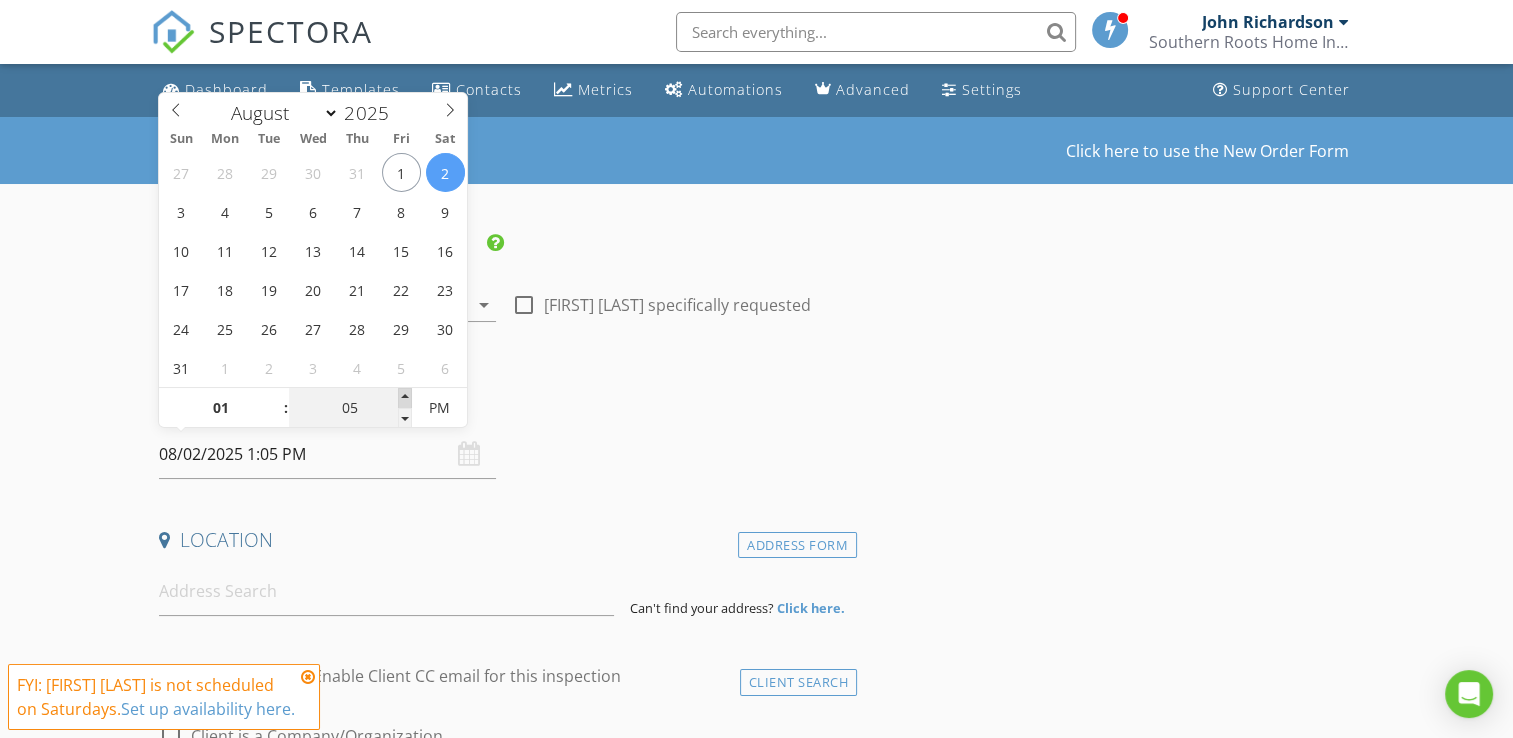type on "10" 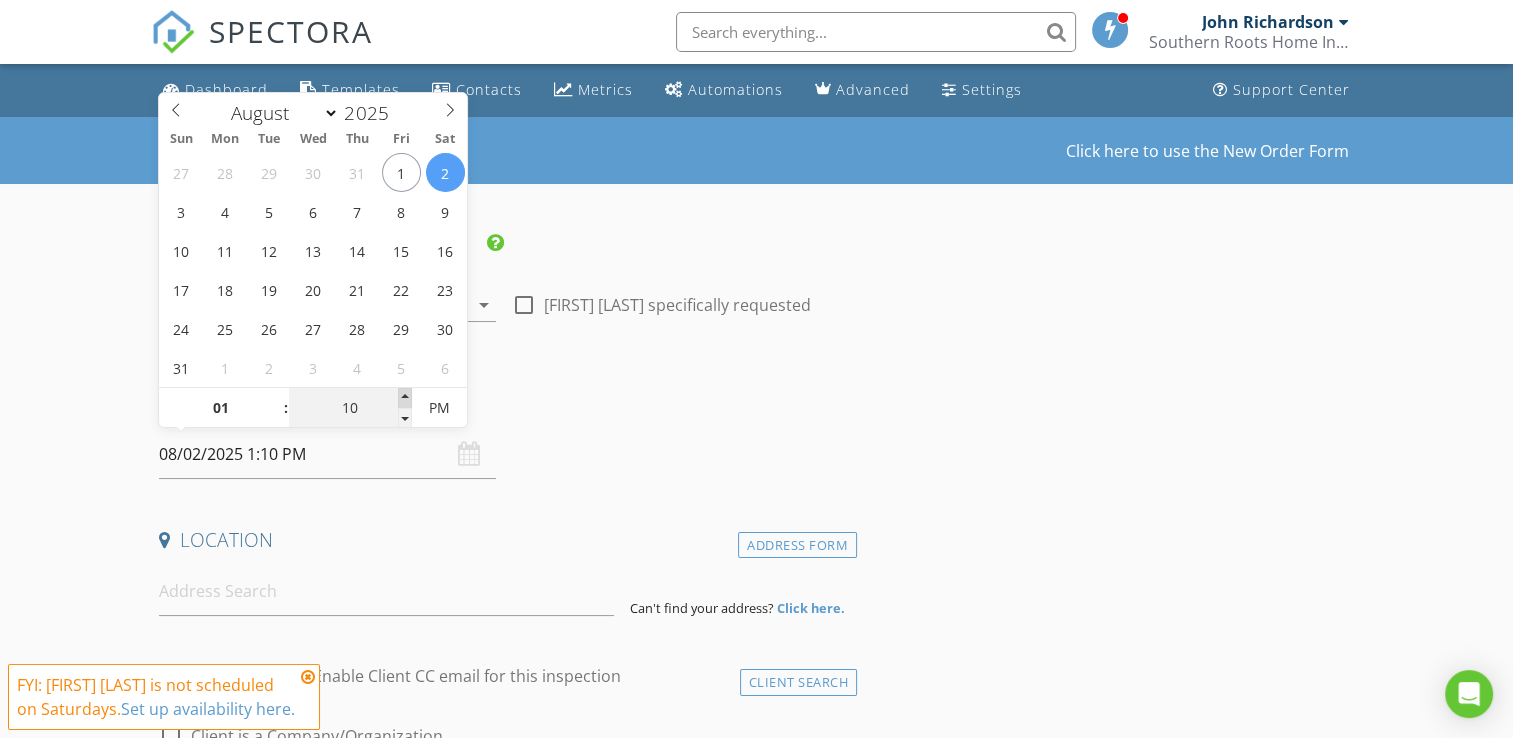 click at bounding box center (405, 398) 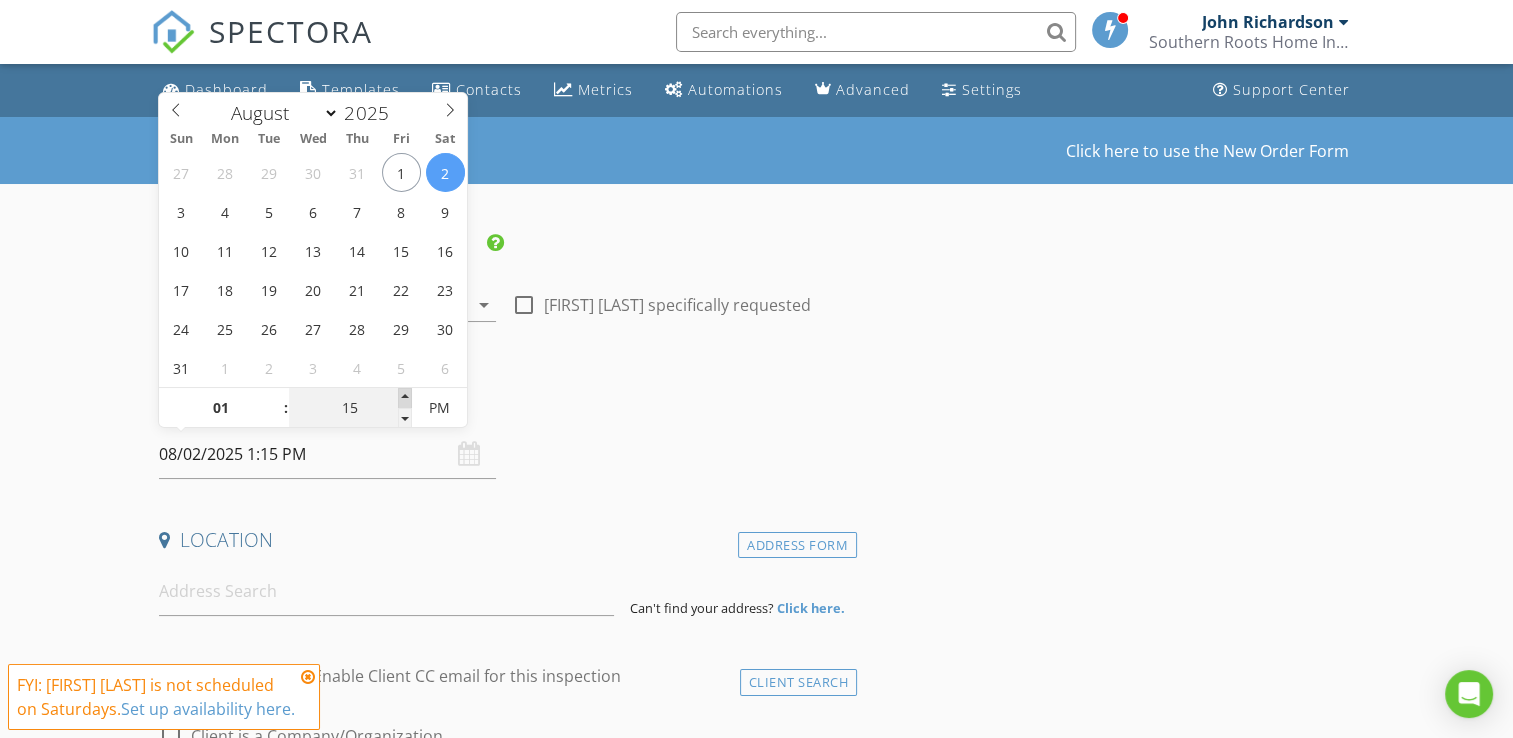 click at bounding box center (405, 398) 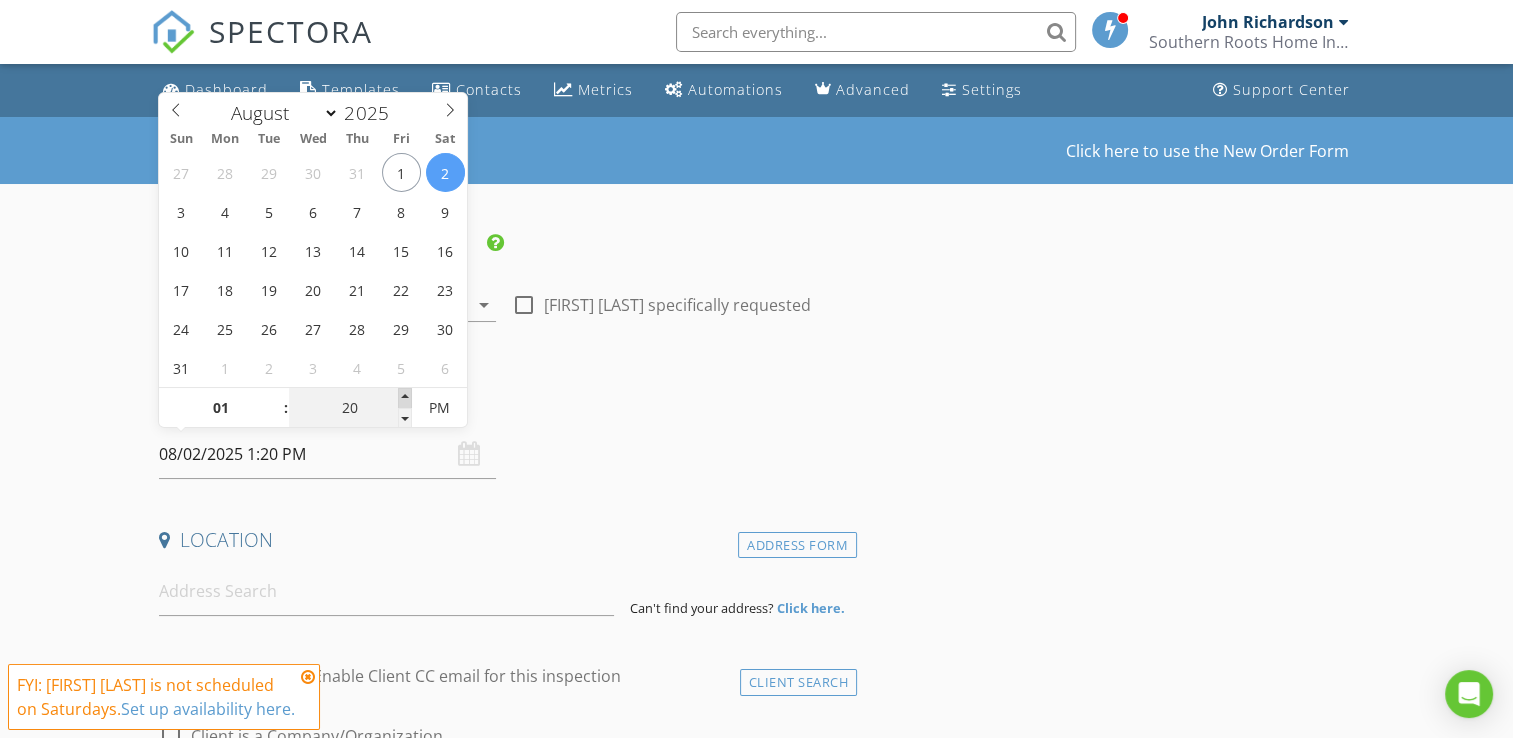 click at bounding box center (405, 398) 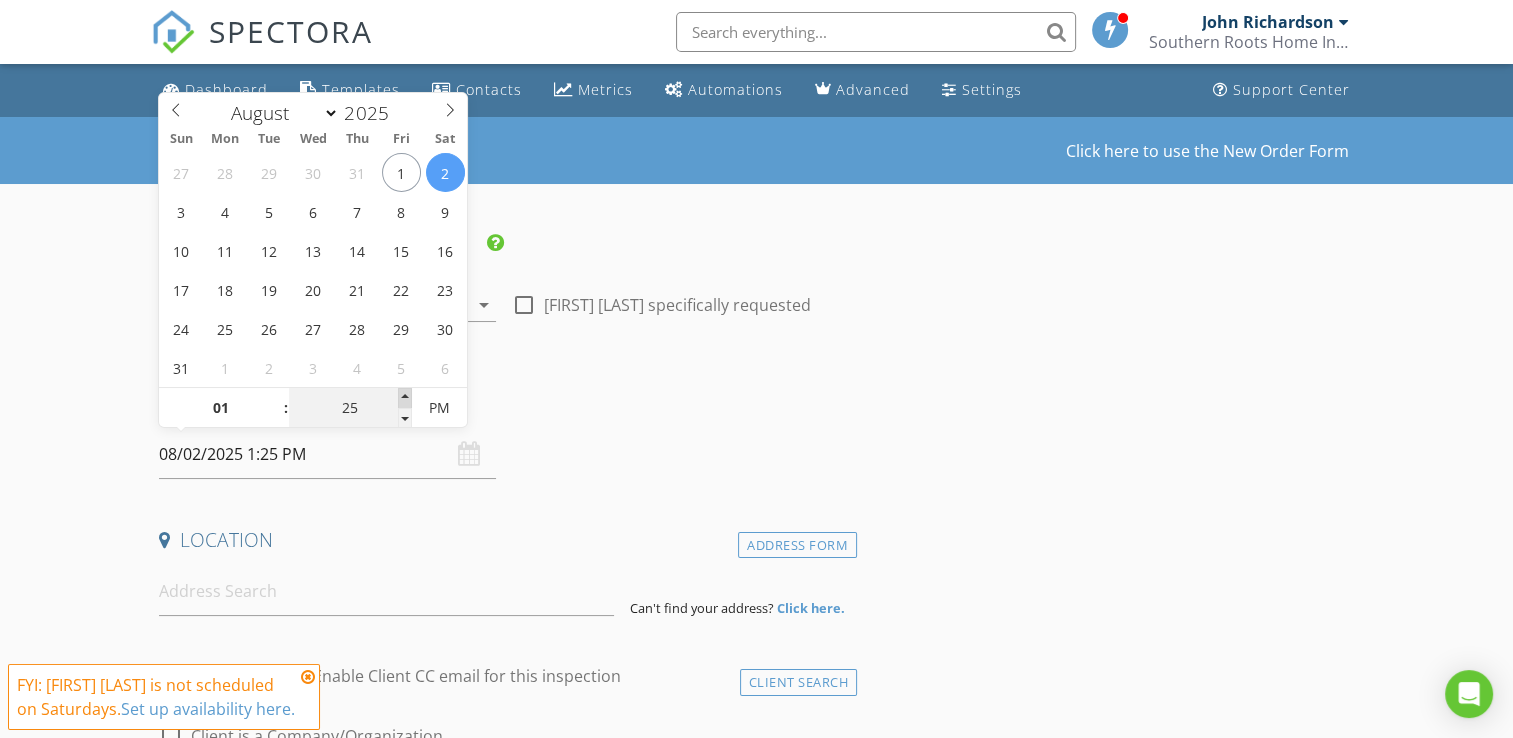 click at bounding box center (405, 398) 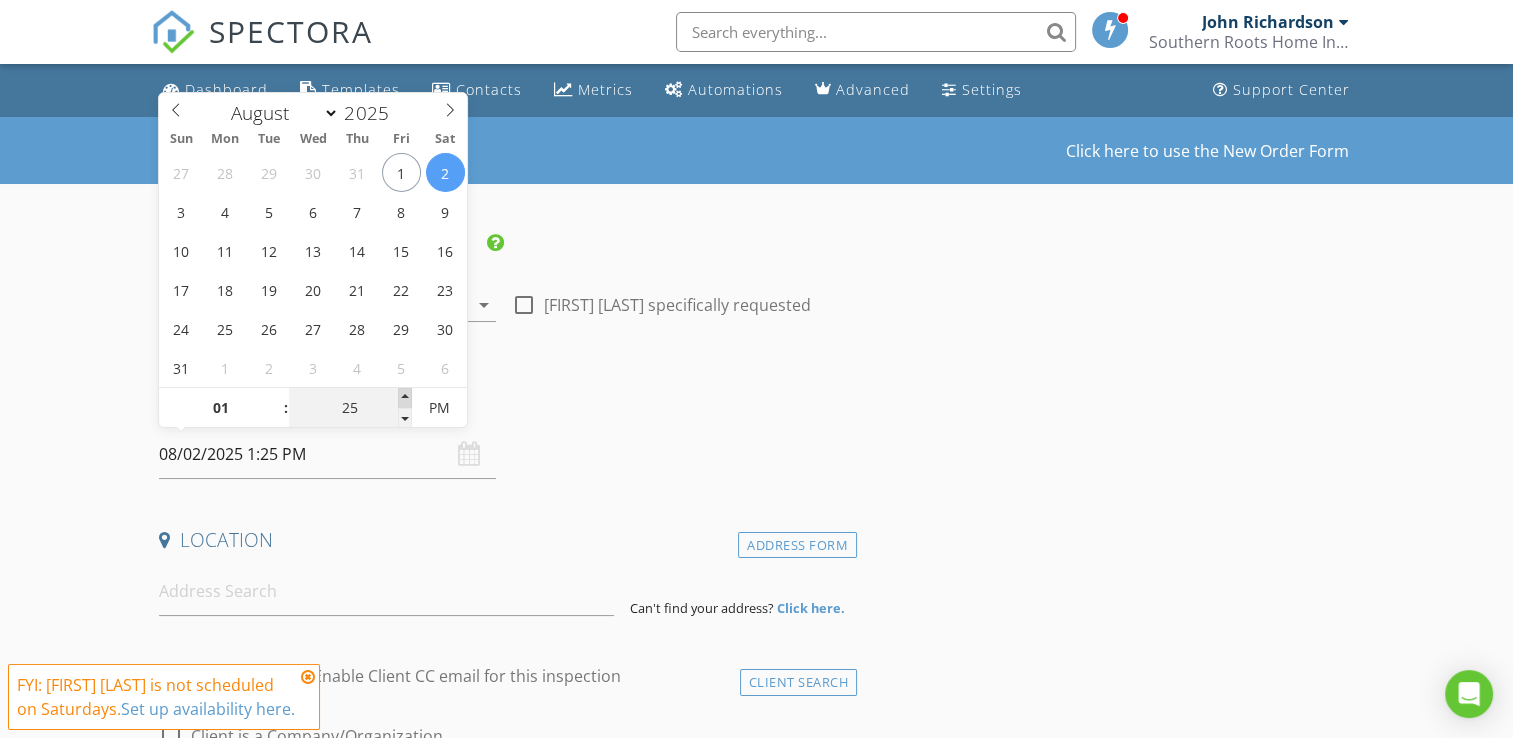 type on "30" 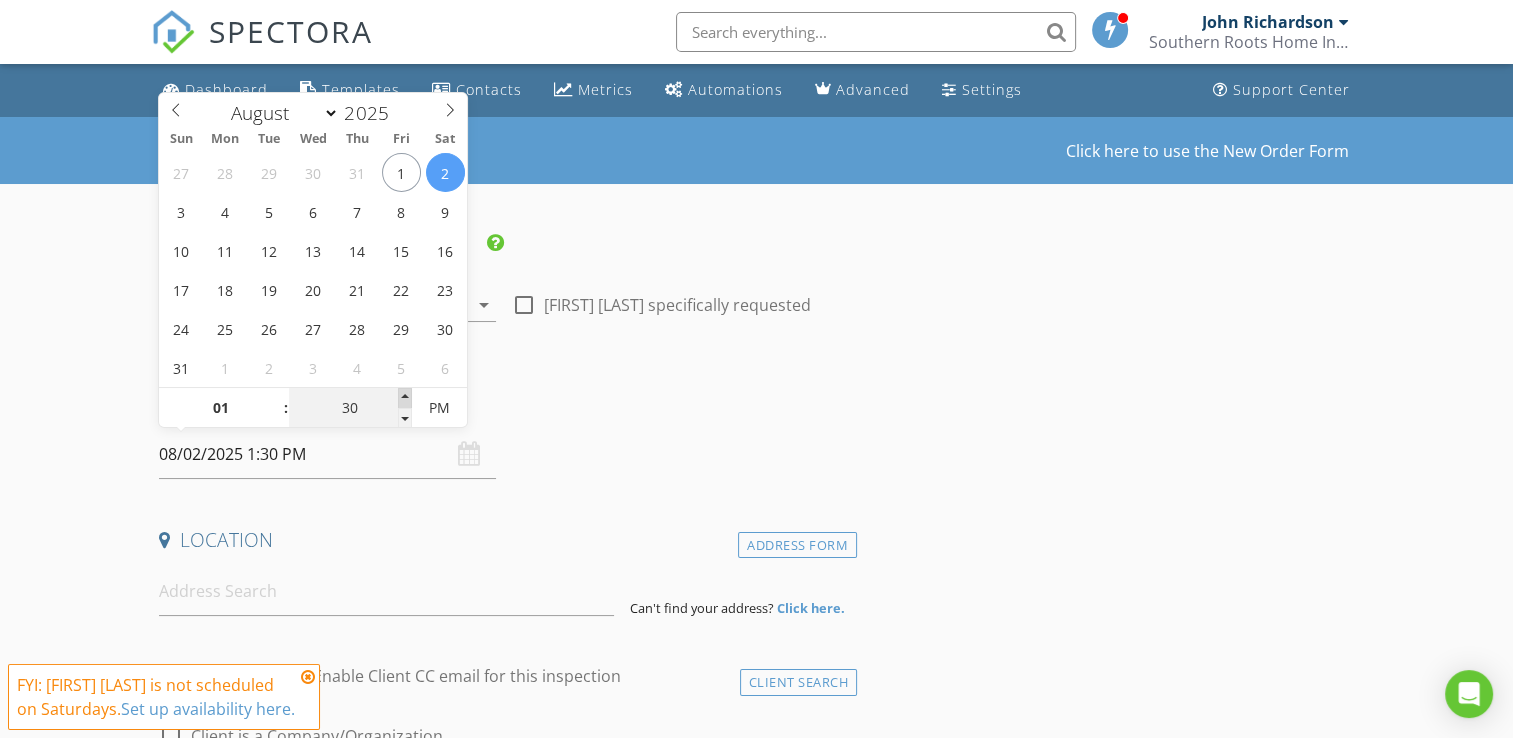 click at bounding box center (405, 398) 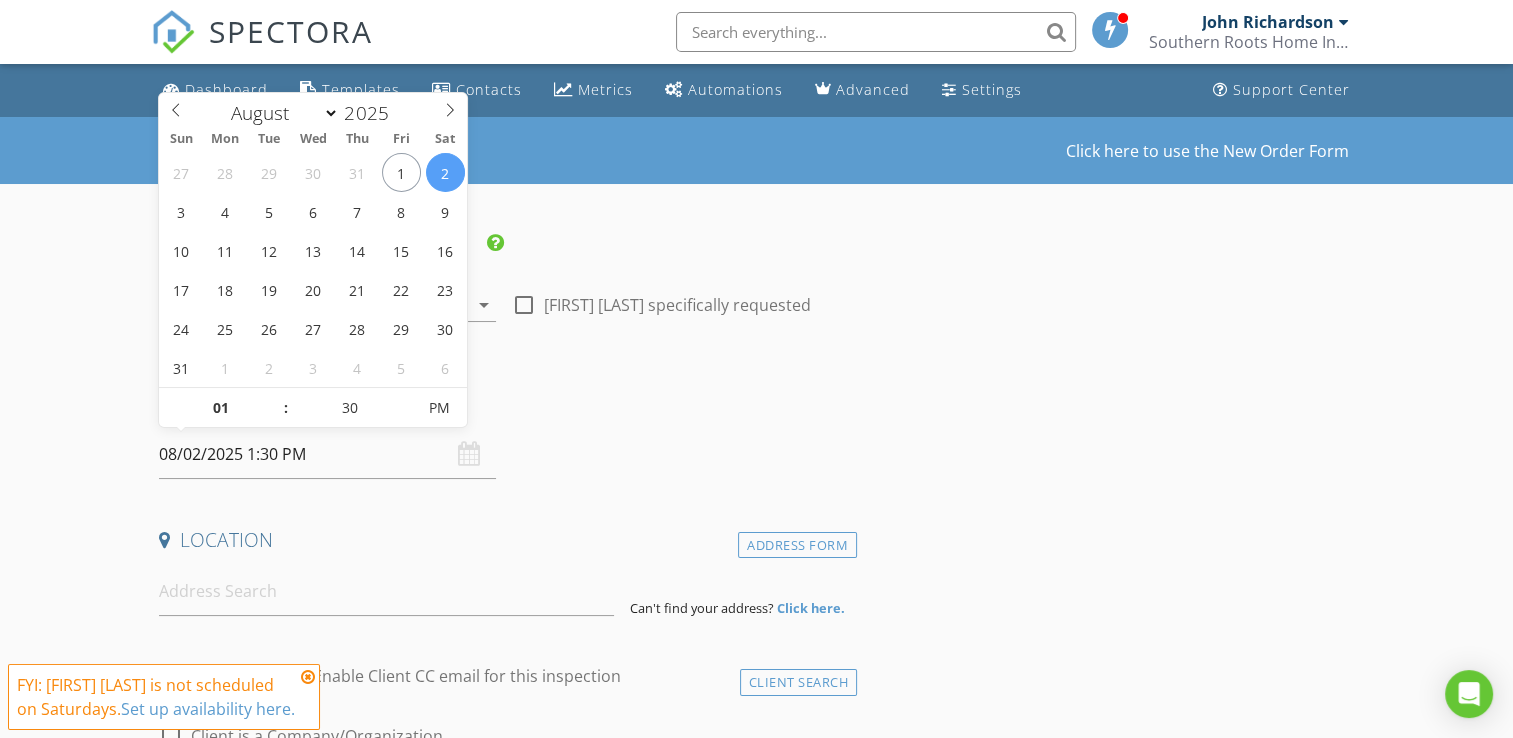 click on "Date/Time" at bounding box center (504, 403) 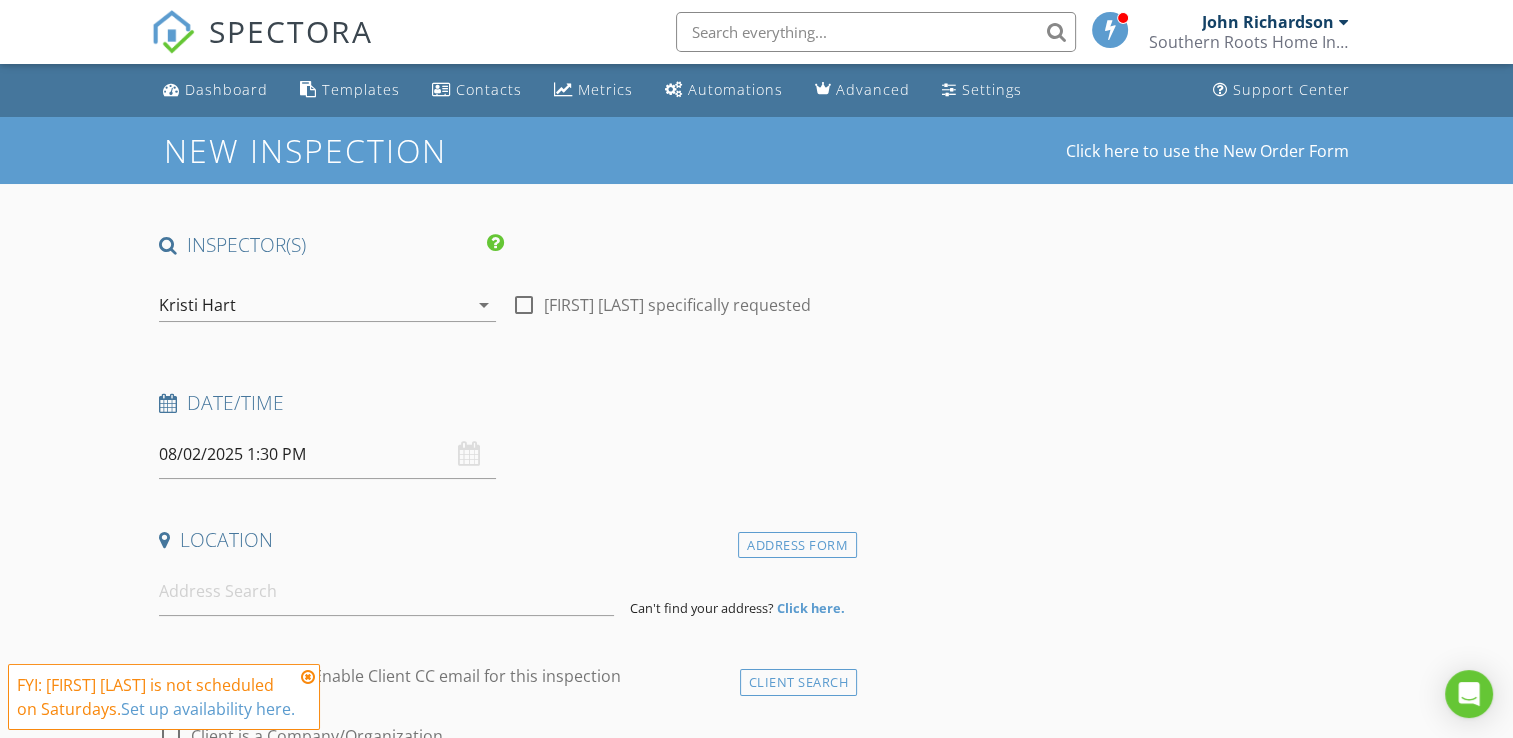 click at bounding box center (308, 677) 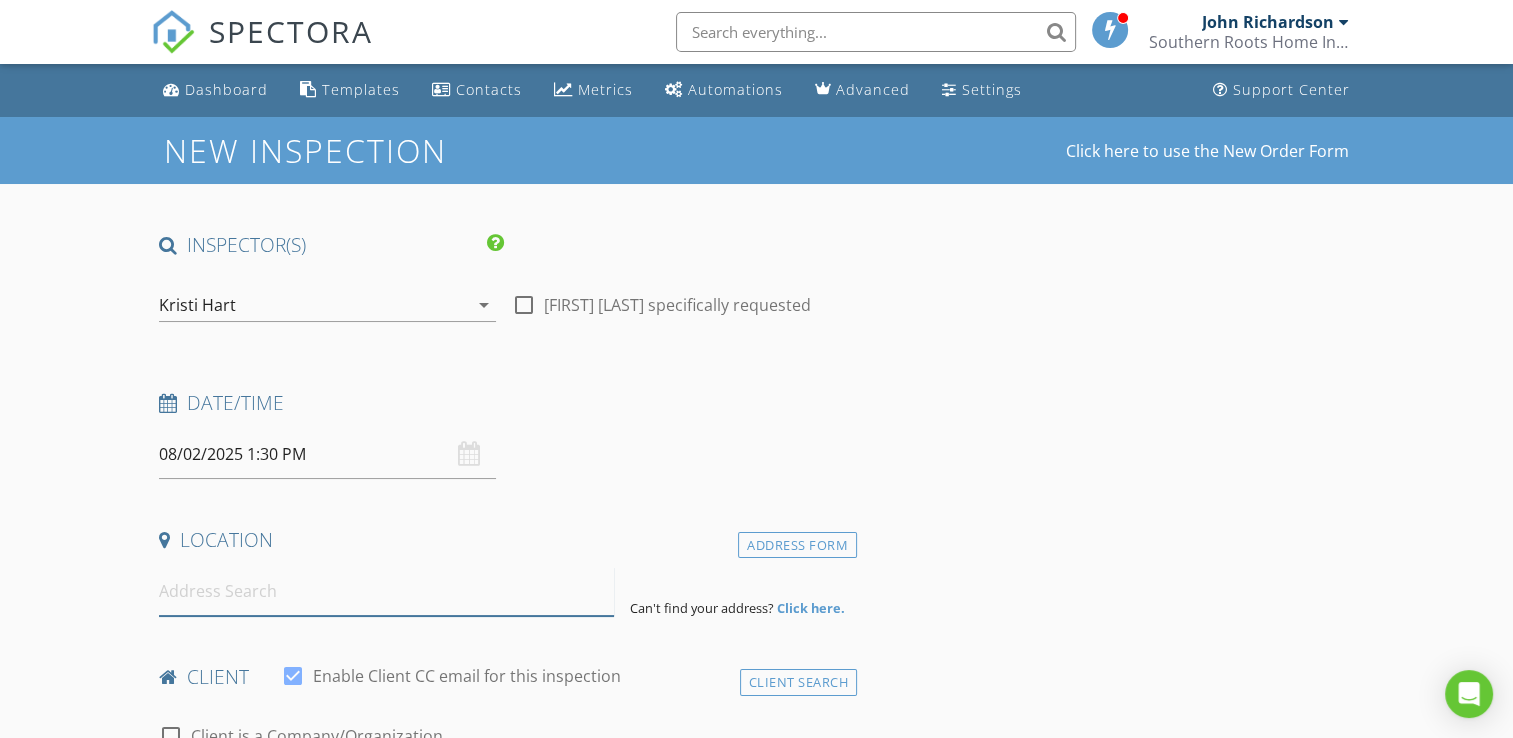 click at bounding box center (386, 591) 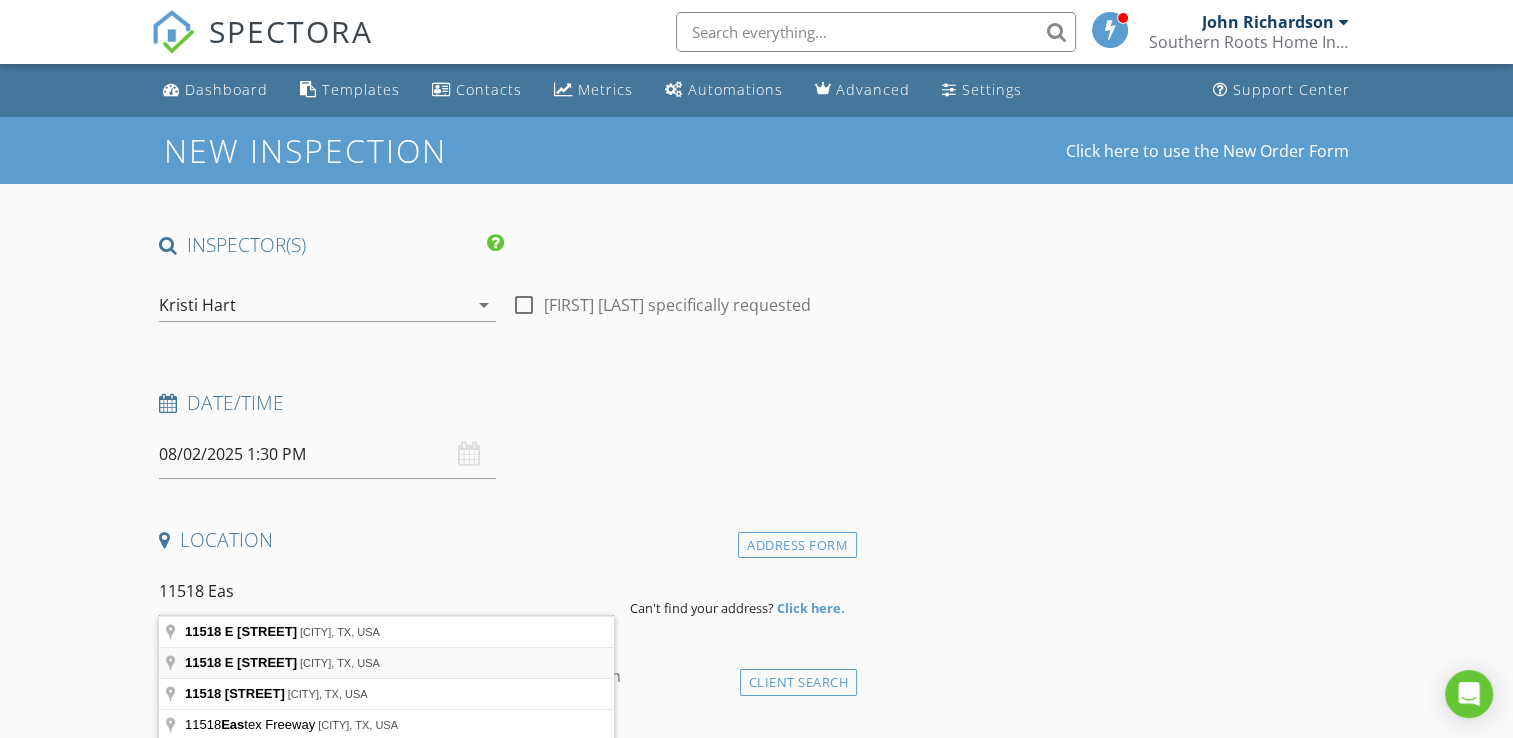 type on "11518 E Wood Dr, Old River-Winfree, TX, USA" 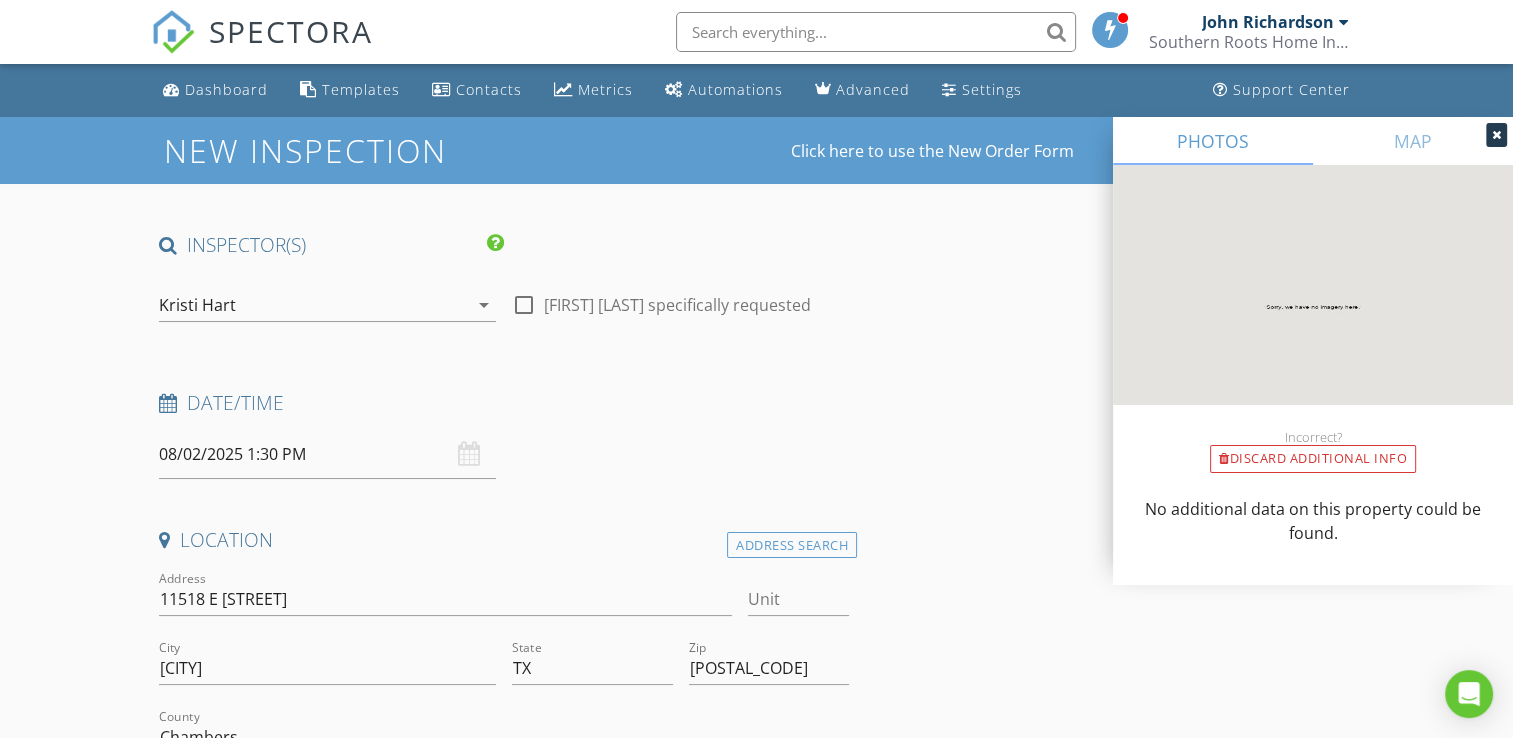 click at bounding box center (1496, 135) 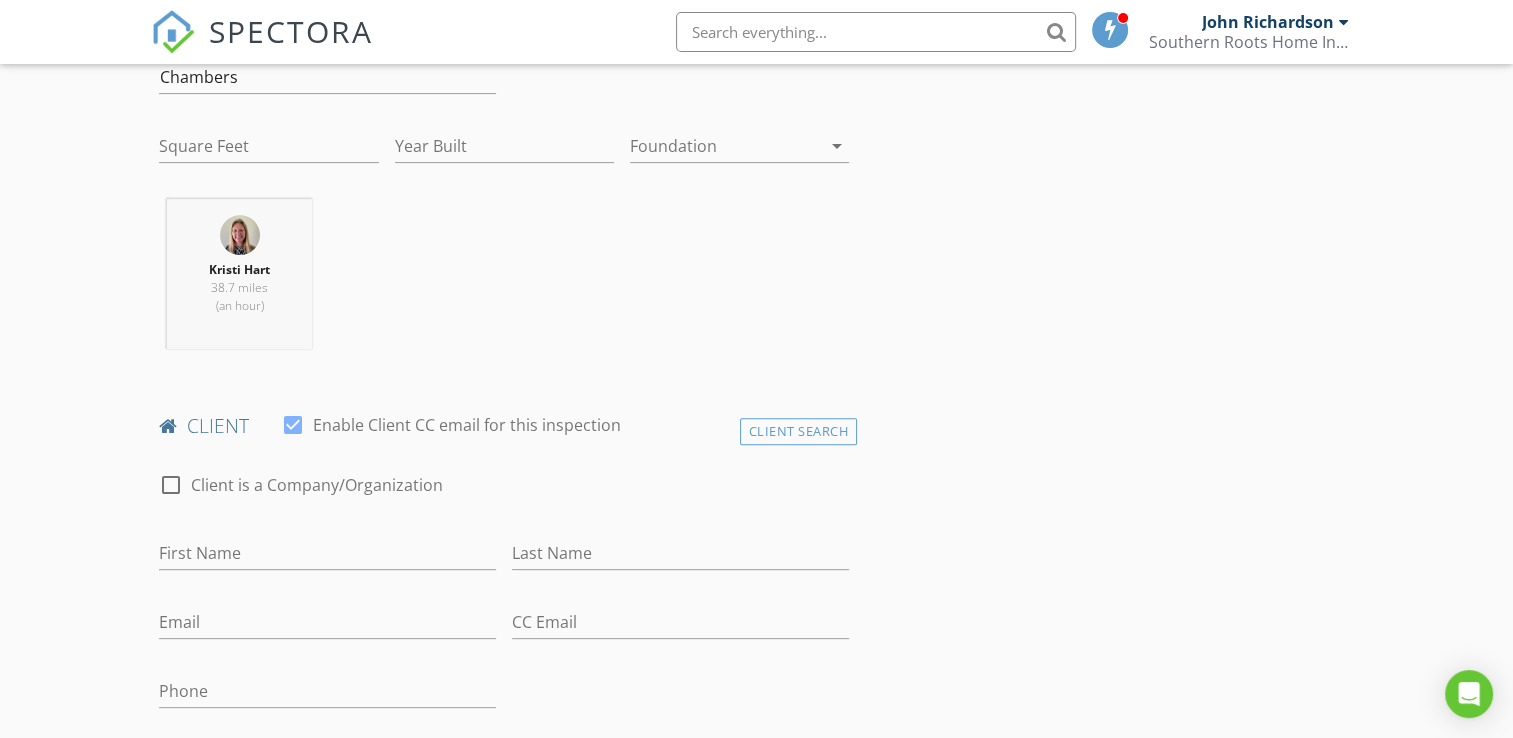 scroll, scrollTop: 672, scrollLeft: 0, axis: vertical 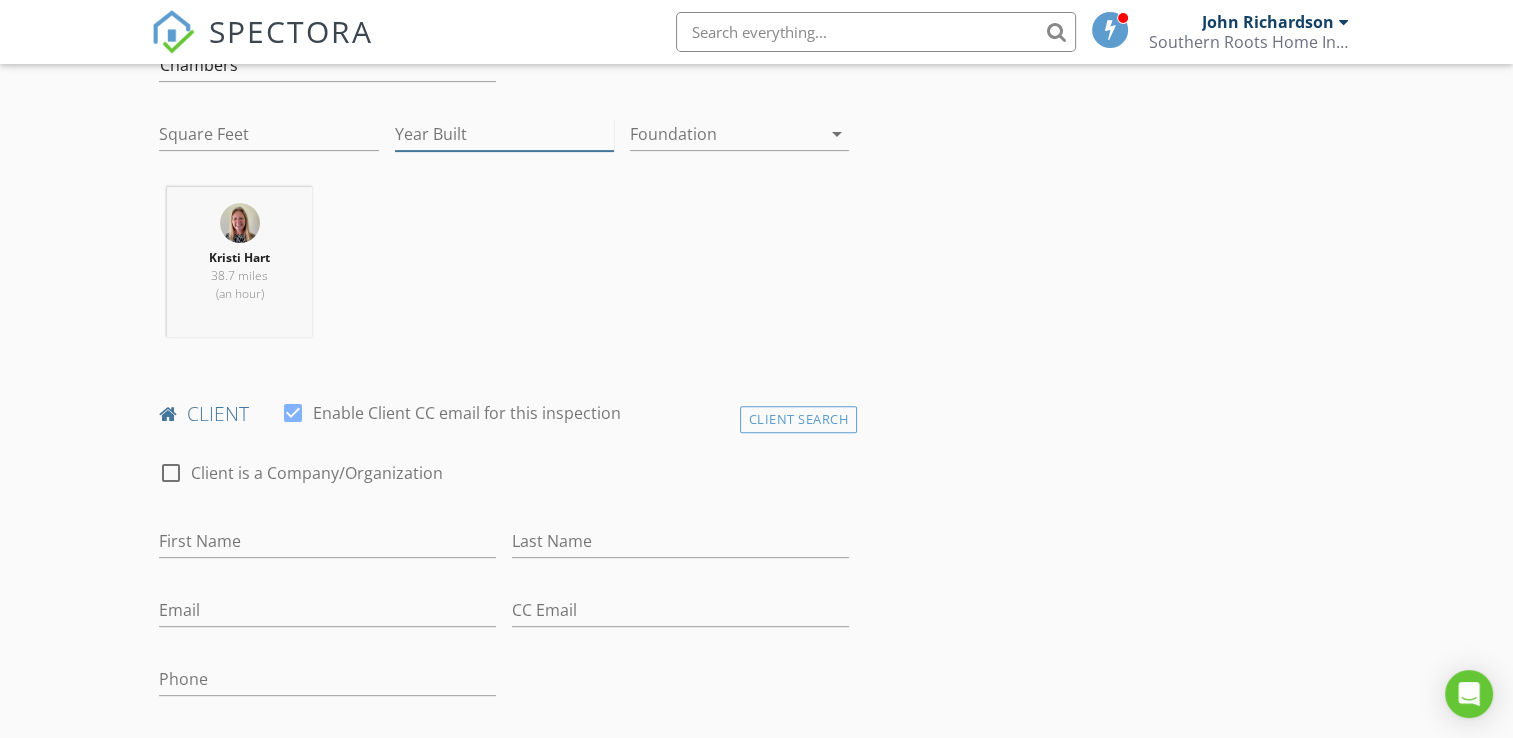 click on "Year Built" at bounding box center (504, 134) 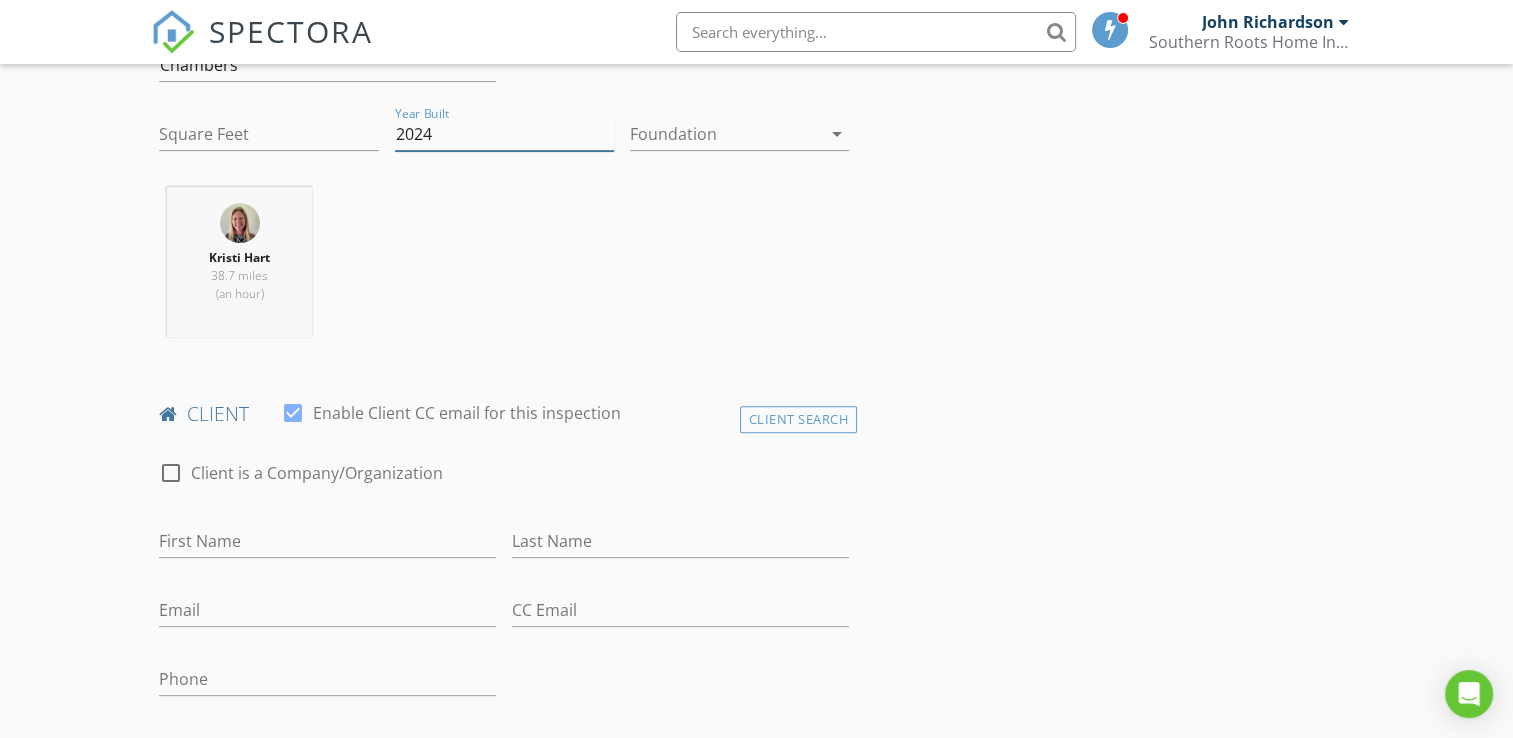 type on "2024" 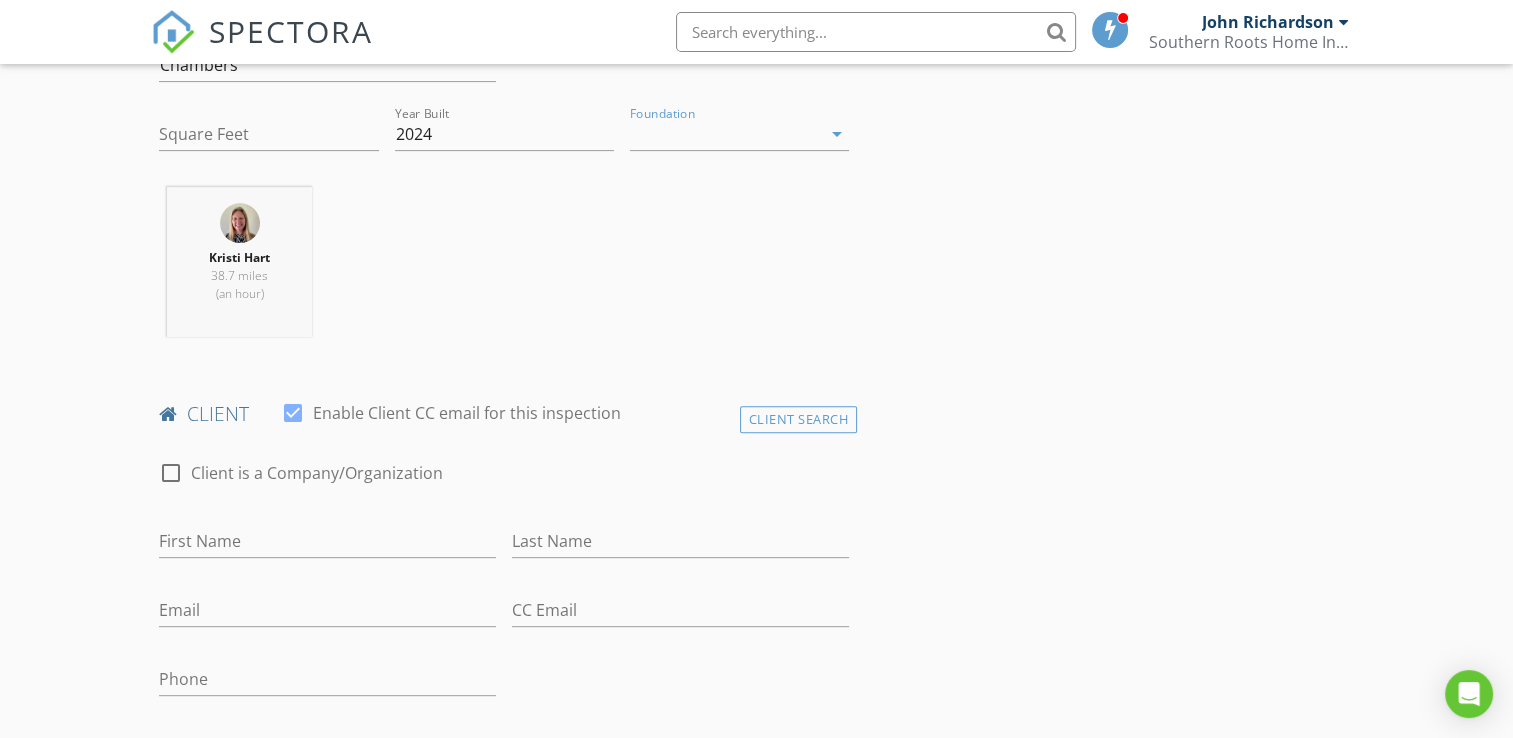 click at bounding box center (725, 134) 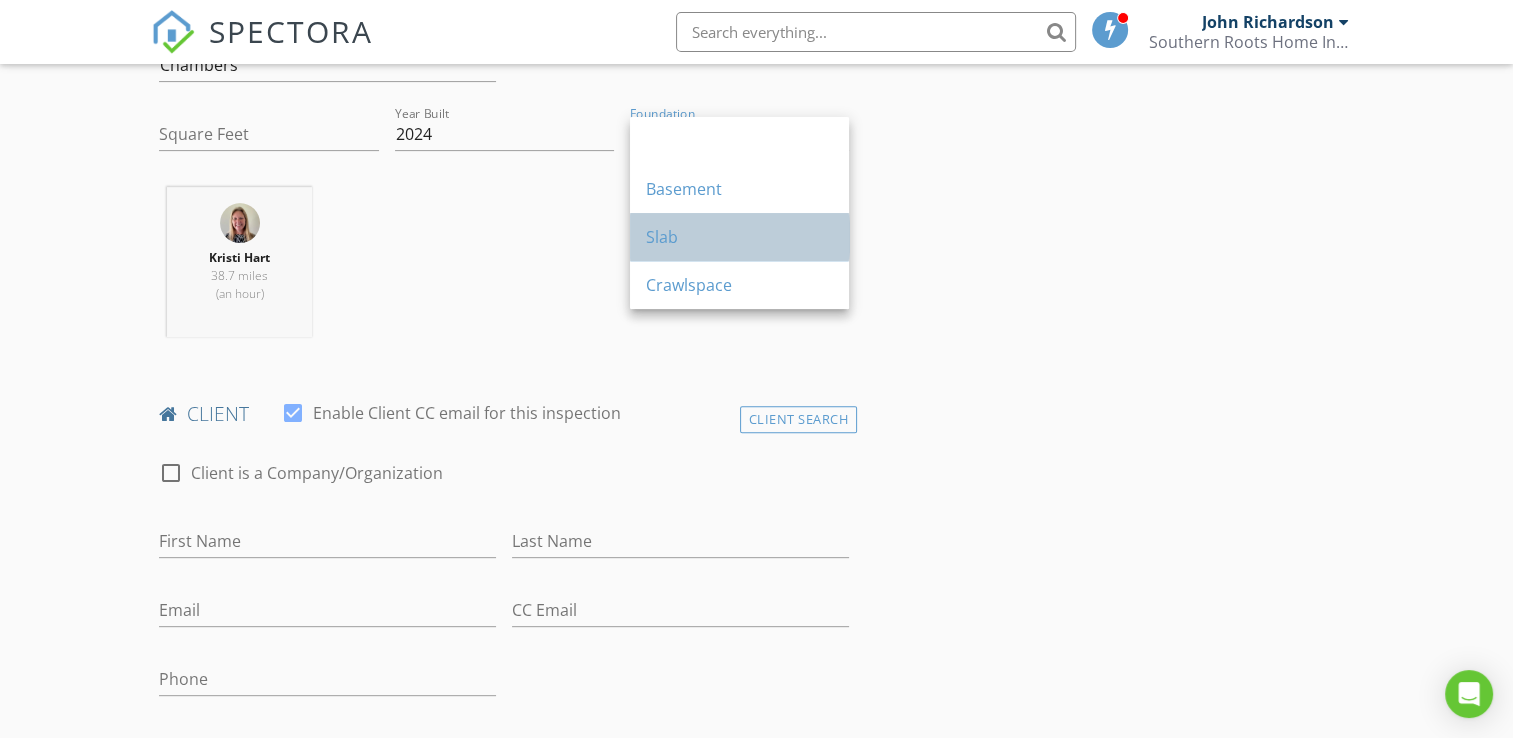 click on "Slab" at bounding box center (739, 237) 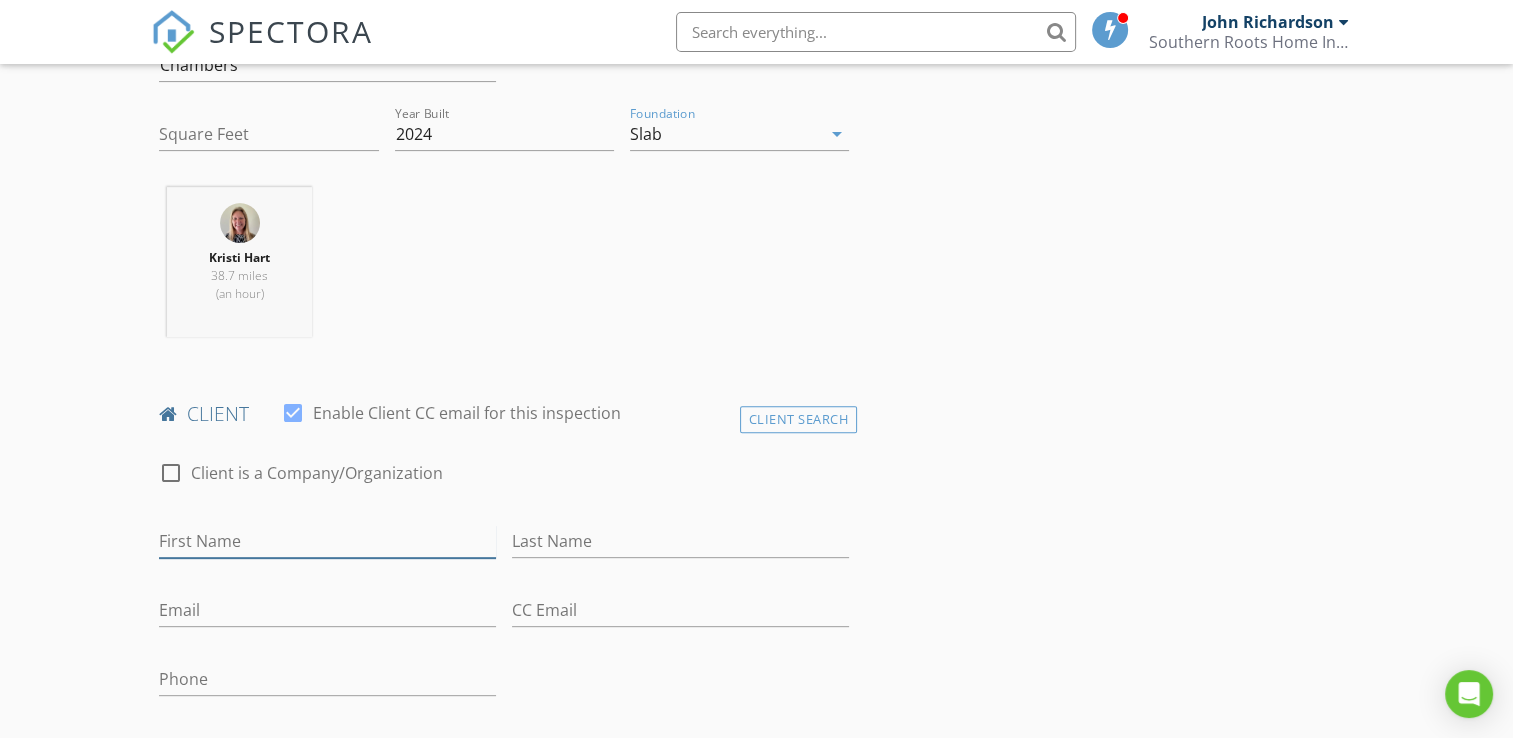 click on "First Name" at bounding box center [327, 541] 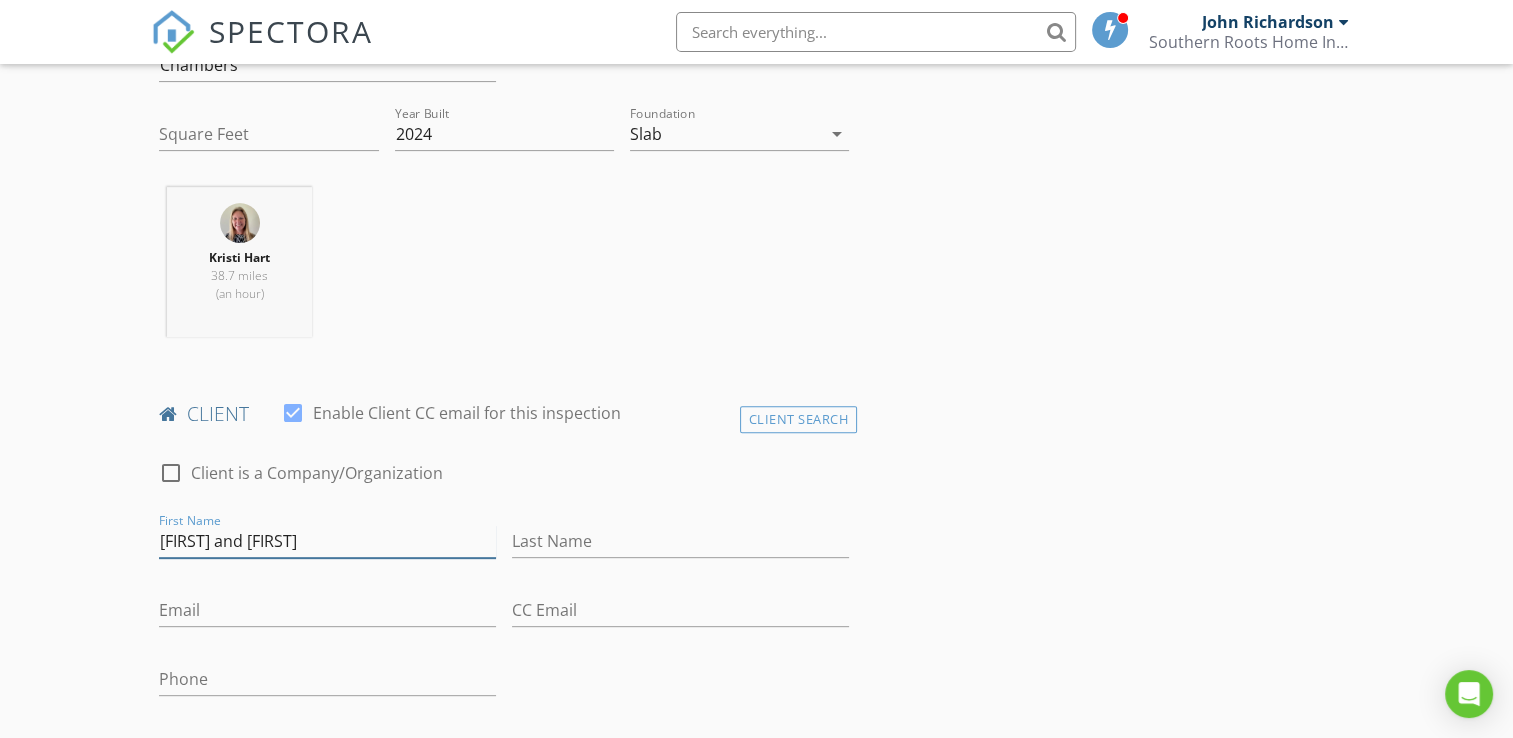 type on "Juan and Kelly" 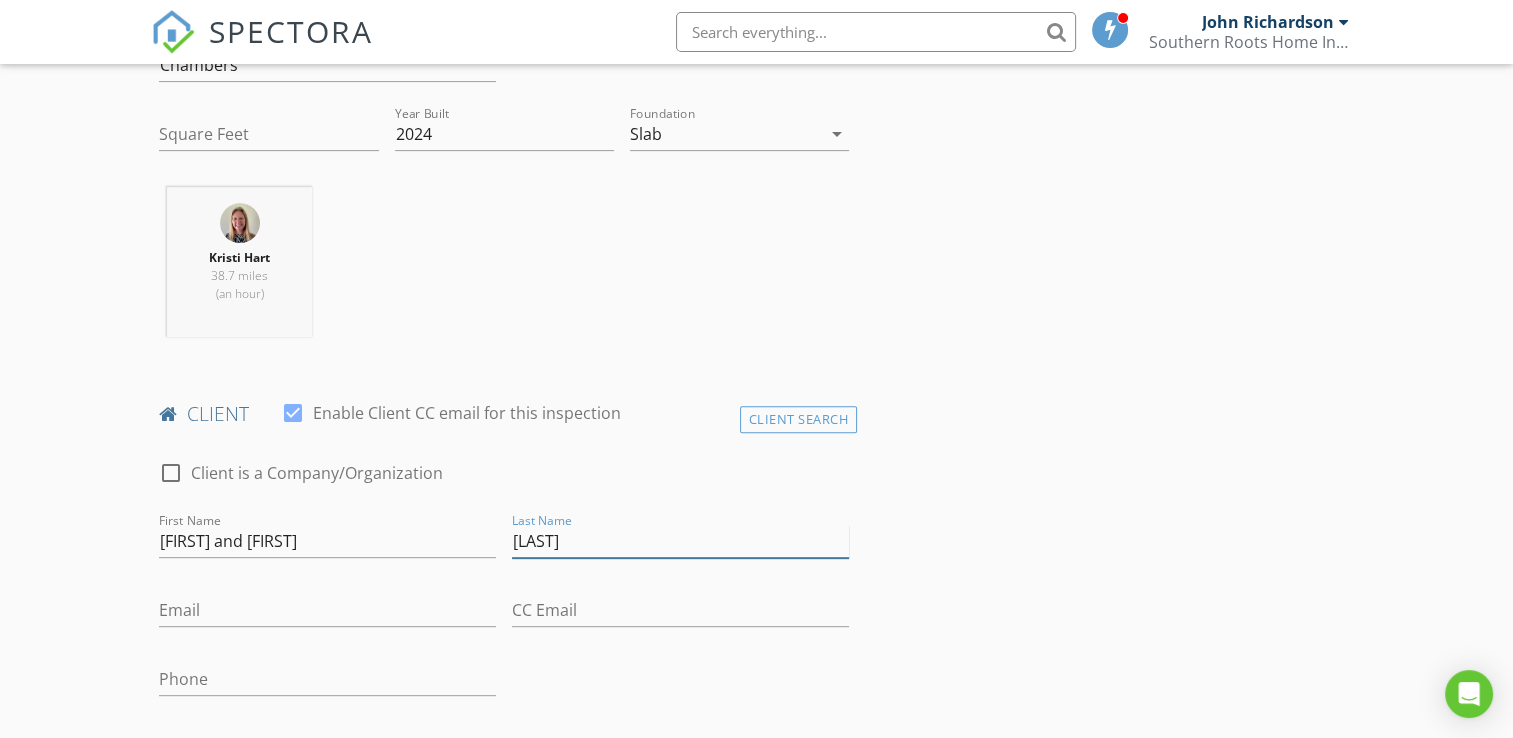 type on "Lozano" 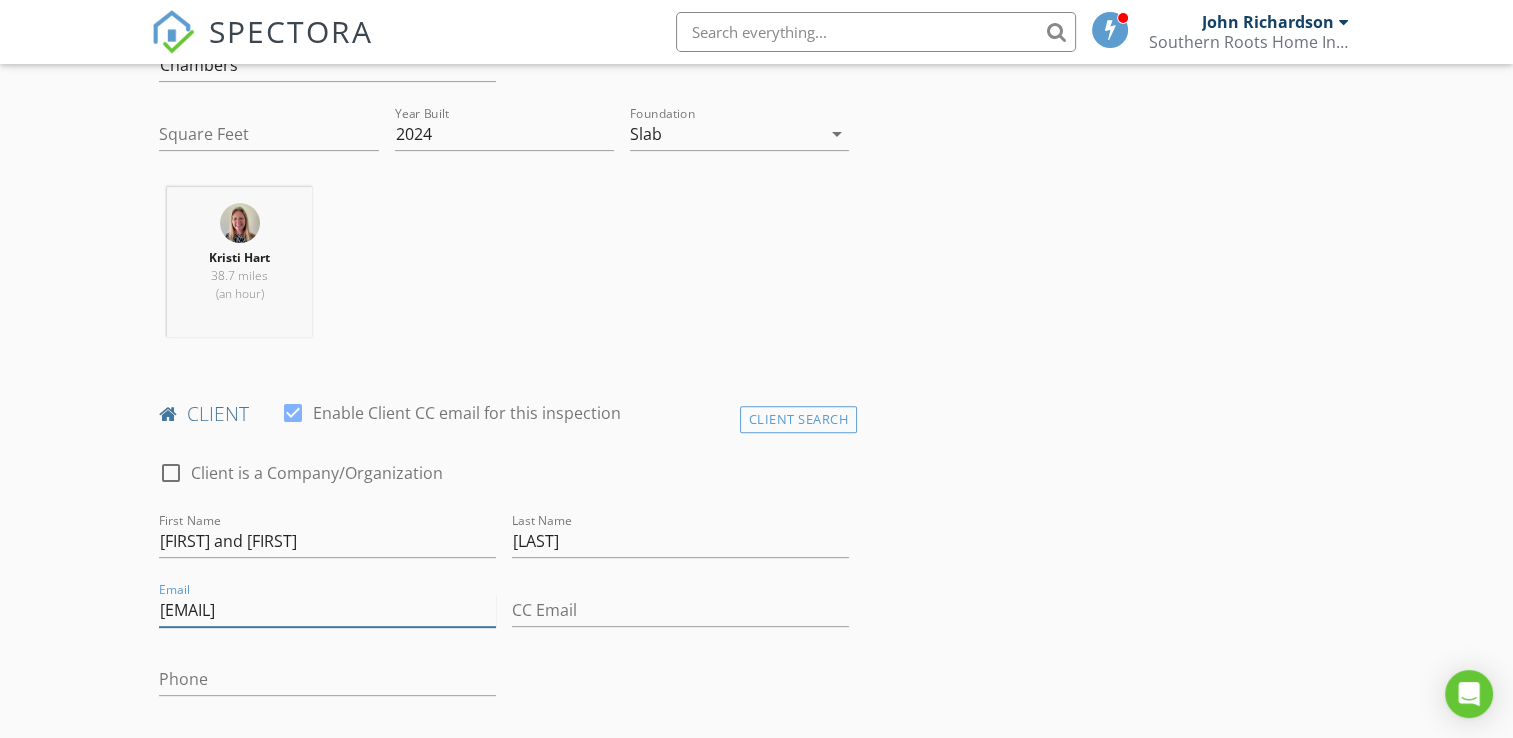 type on "johnnylozano510@gmail.com" 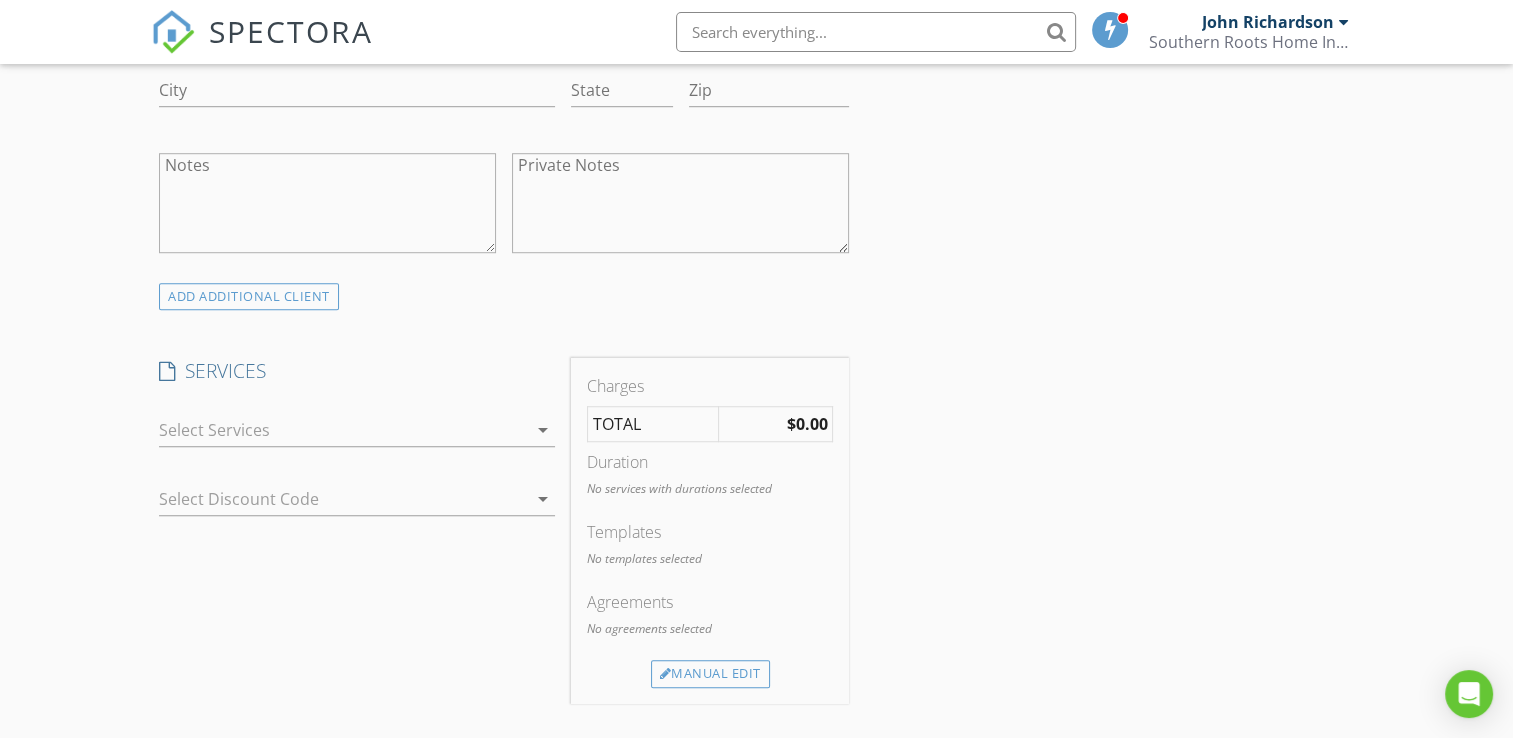 scroll, scrollTop: 1420, scrollLeft: 0, axis: vertical 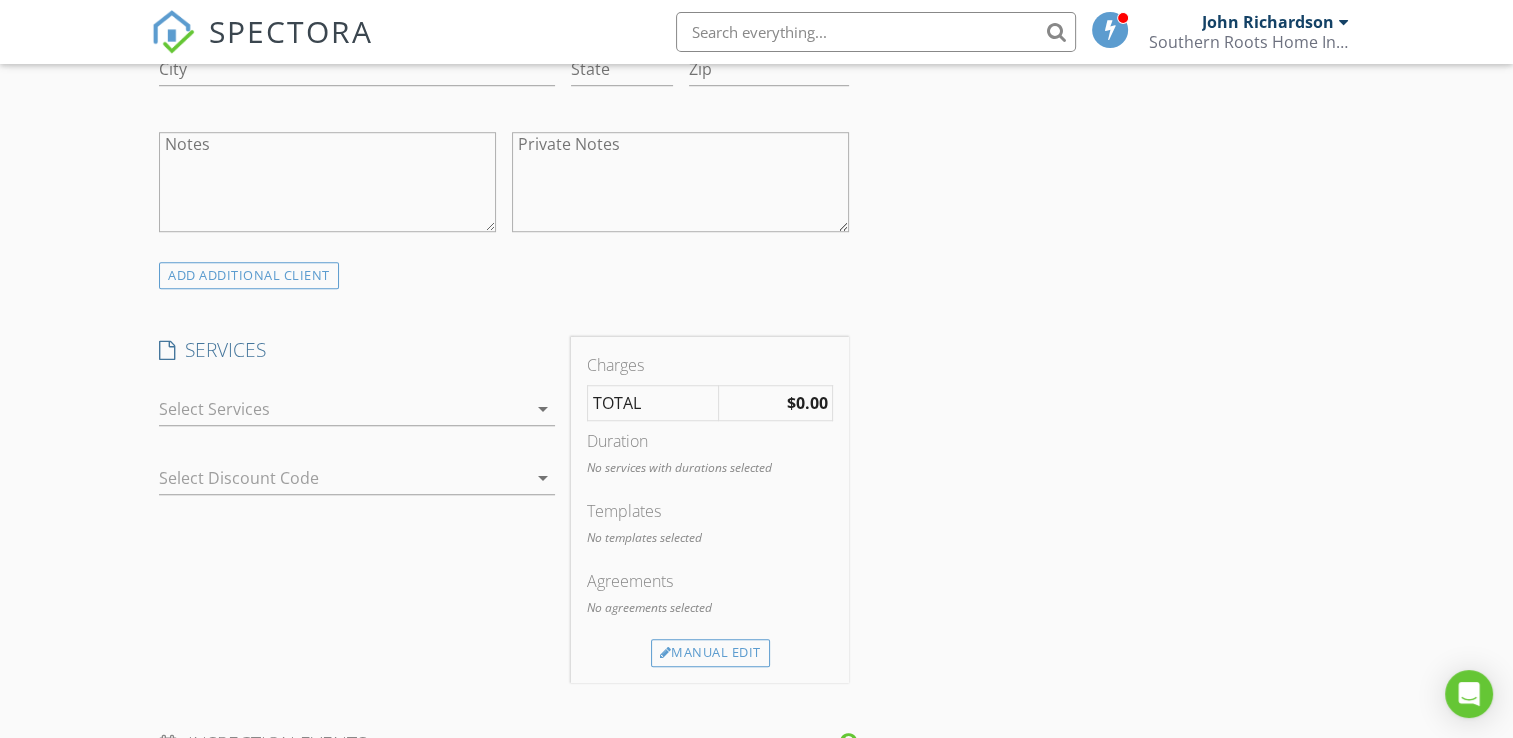 click on "arrow_drop_down" at bounding box center (543, 409) 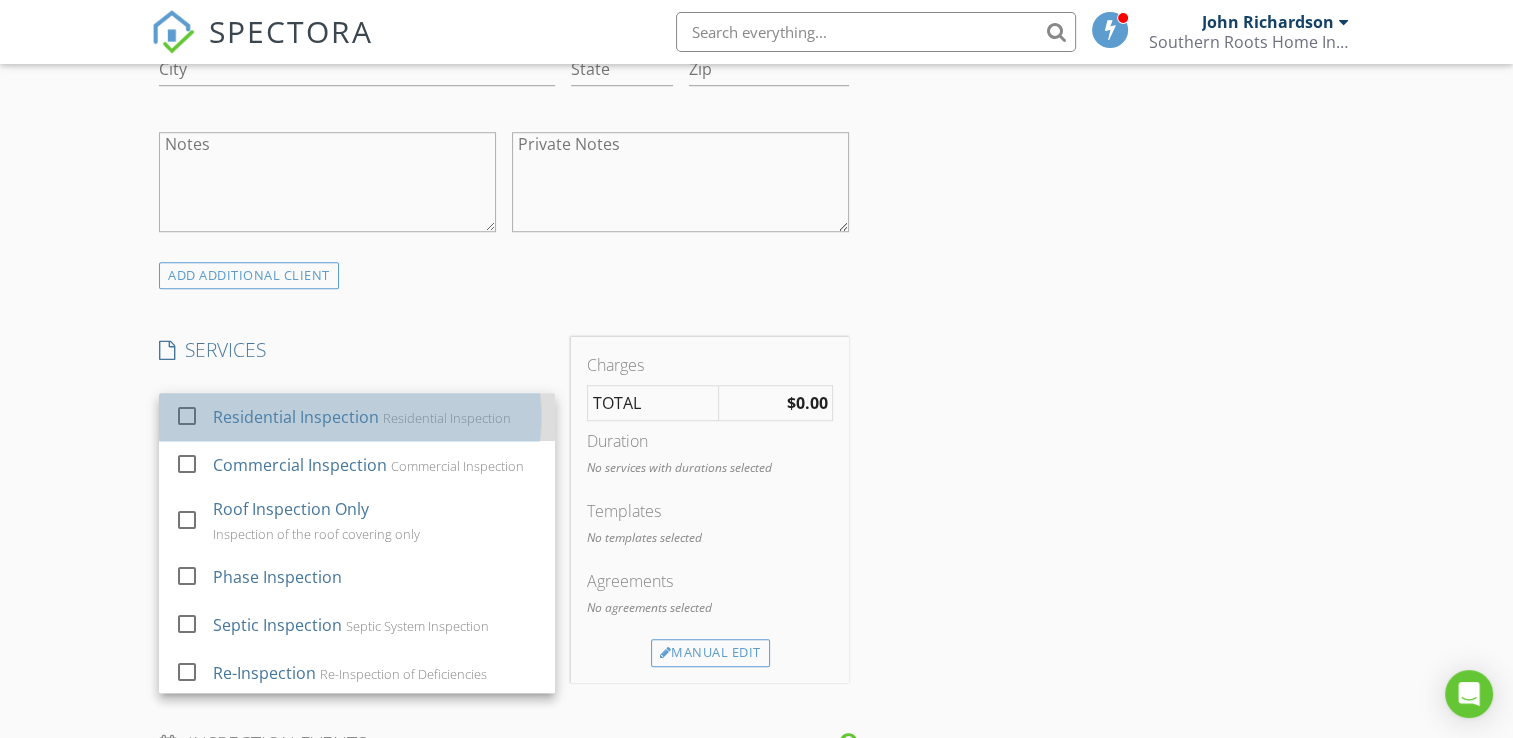 click on "Residential Inspection" at bounding box center [448, 418] 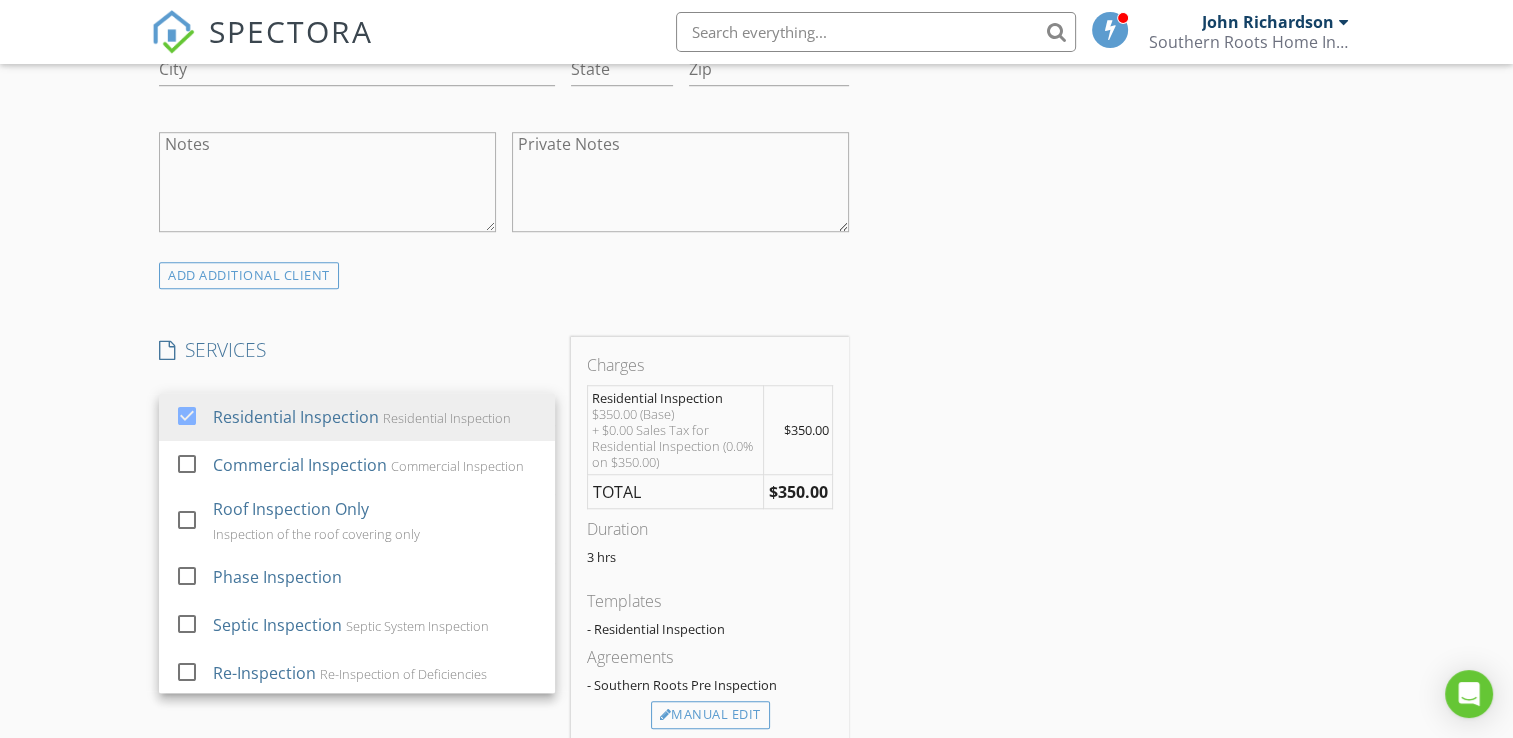 click on "INSPECTOR(S)
check_box_outline_blank   John Richardson     check_box   Kristi Hart   PRIMARY   Kristi Hart arrow_drop_down   check_box_outline_blank Kristi Hart specifically requested
Date/Time
08/02/2025 1:30 PM
Location
Address Search       Address 11518 E Wood Dr   Unit   City Old River-Winfree   State TX   Zip 77523   County Chambers     Square Feet   Year Built 2024   Foundation Slab arrow_drop_down     Kristi Hart     38.7 miles     (an hour)
client
check_box Enable Client CC email for this inspection   Client Search     check_box_outline_blank Client is a Company/Organization     First Name Juan and Kelly   Last Name Lozano   Email johnnylozano510@gmail.com   CC Email   Phone   Address   City   State   Zip       Notes   Private Notes
ADD ADDITIONAL client
SERVICES" at bounding box center [756, 508] 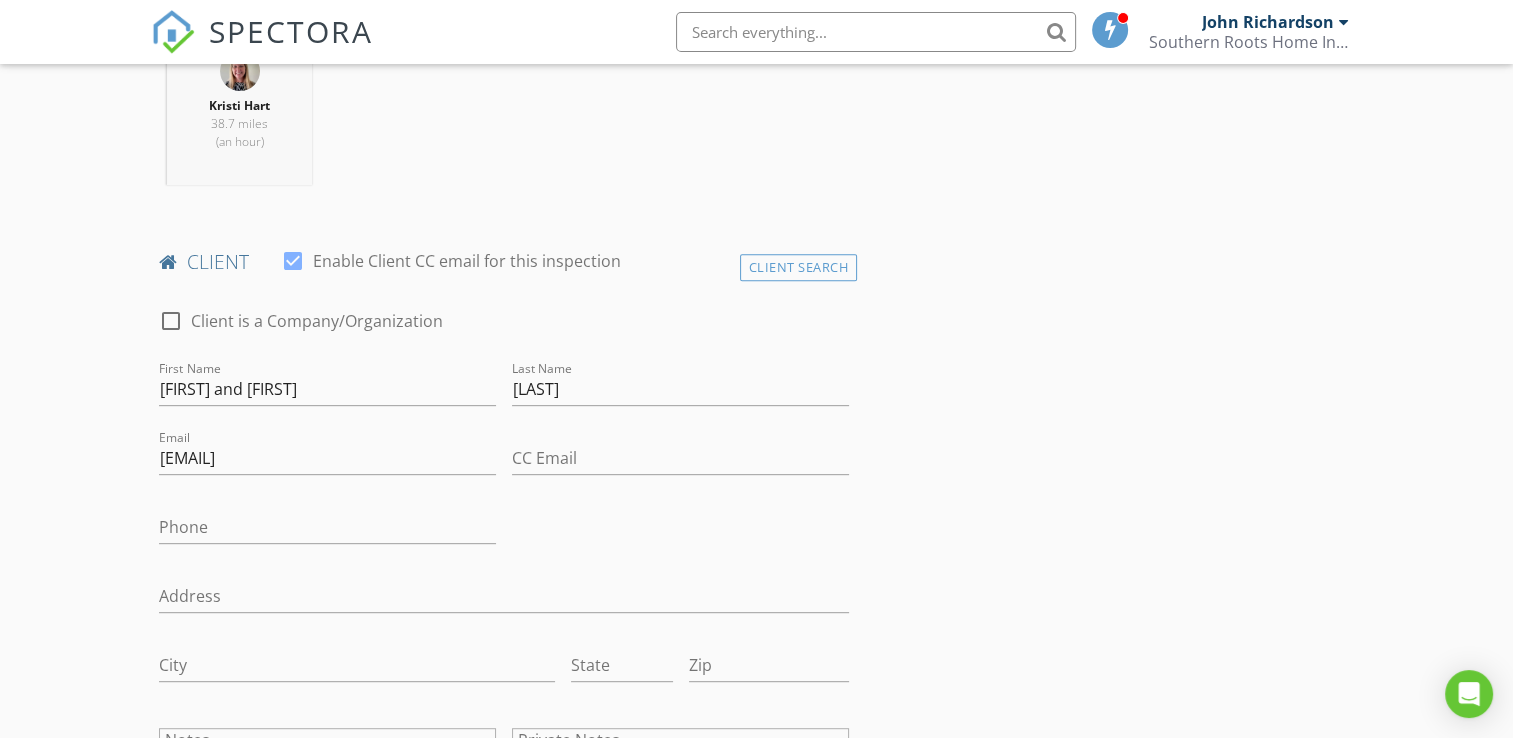 scroll, scrollTop: 676, scrollLeft: 0, axis: vertical 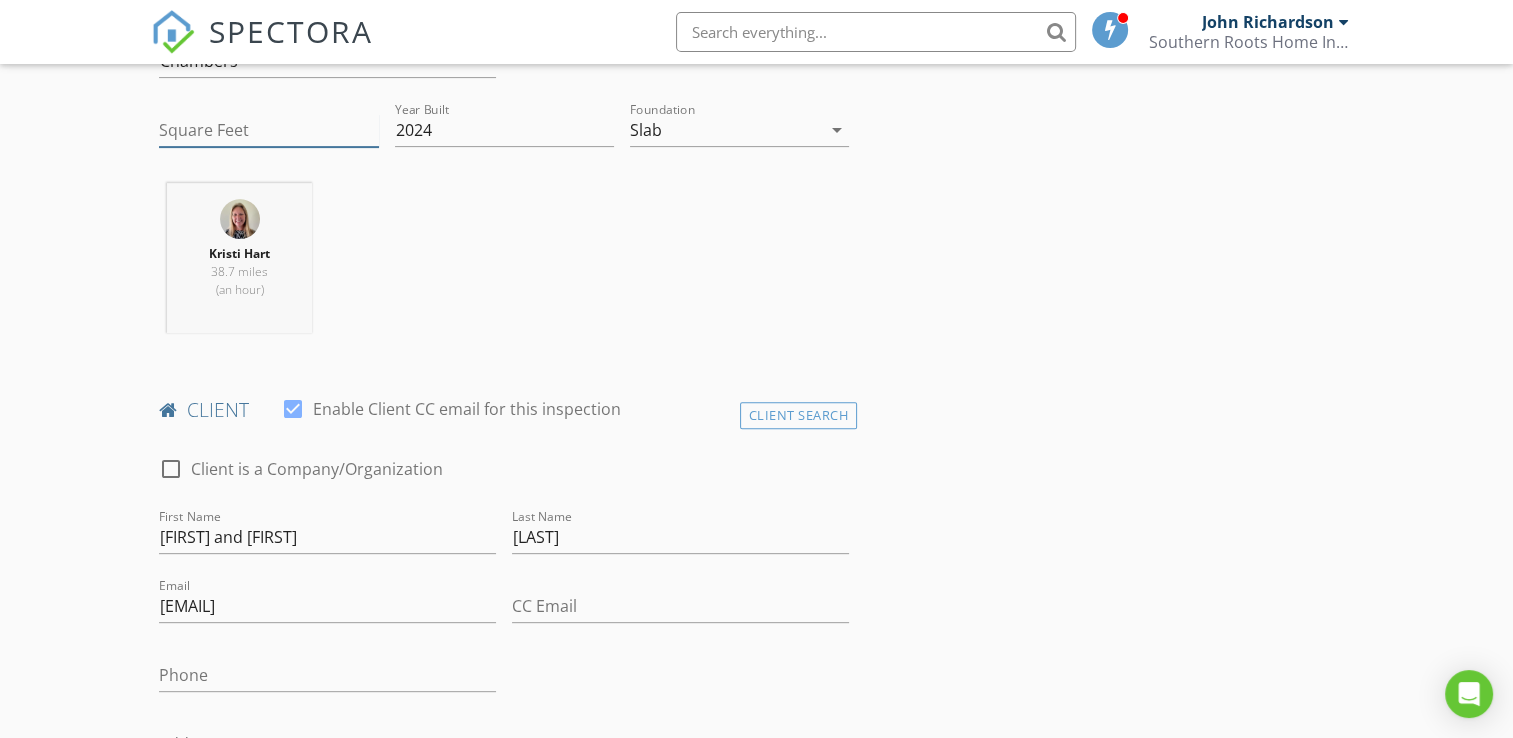 click on "Square Feet" at bounding box center (268, 130) 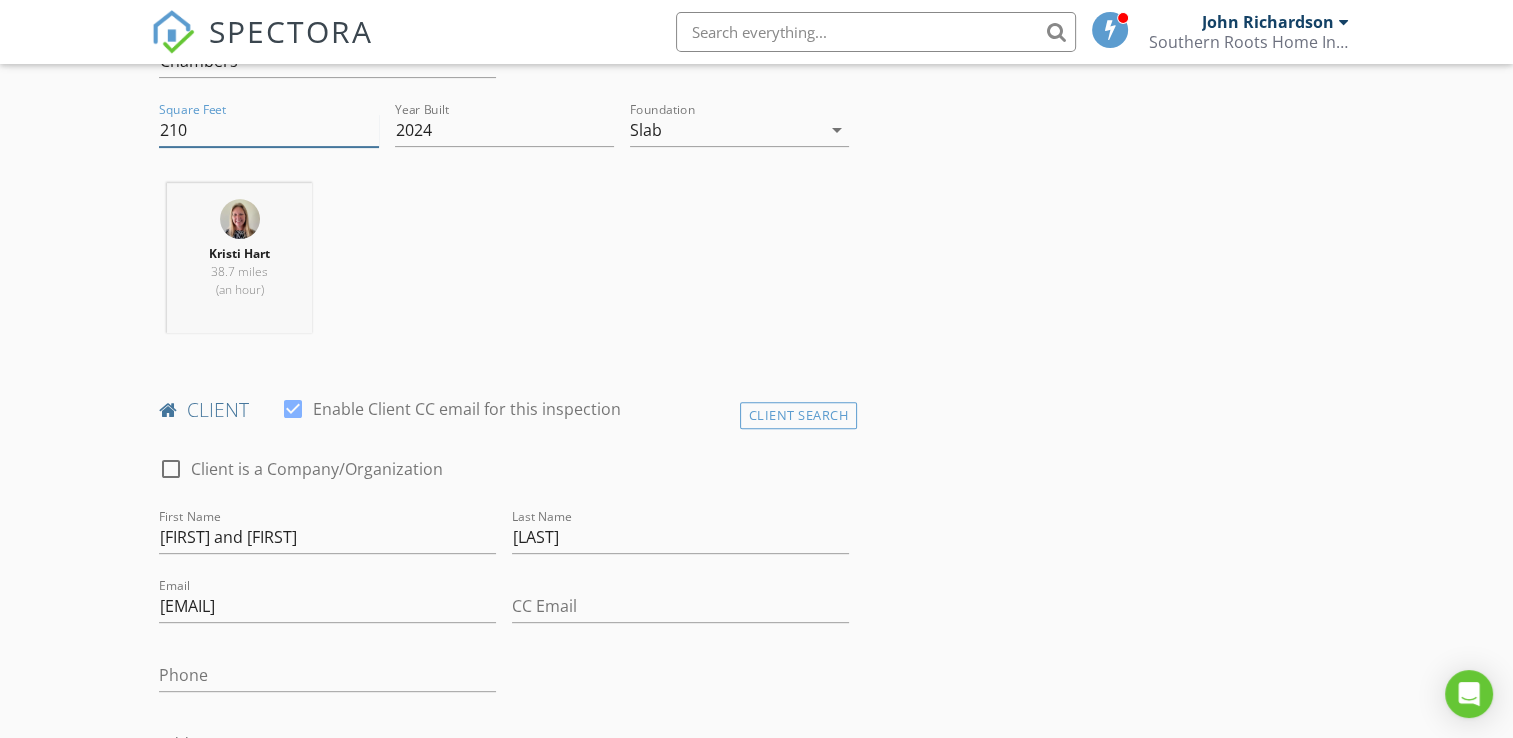 type on "2100" 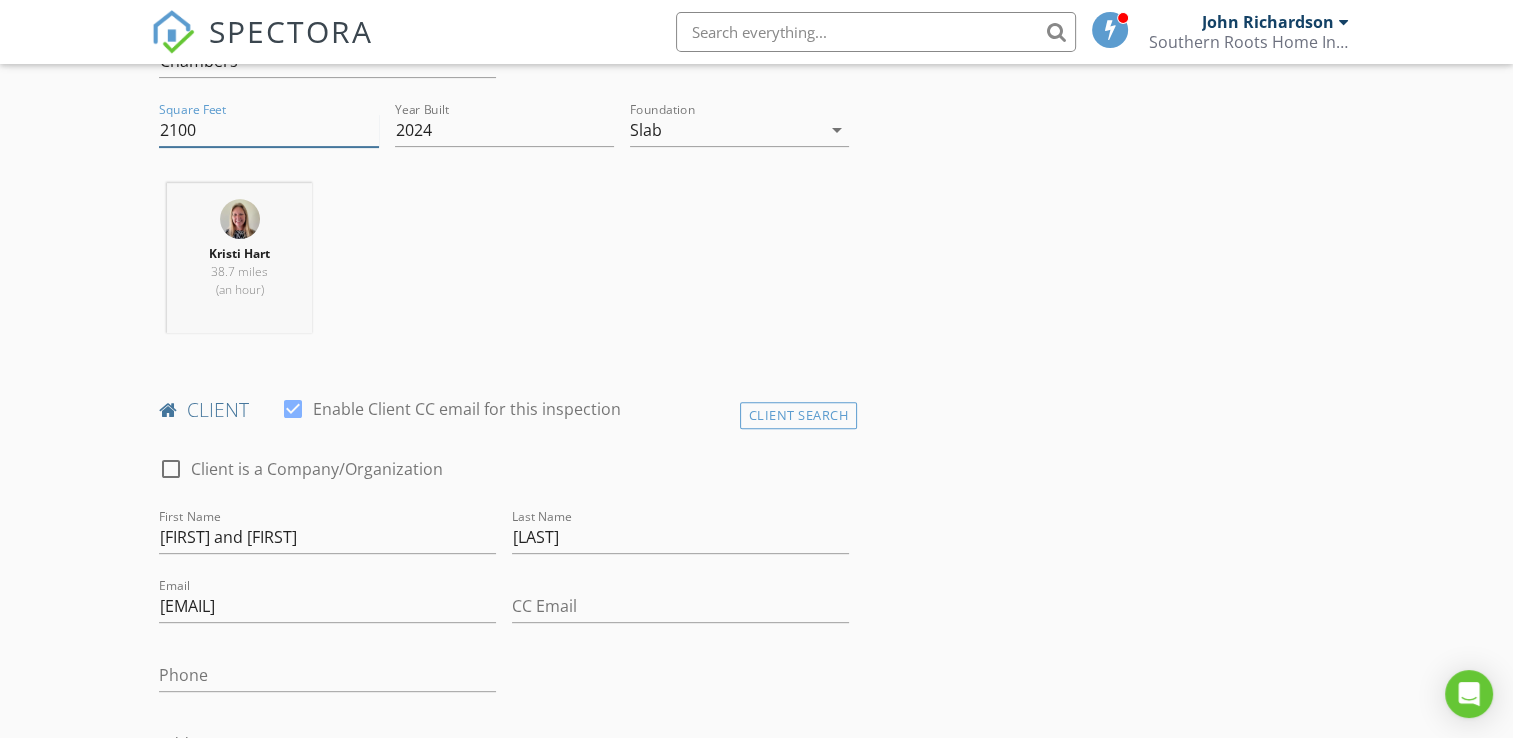 type 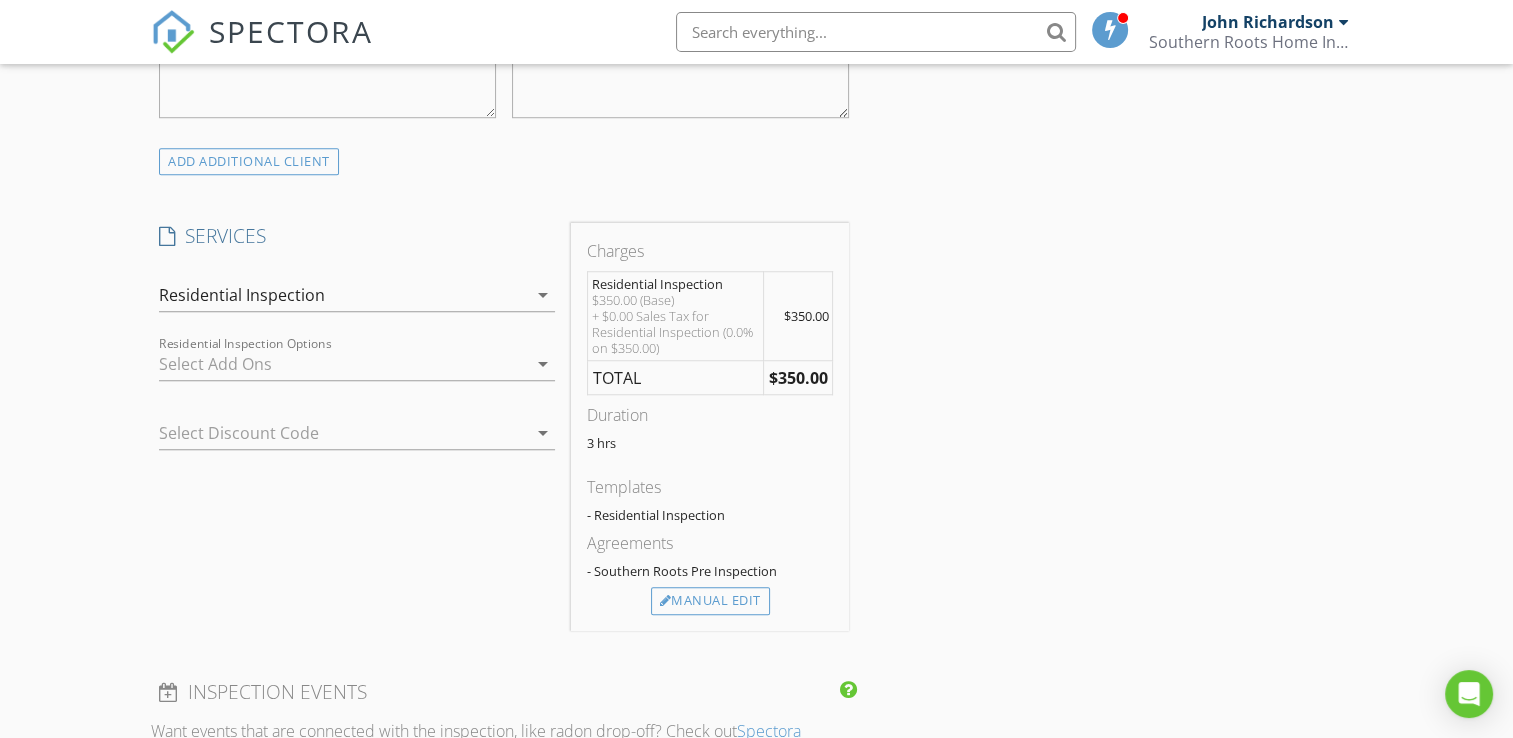 scroll, scrollTop: 1576, scrollLeft: 0, axis: vertical 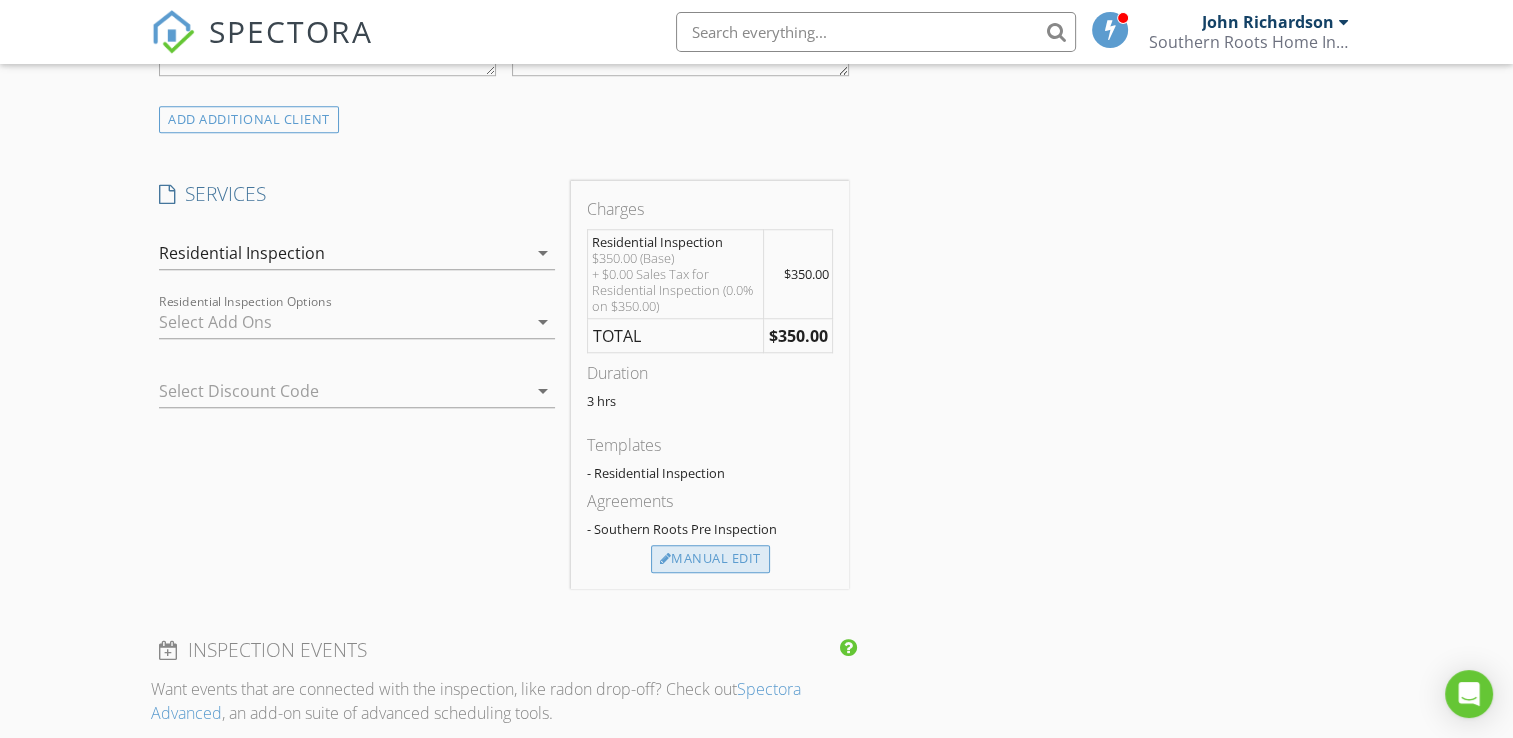 click on "Manual Edit" at bounding box center (710, 559) 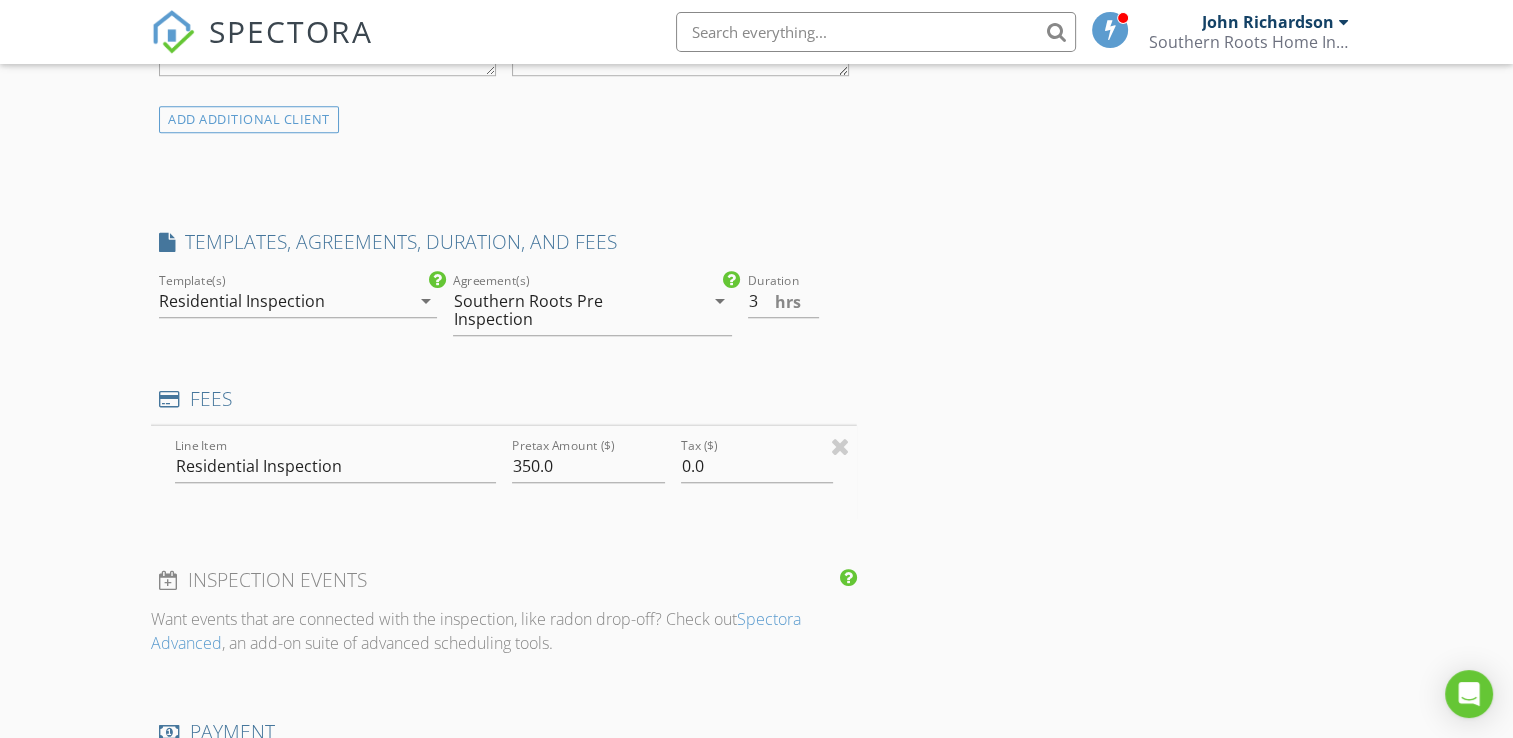 type on "0" 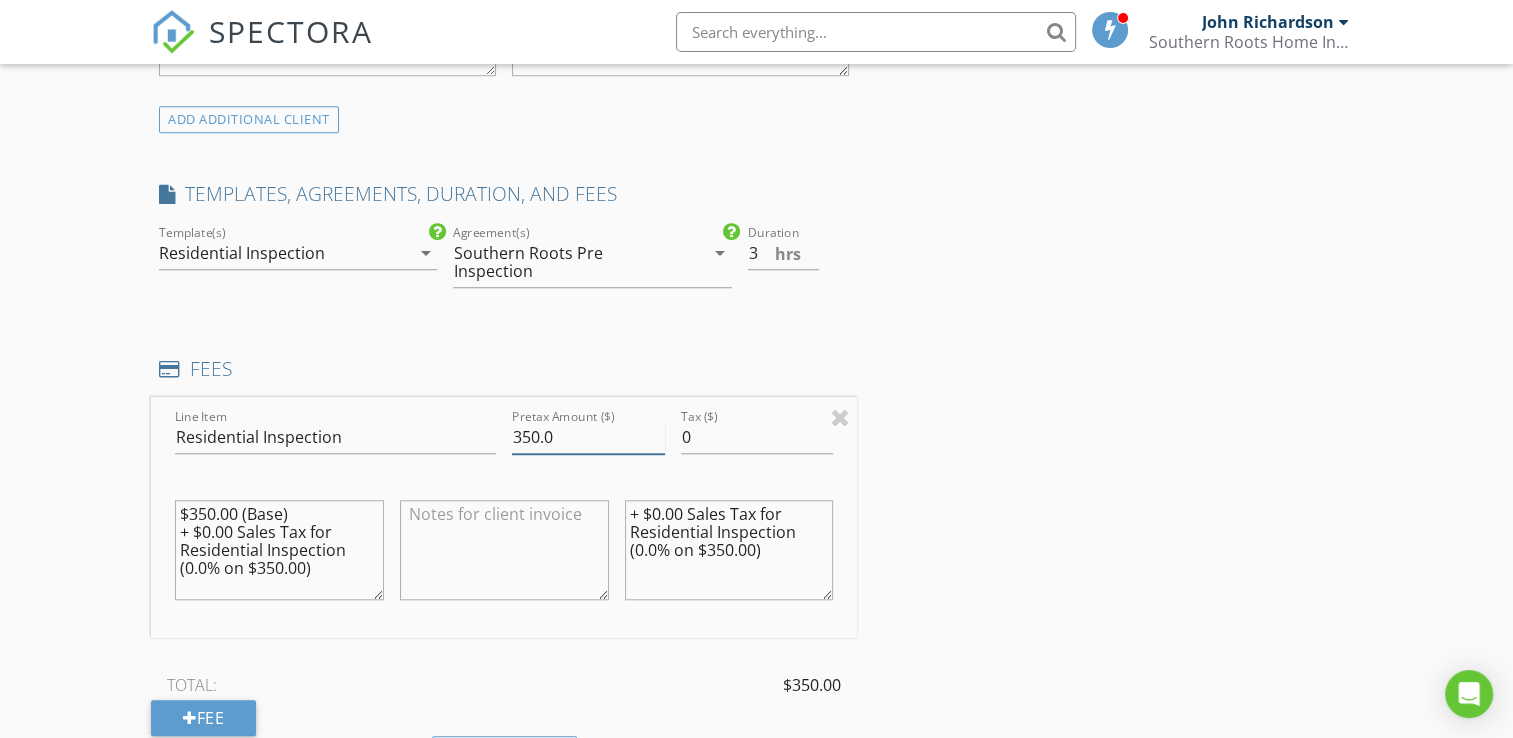 click on "350.0" at bounding box center (588, 437) 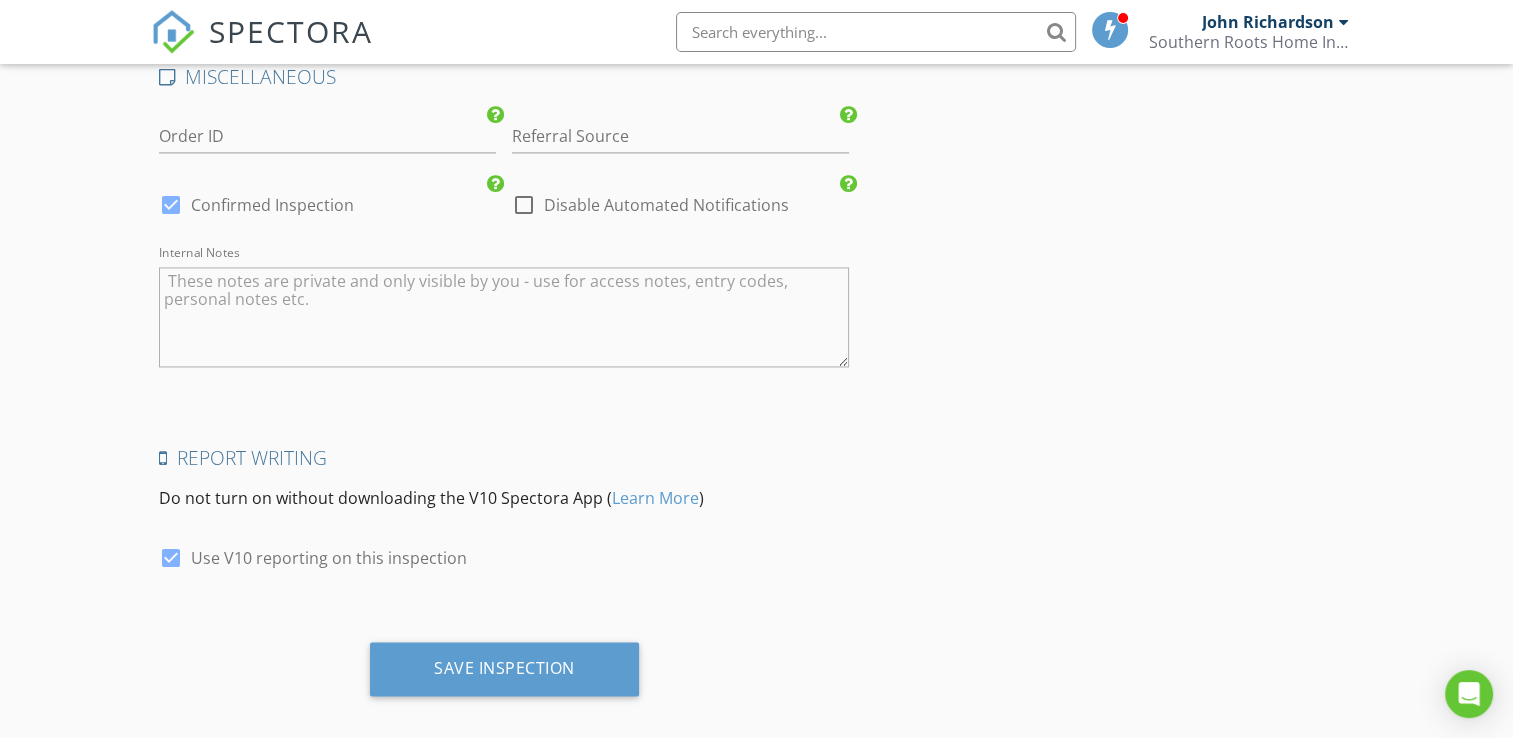scroll, scrollTop: 3102, scrollLeft: 0, axis: vertical 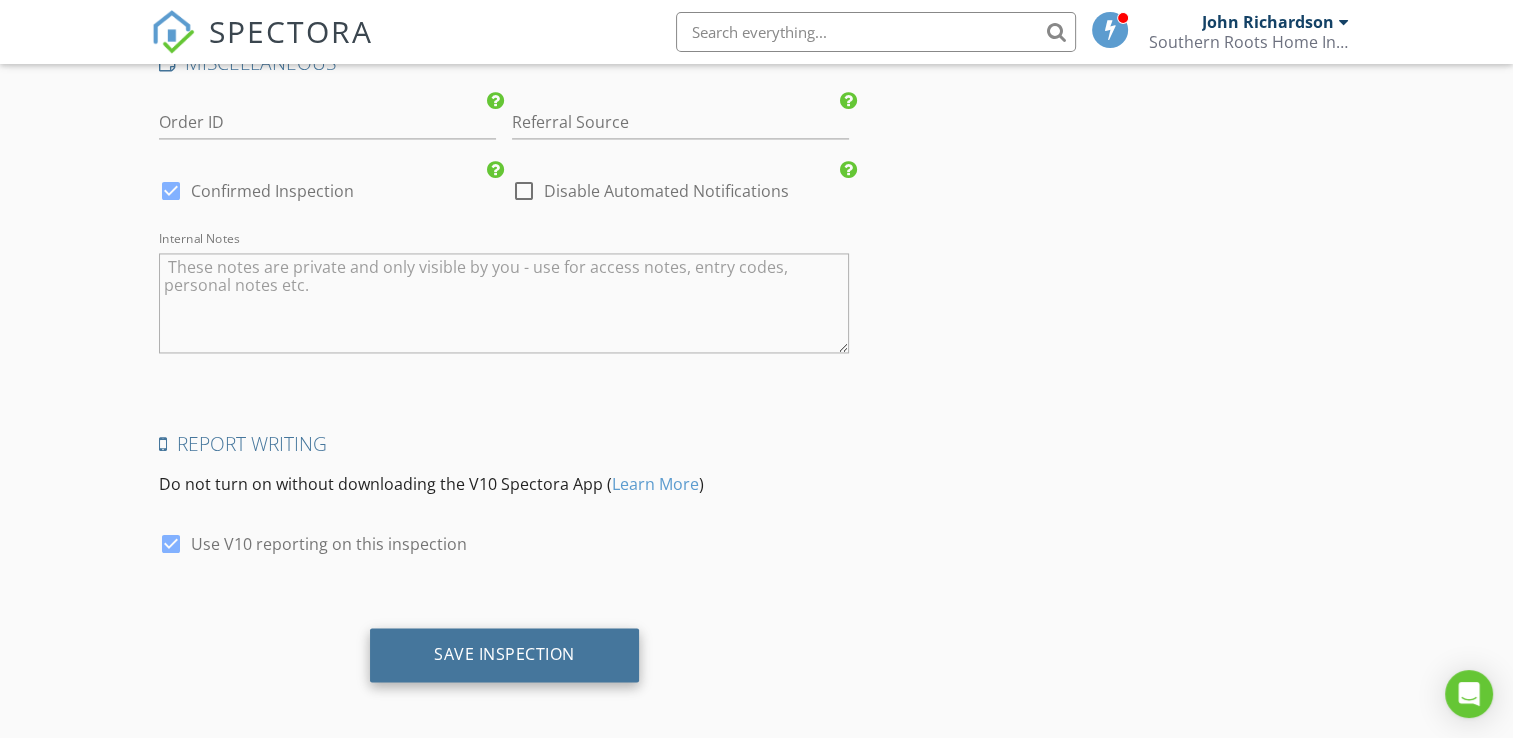 type on "375.0" 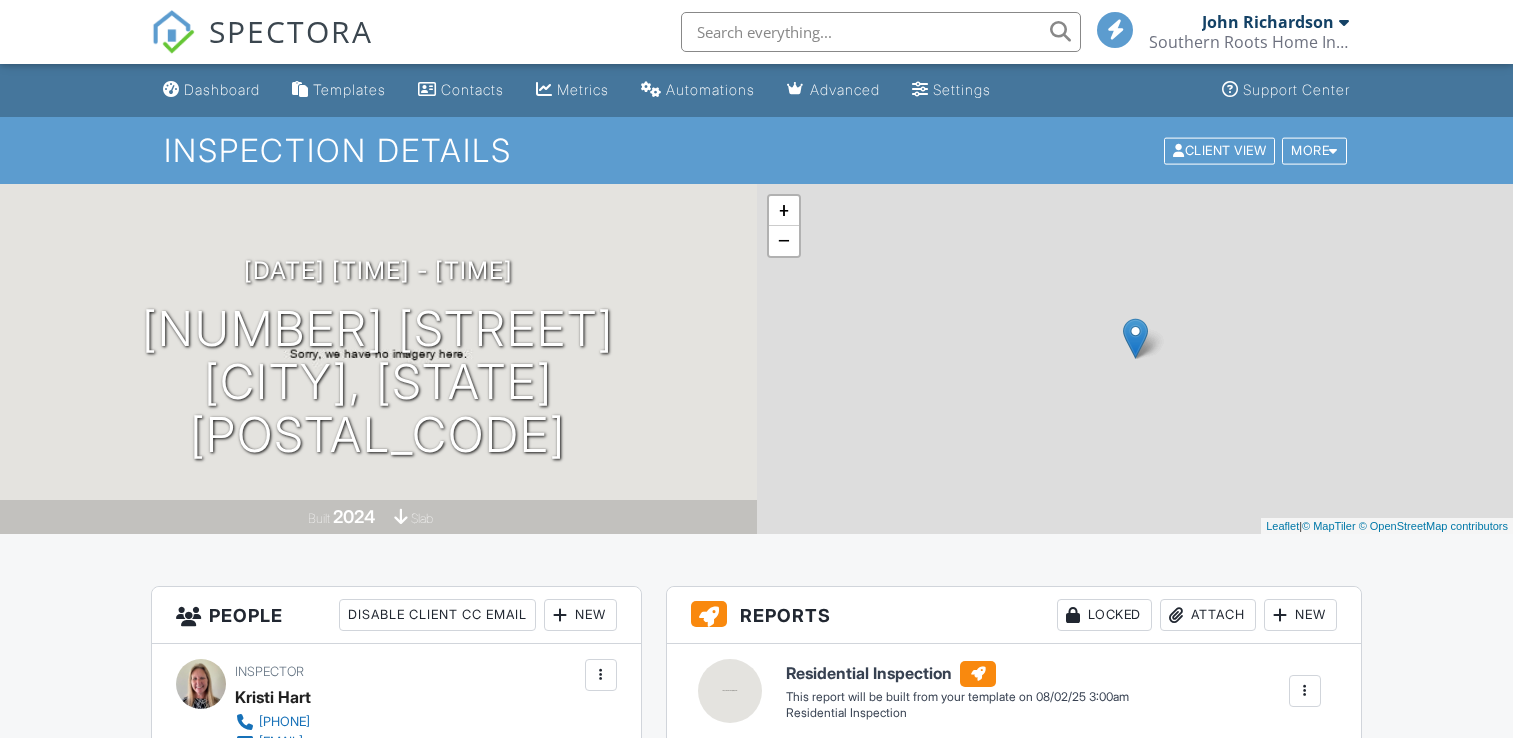 scroll, scrollTop: 0, scrollLeft: 0, axis: both 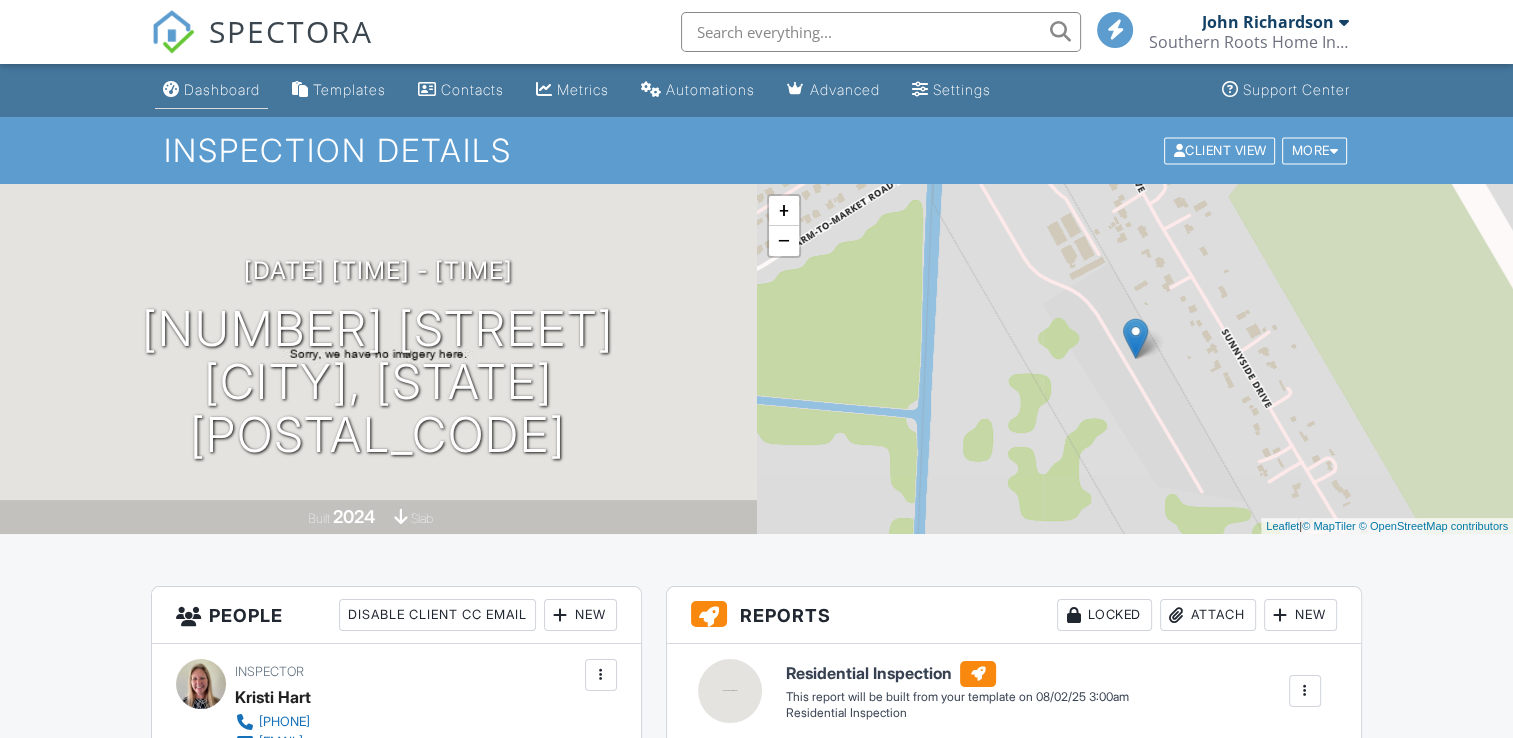 click on "Dashboard" at bounding box center (222, 89) 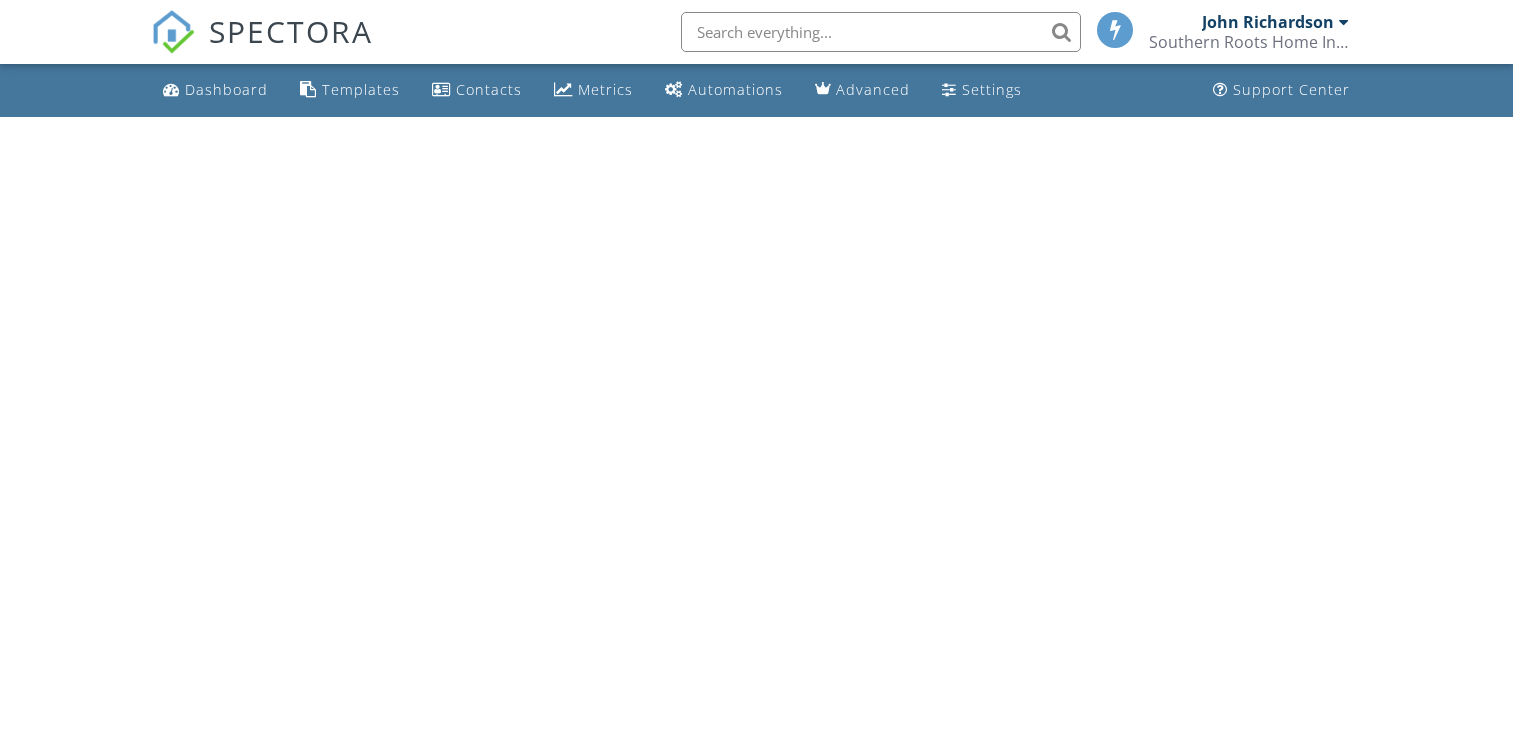 scroll, scrollTop: 0, scrollLeft: 0, axis: both 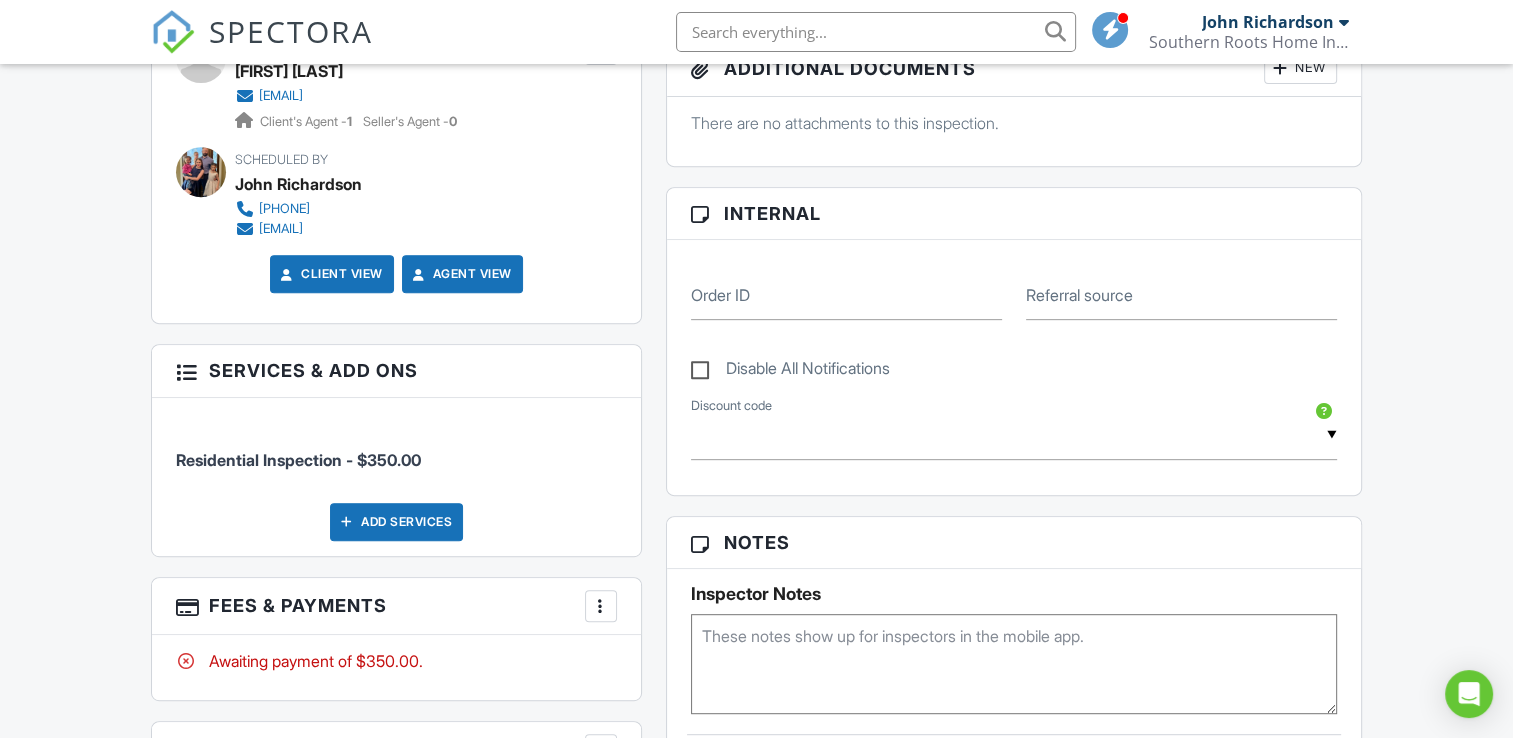 click at bounding box center [1014, 664] 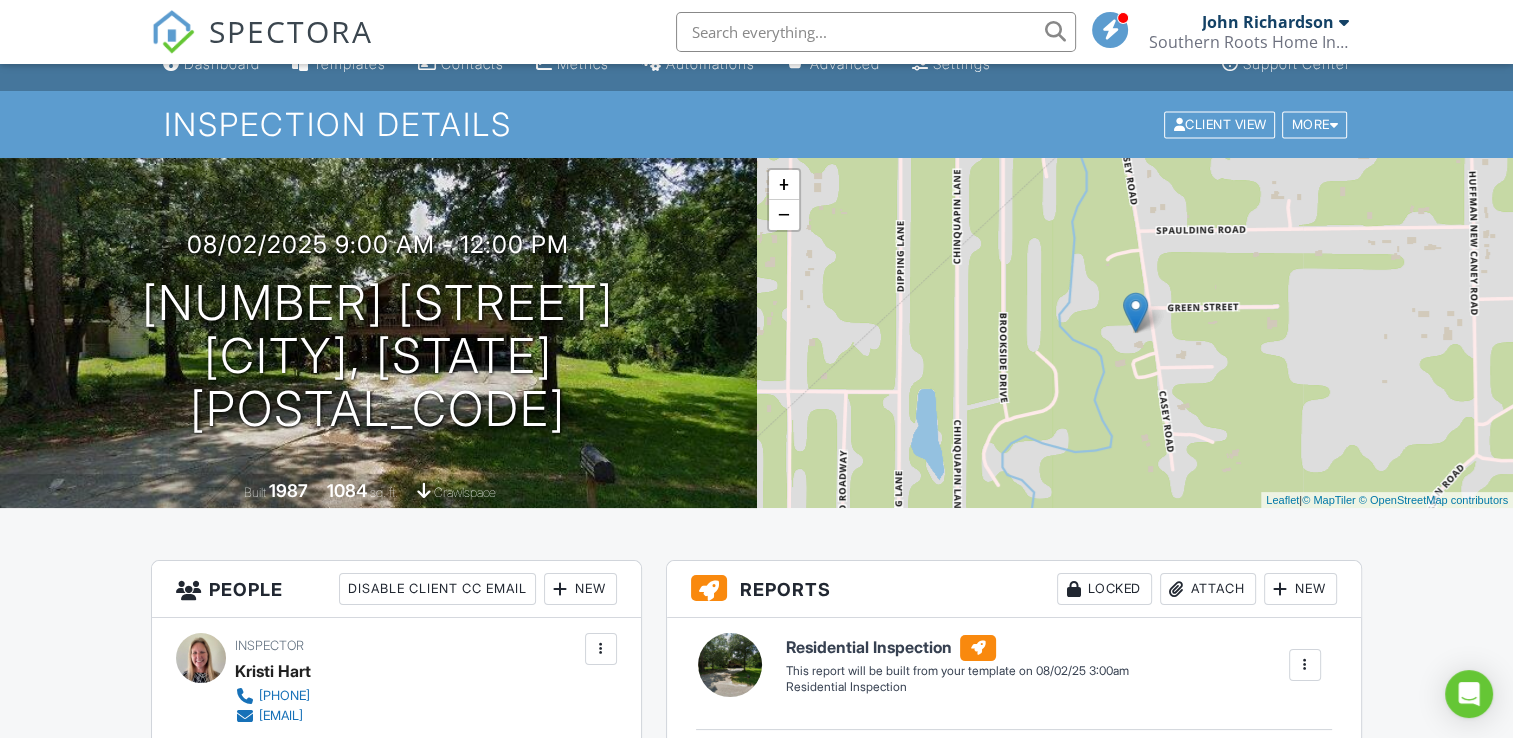 scroll, scrollTop: 0, scrollLeft: 0, axis: both 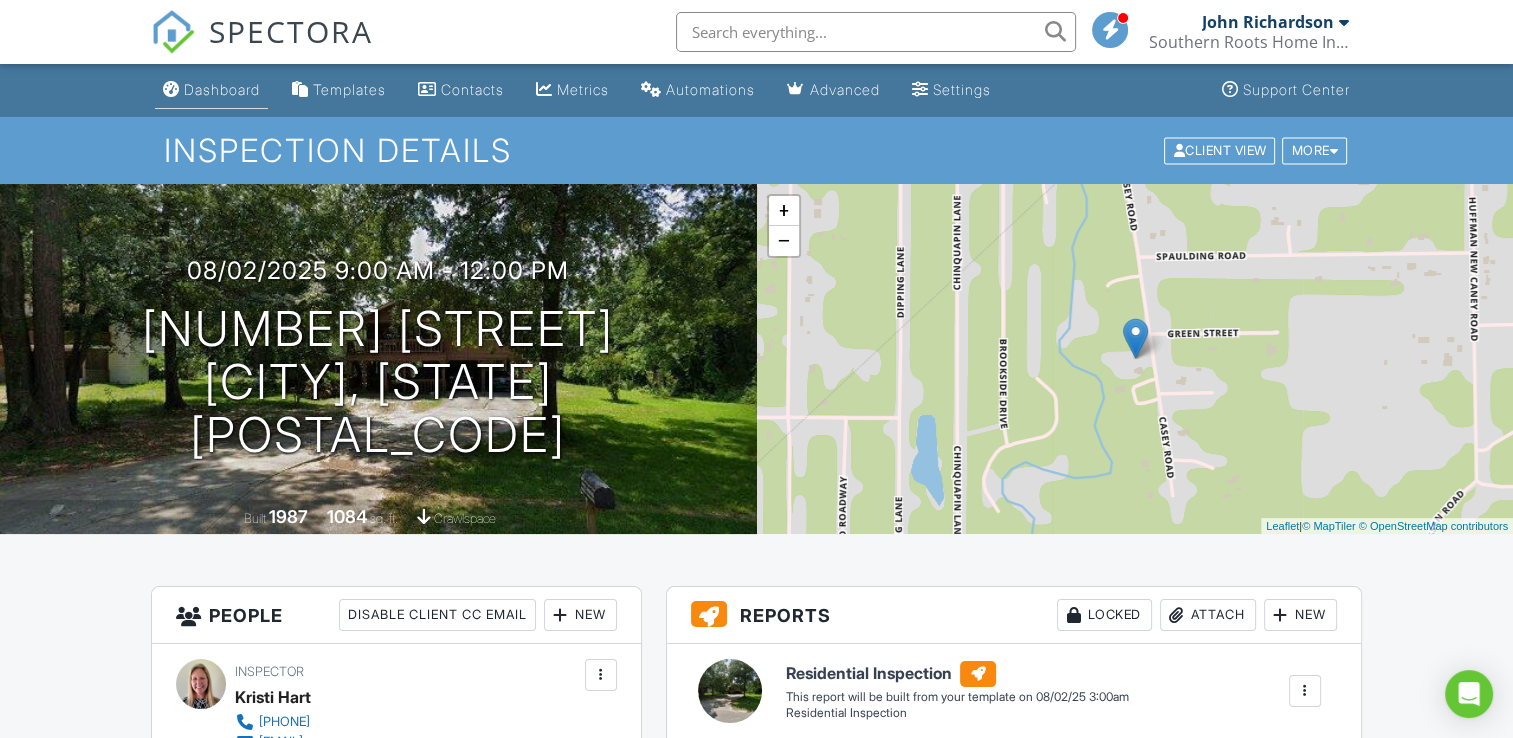 type on "code is 33333" 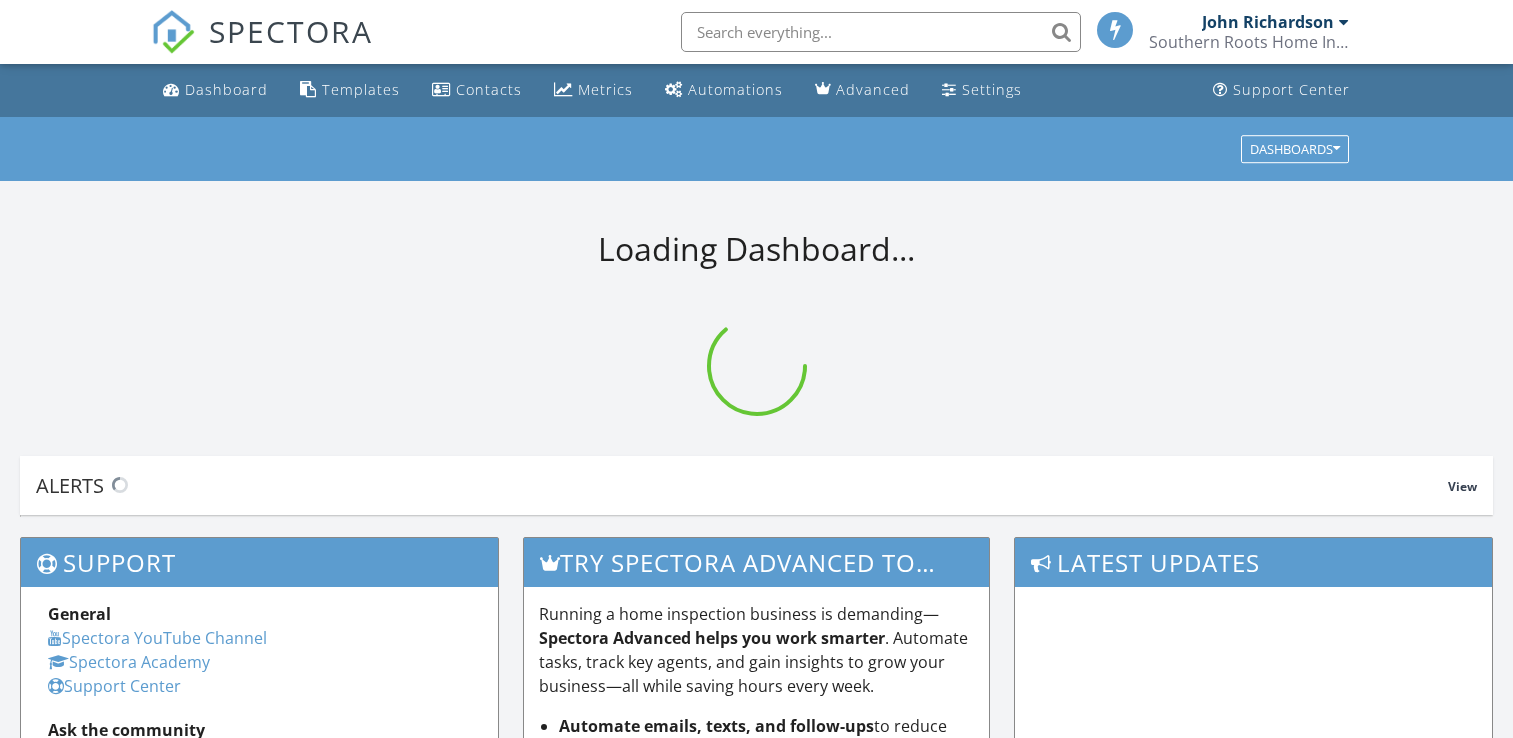 scroll, scrollTop: 0, scrollLeft: 0, axis: both 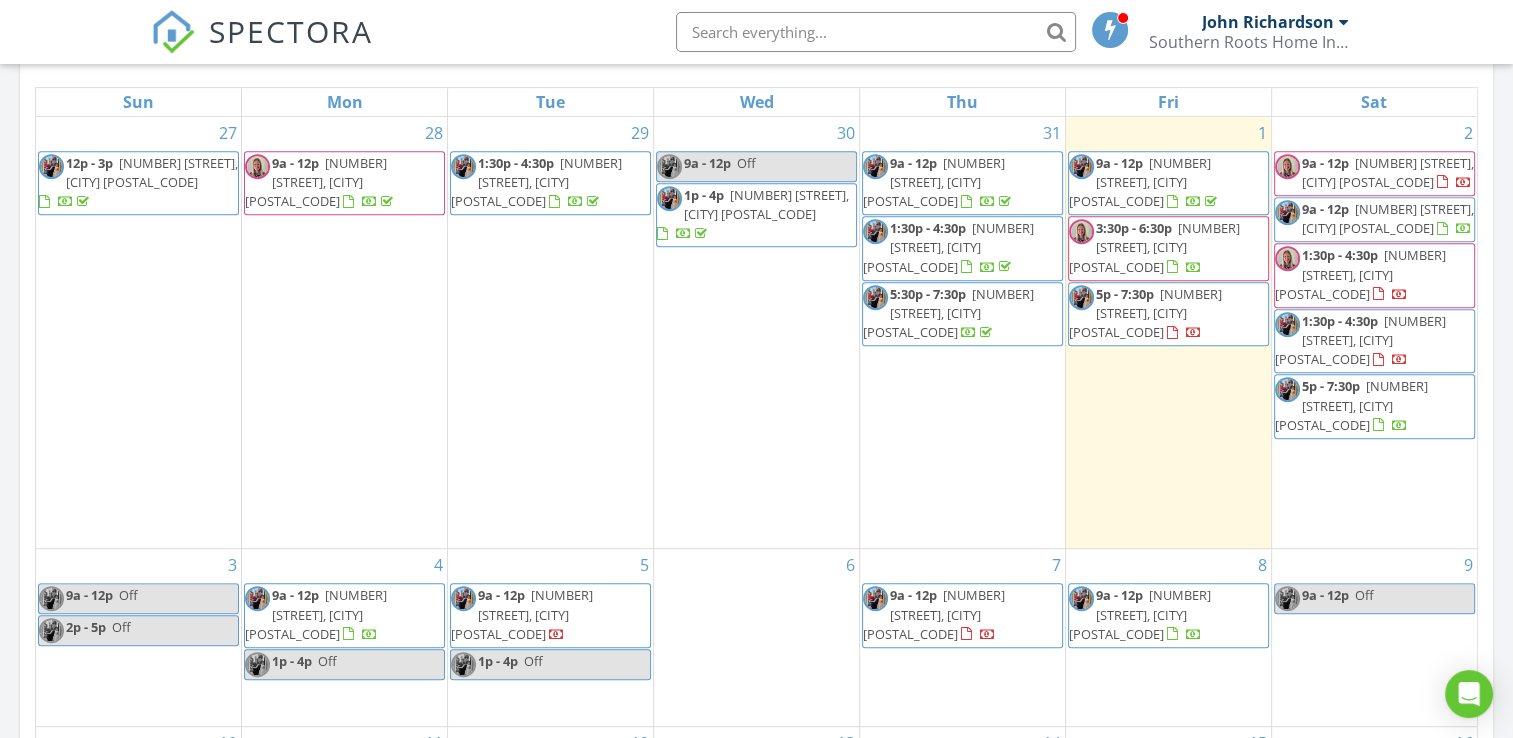 click on "1p - 4p
Off" at bounding box center (344, 664) 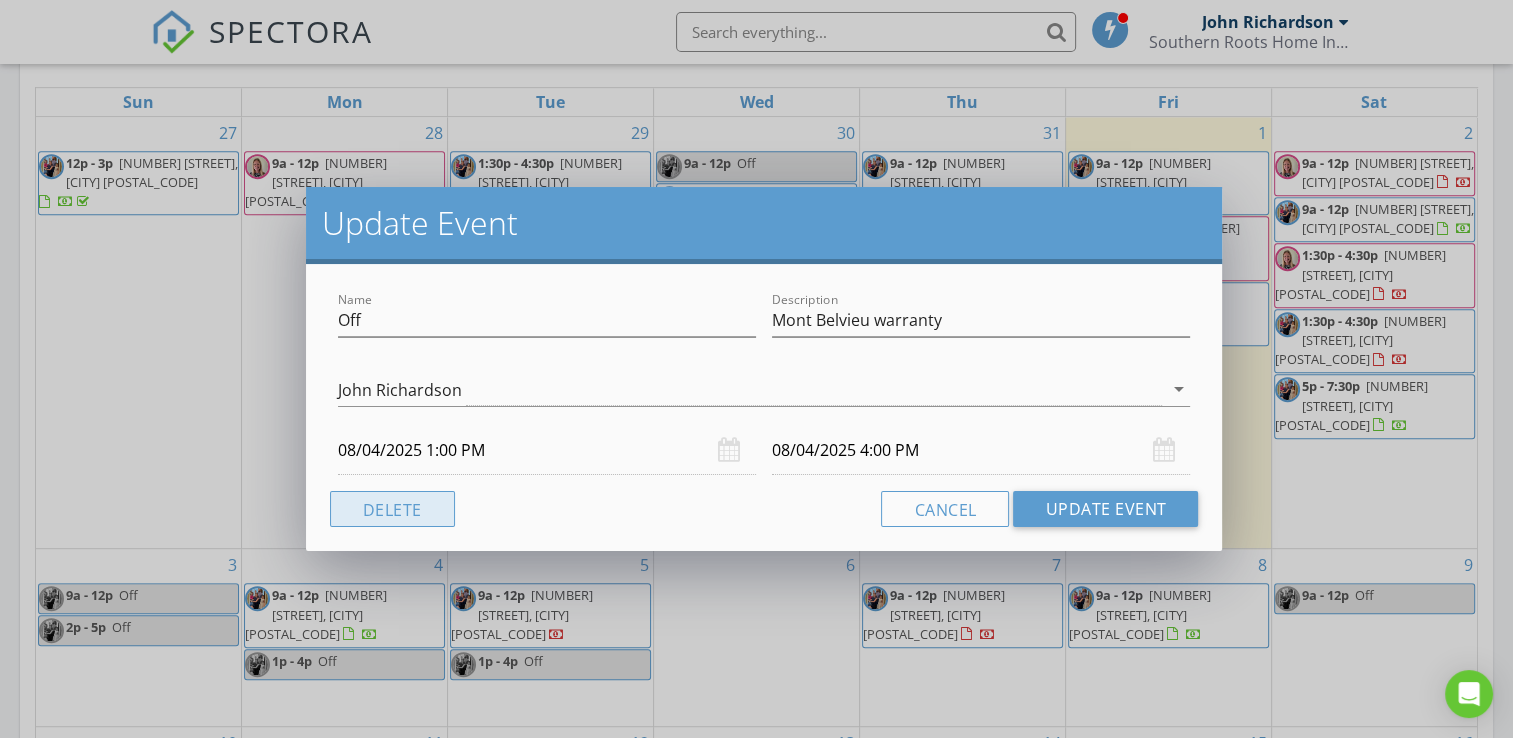 click on "Delete" at bounding box center [392, 509] 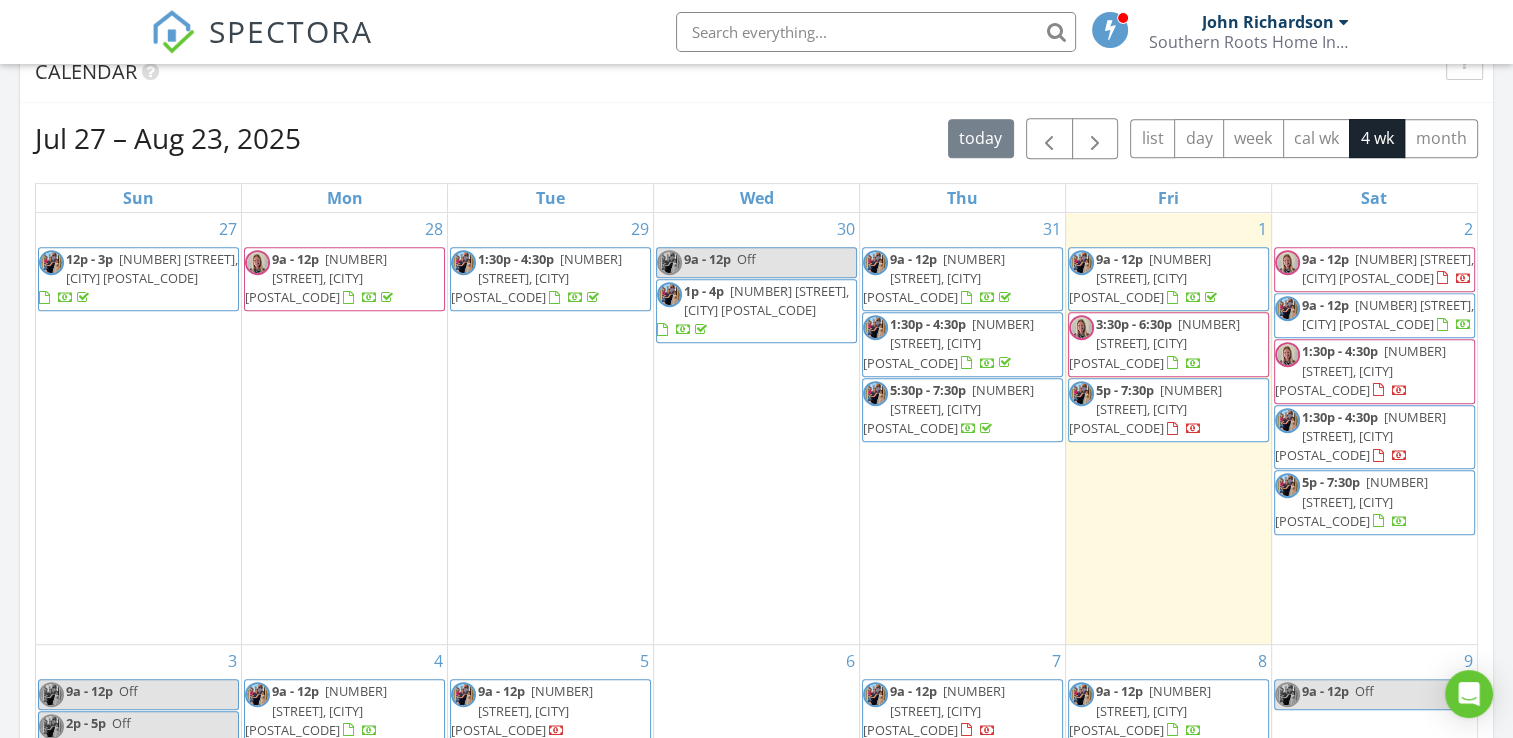 scroll, scrollTop: 832, scrollLeft: 0, axis: vertical 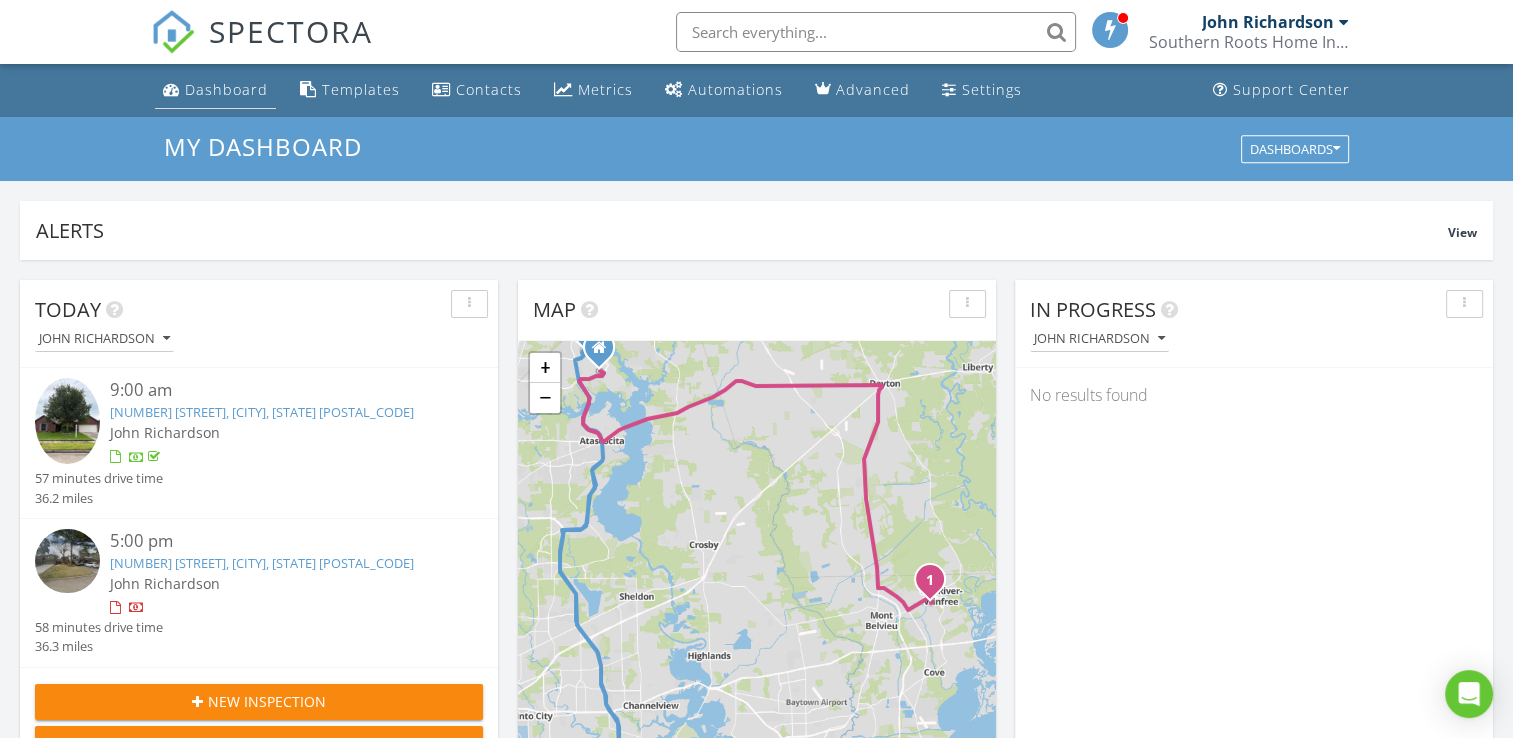 click on "Dashboard" at bounding box center [226, 89] 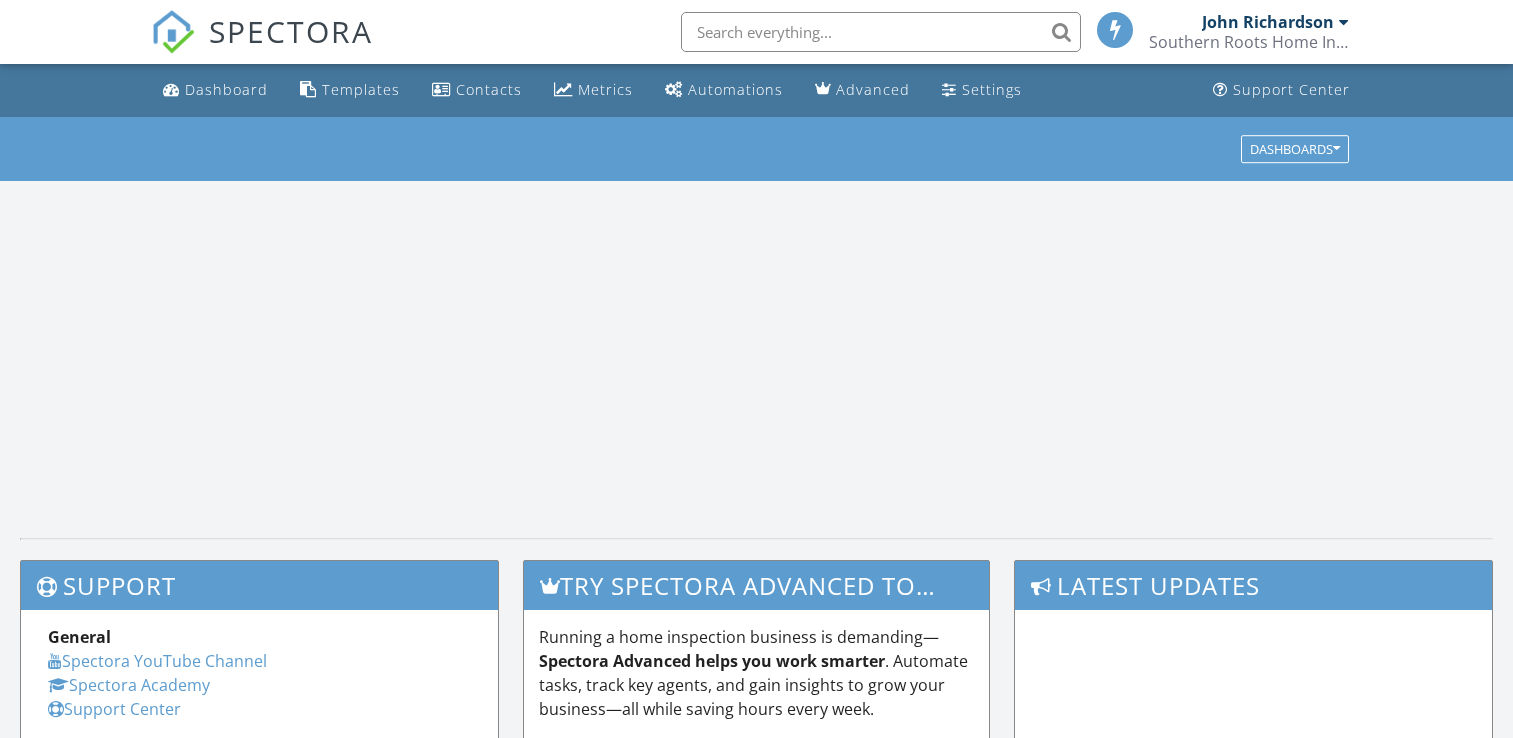 scroll, scrollTop: 0, scrollLeft: 0, axis: both 